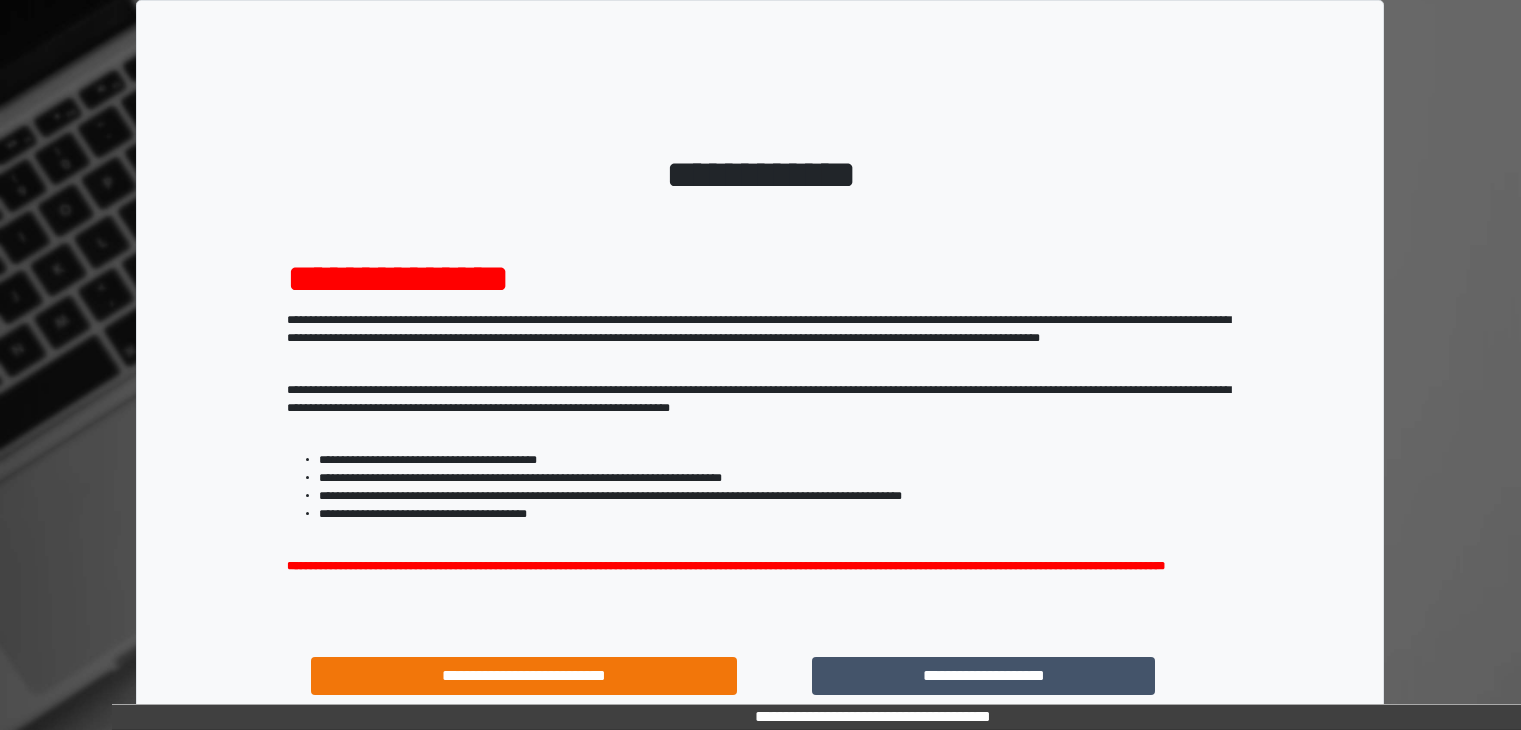 scroll, scrollTop: 0, scrollLeft: 0, axis: both 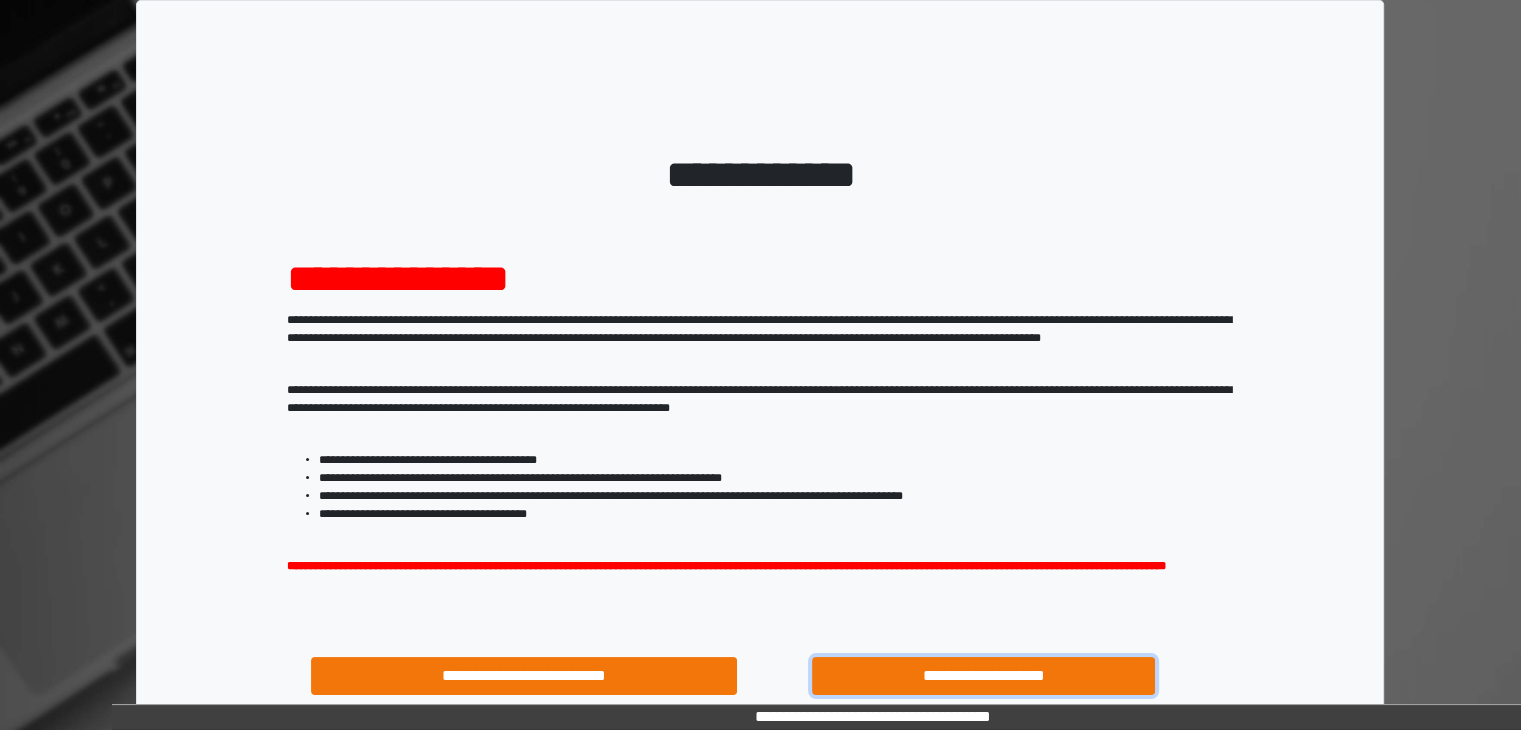 click on "**********" at bounding box center (984, 676) 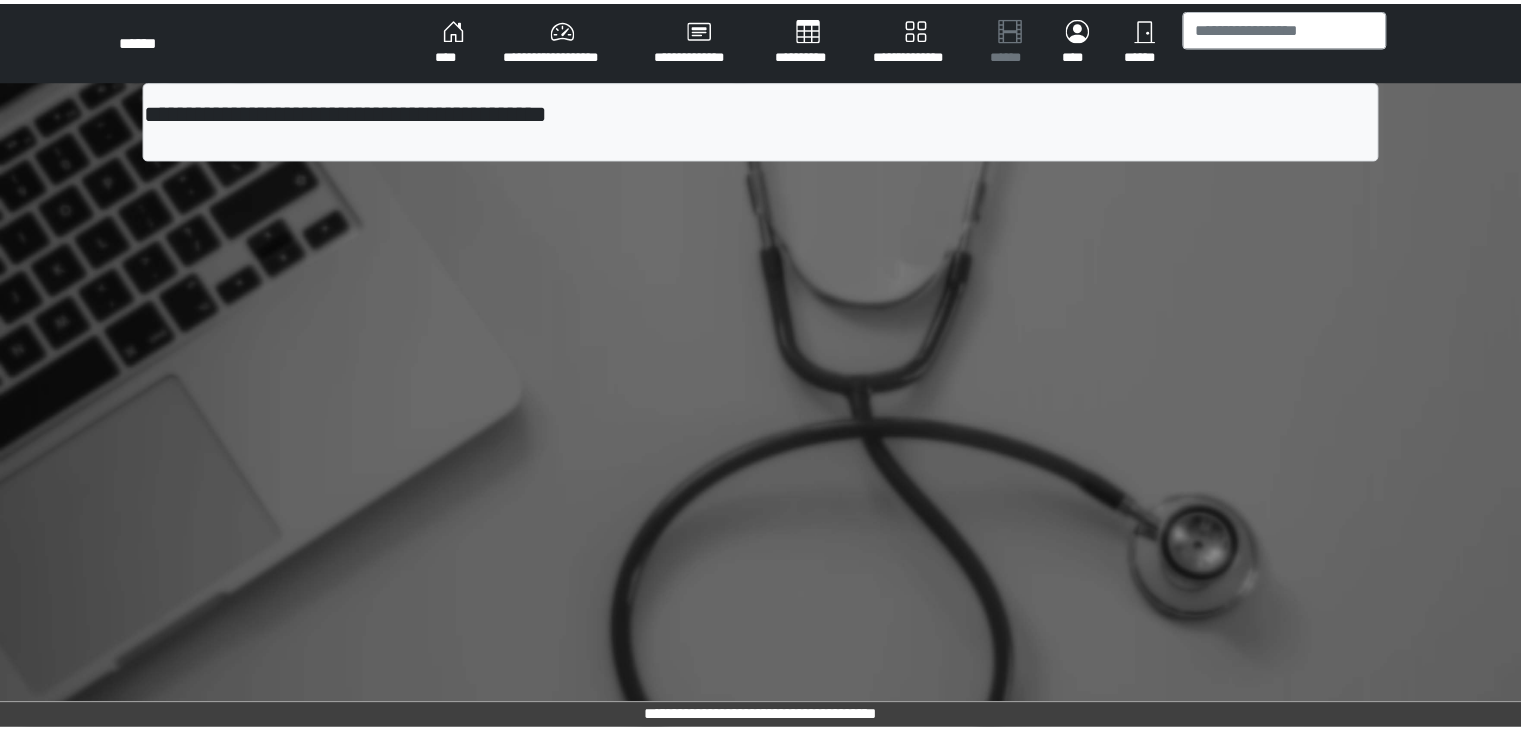 scroll, scrollTop: 0, scrollLeft: 0, axis: both 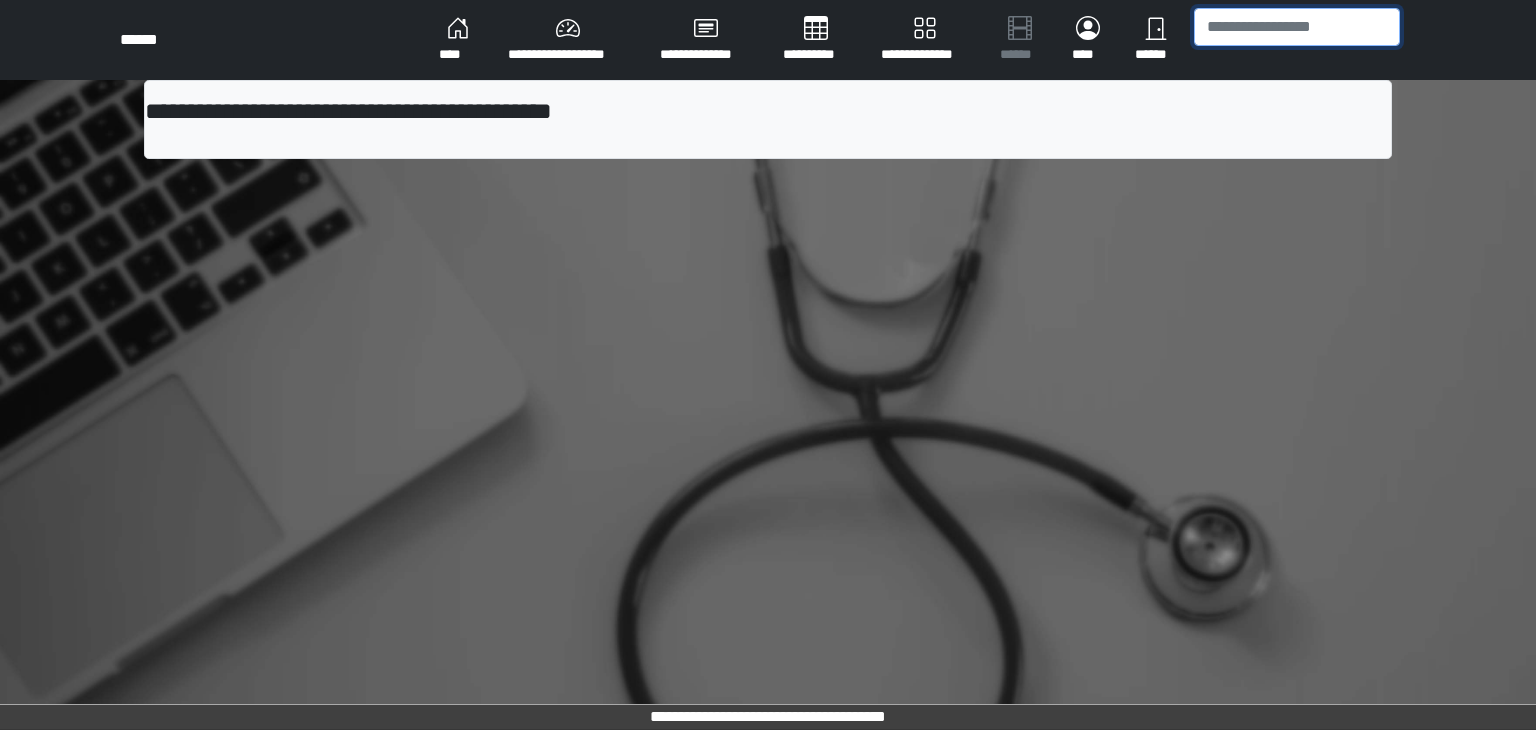 click at bounding box center [1297, 27] 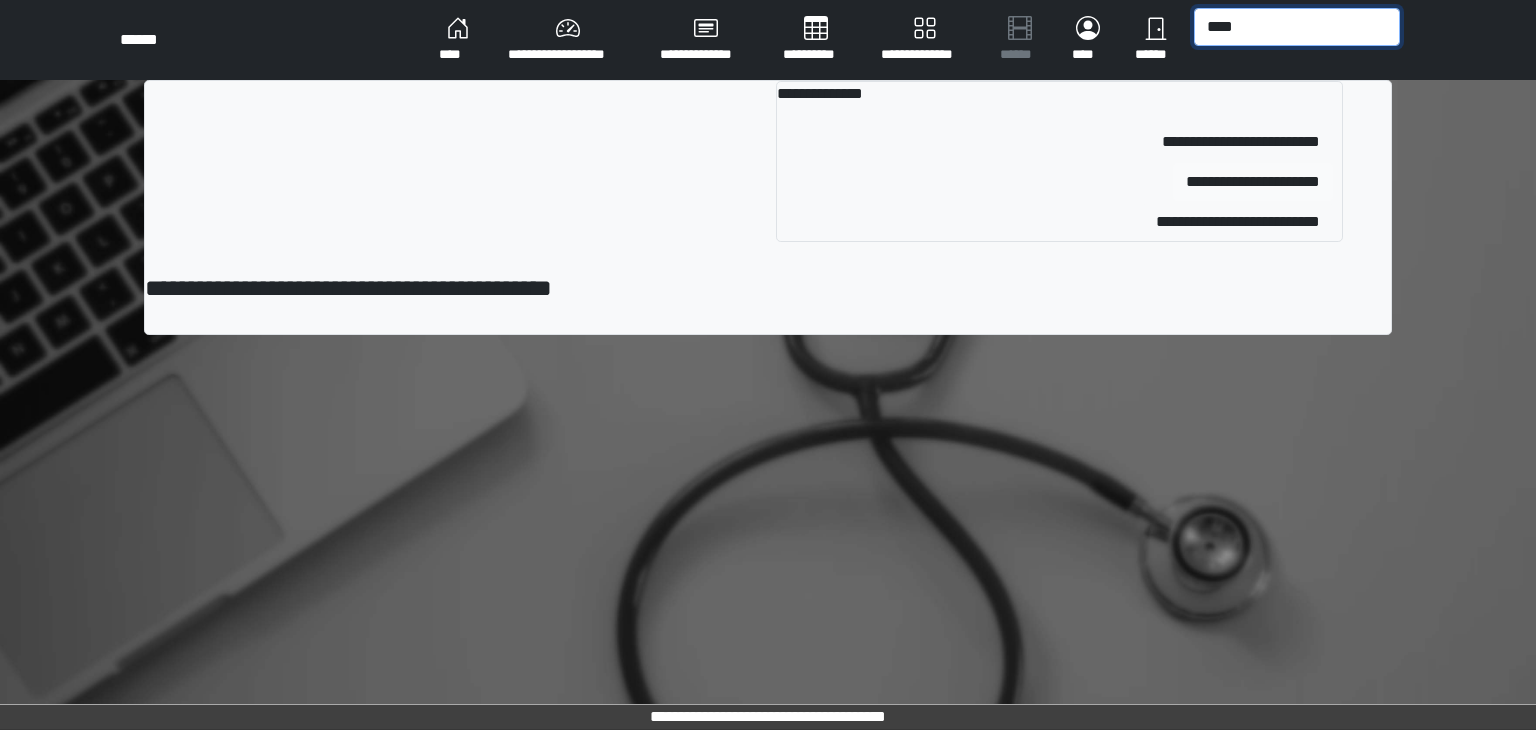 type on "****" 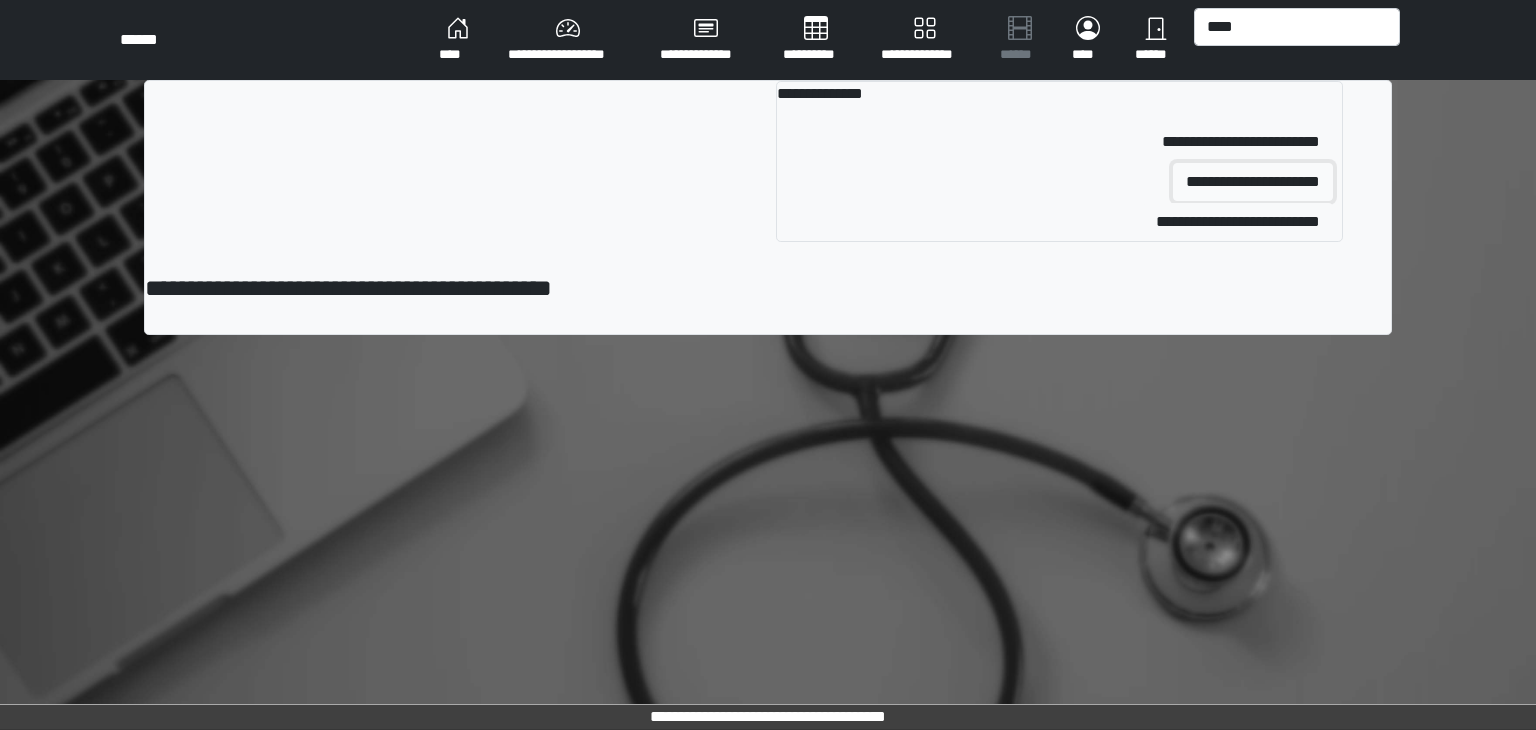 click on "**********" at bounding box center [1253, 182] 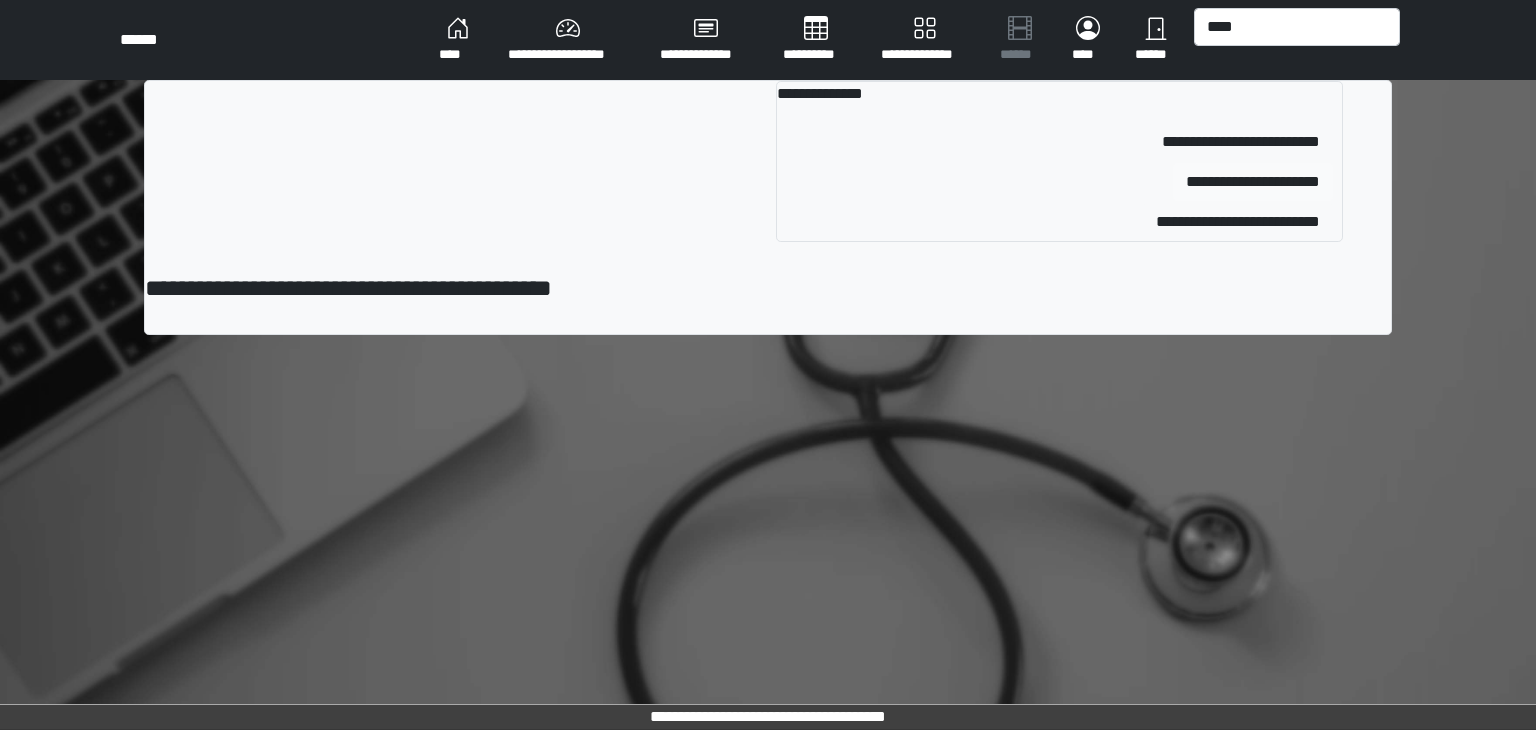 type 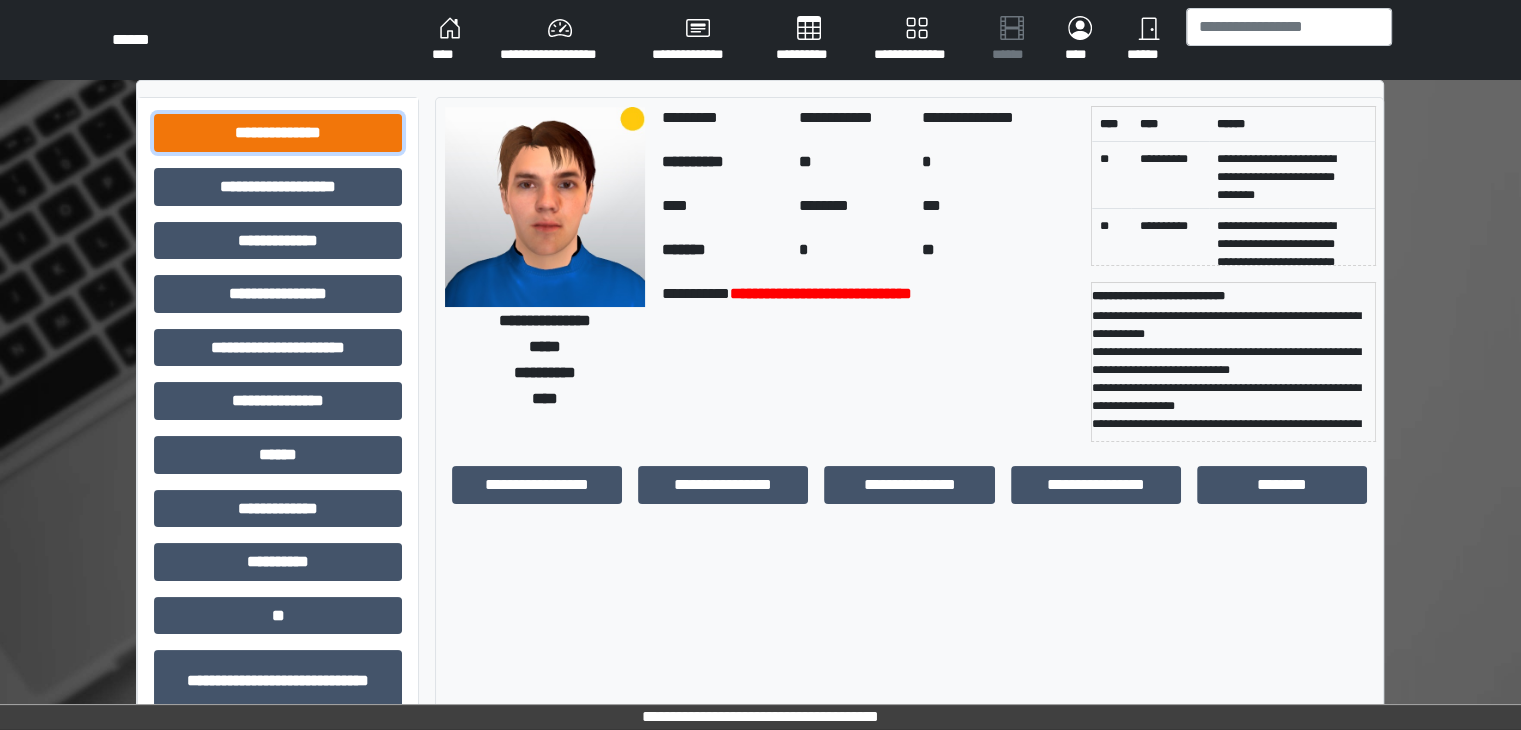 click on "**********" at bounding box center (278, 133) 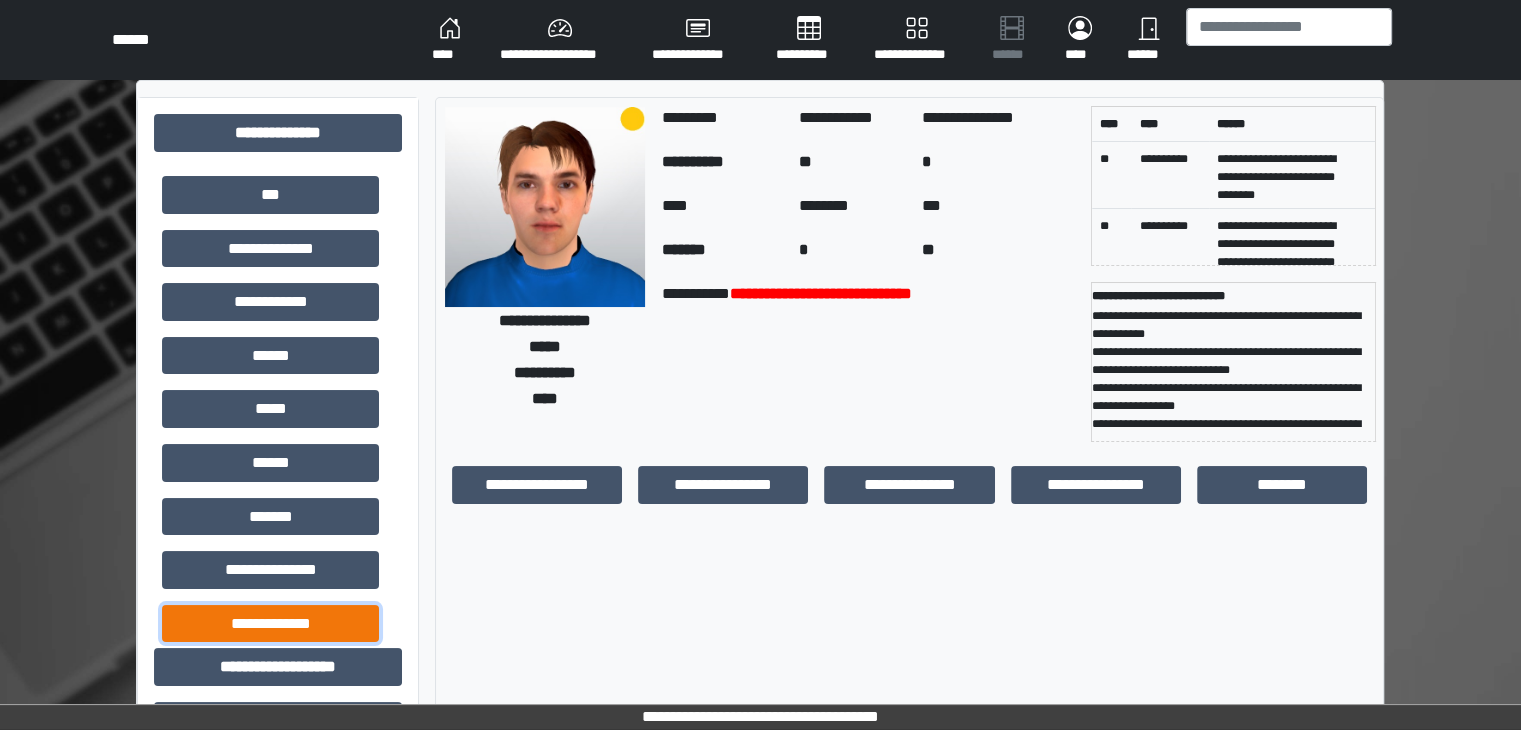 click on "**********" at bounding box center [270, 624] 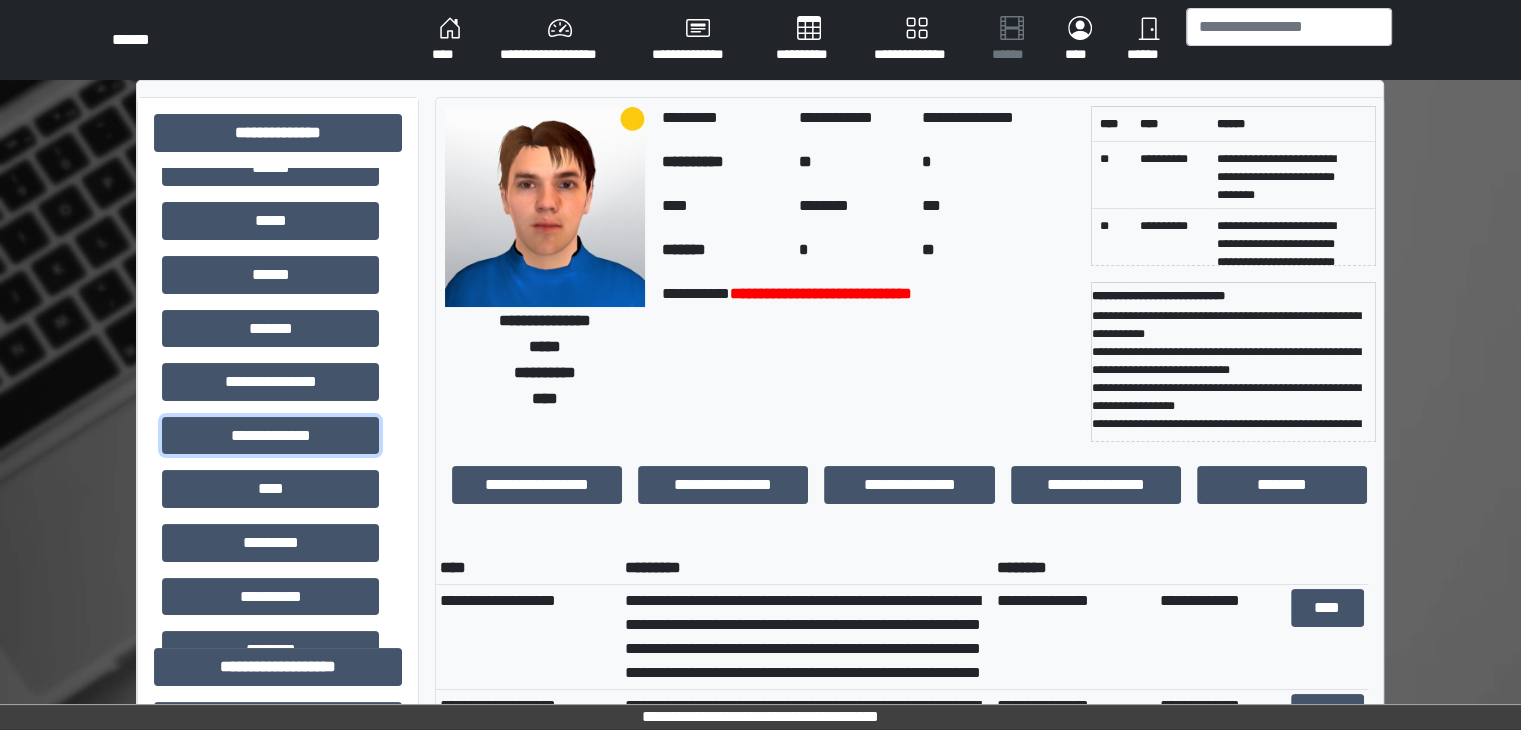 scroll, scrollTop: 210, scrollLeft: 0, axis: vertical 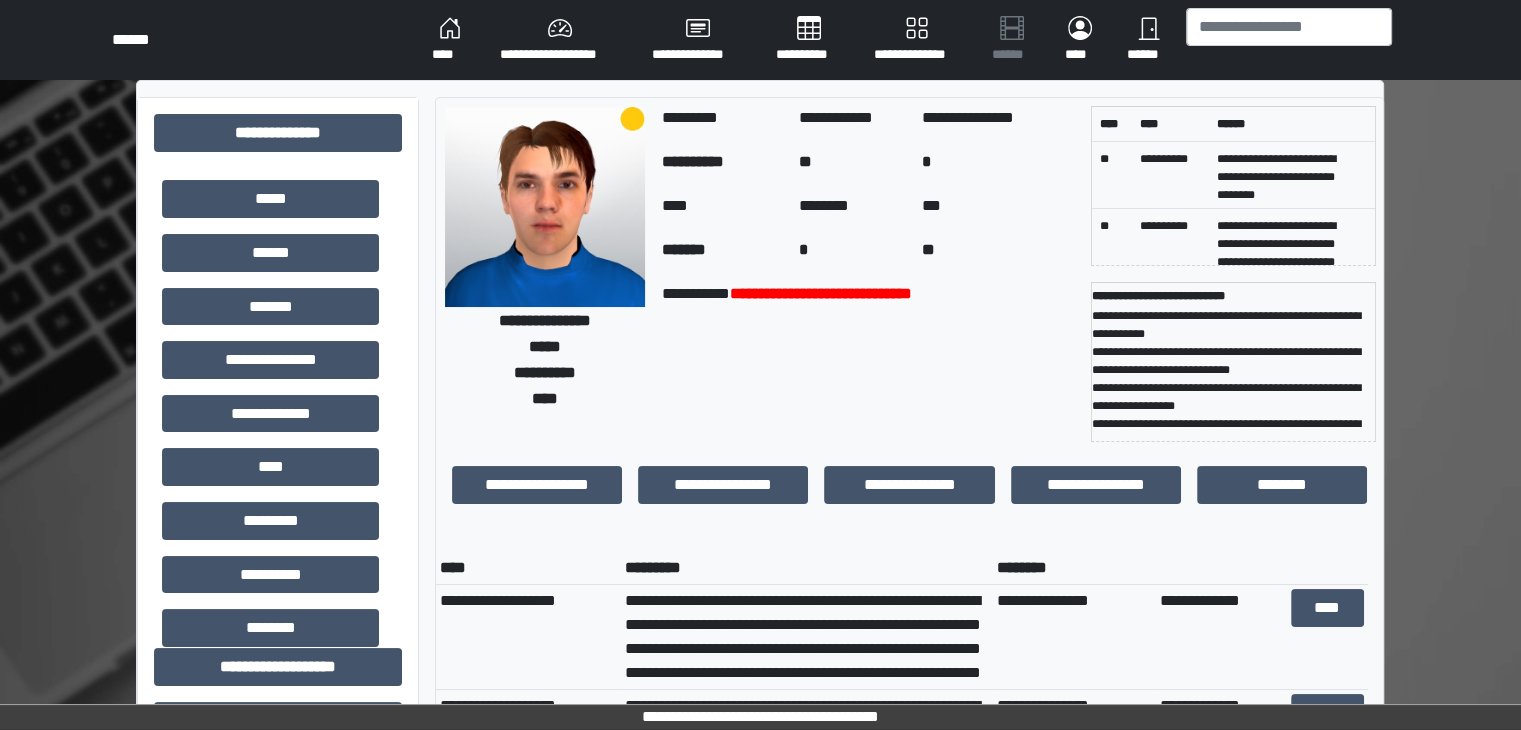 drag, startPoint x: 428, startPoint y: 401, endPoint x: 432, endPoint y: 447, distance: 46.173584 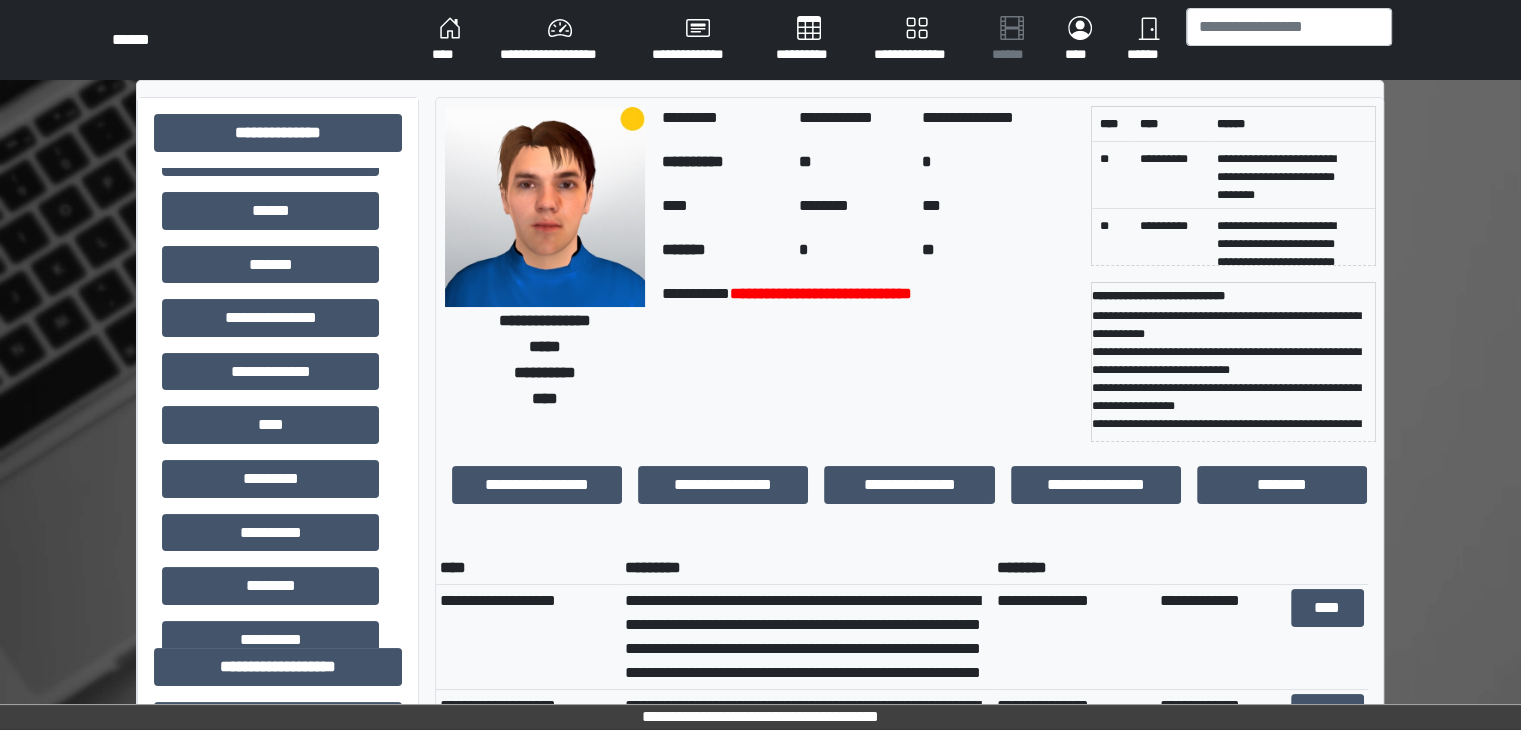 scroll, scrollTop: 222, scrollLeft: 0, axis: vertical 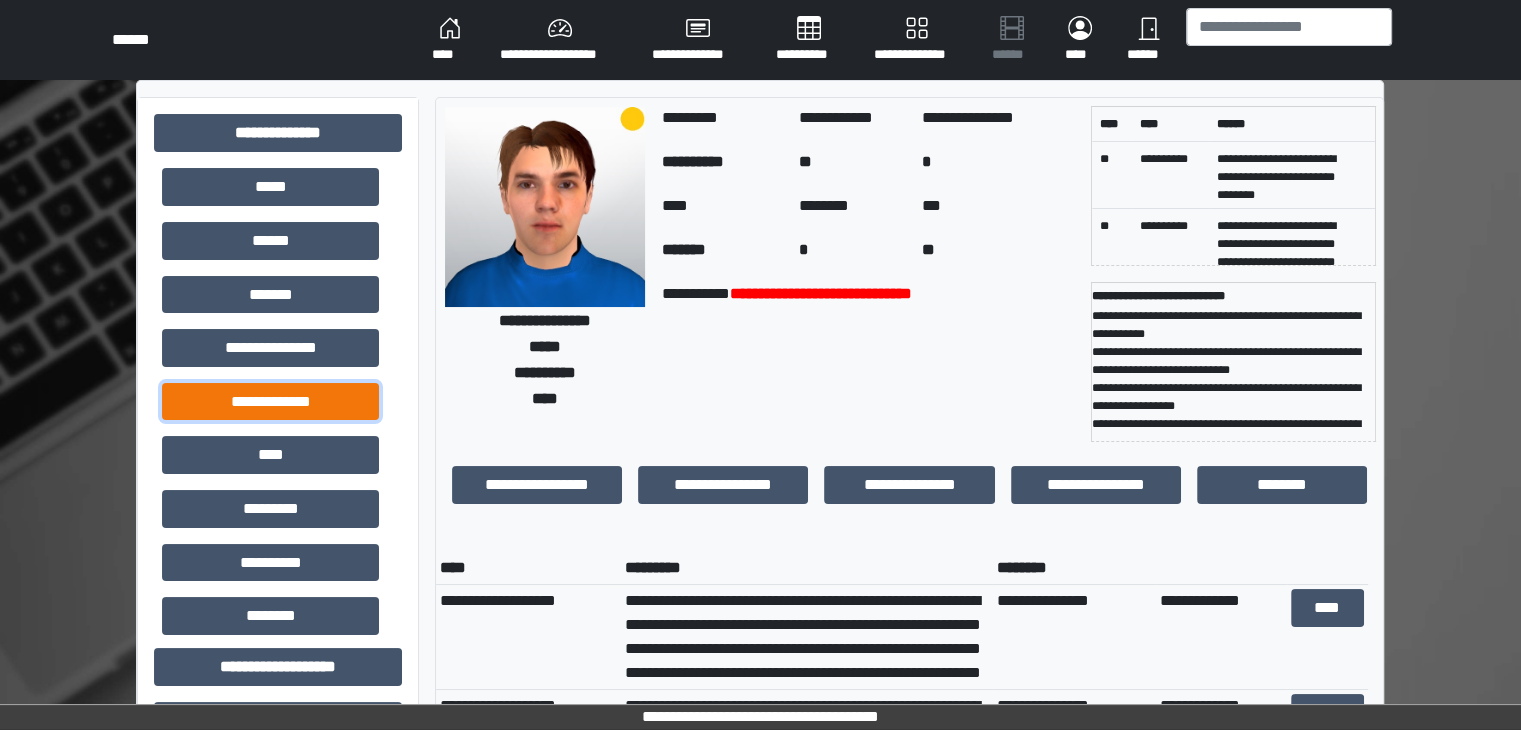 click on "**********" at bounding box center (270, 402) 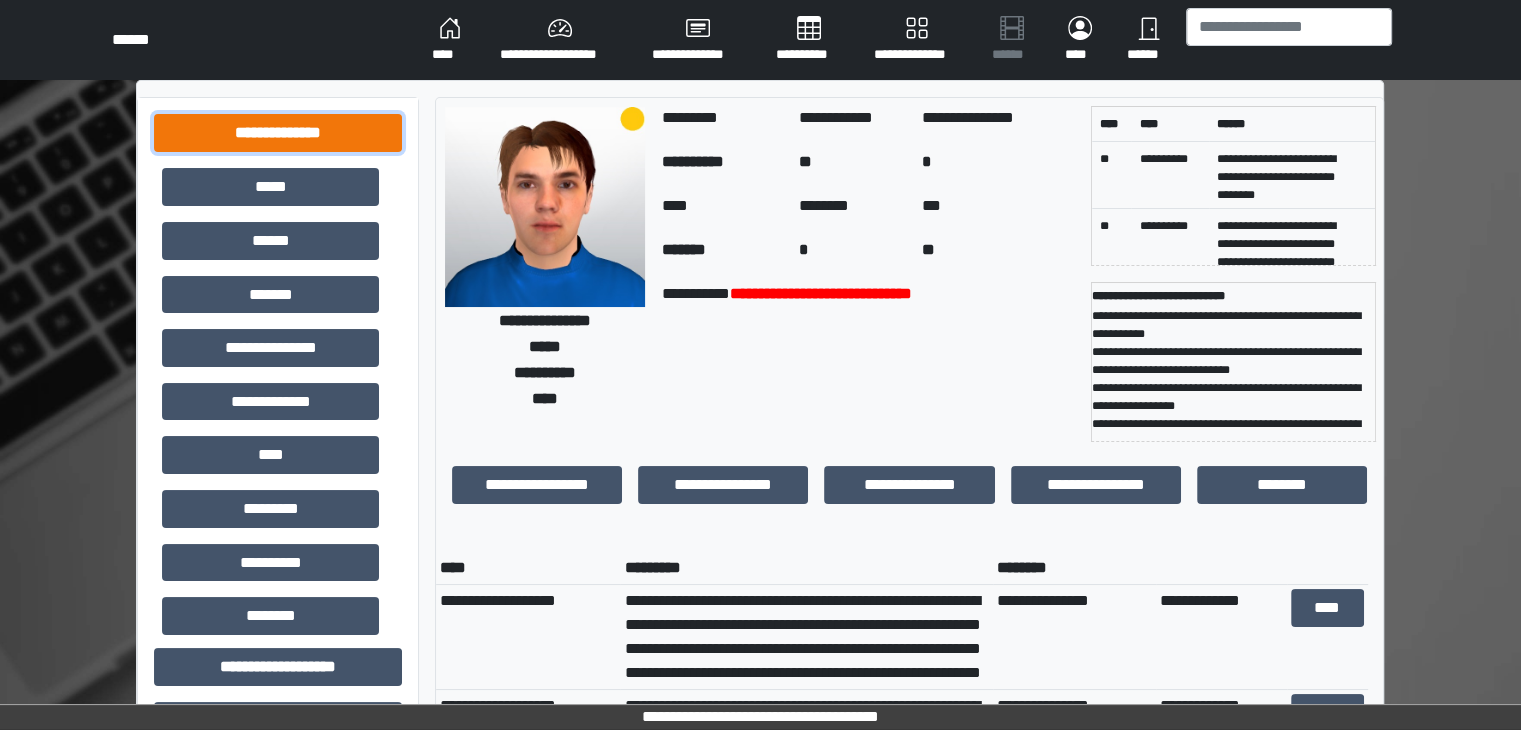 click on "**********" at bounding box center [278, 133] 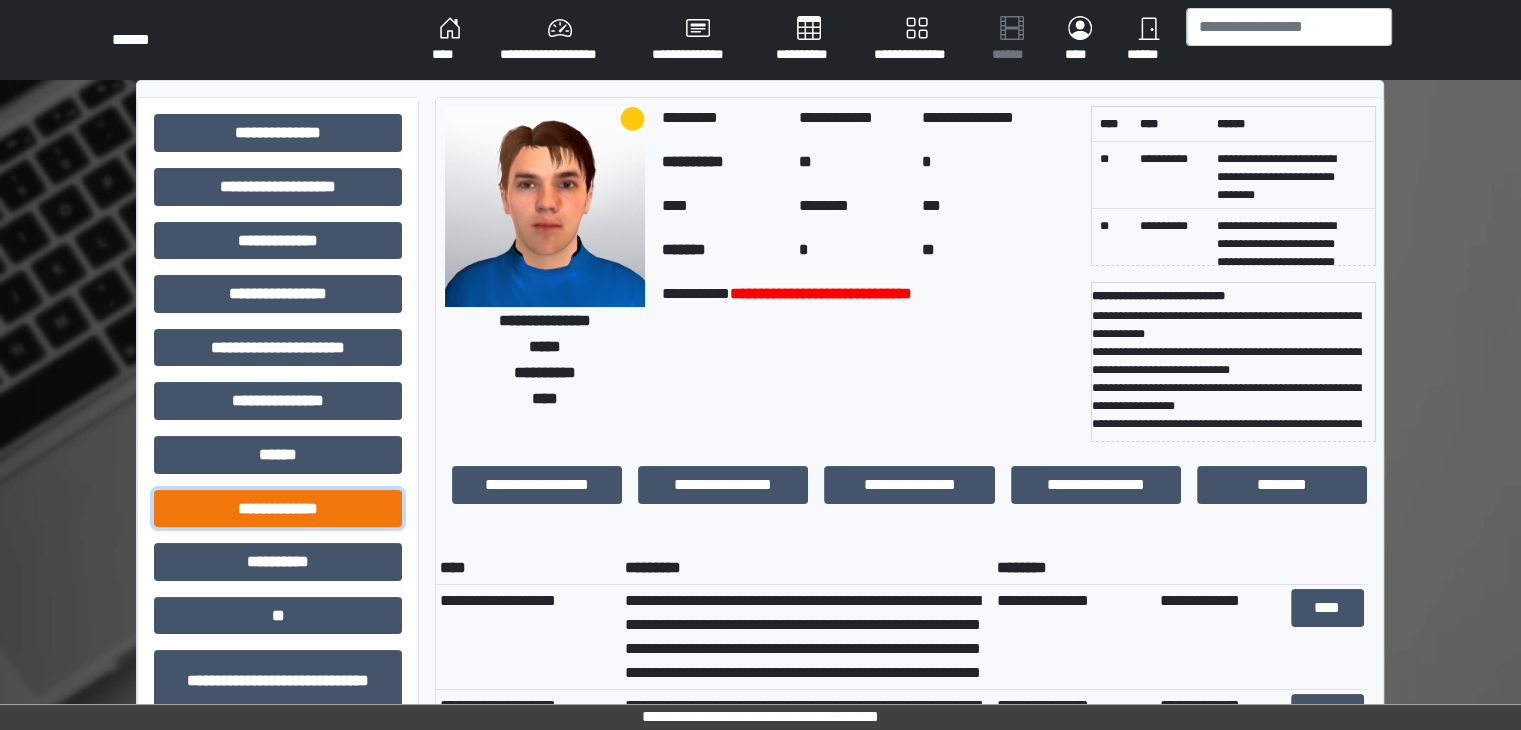 click on "**********" at bounding box center [278, 509] 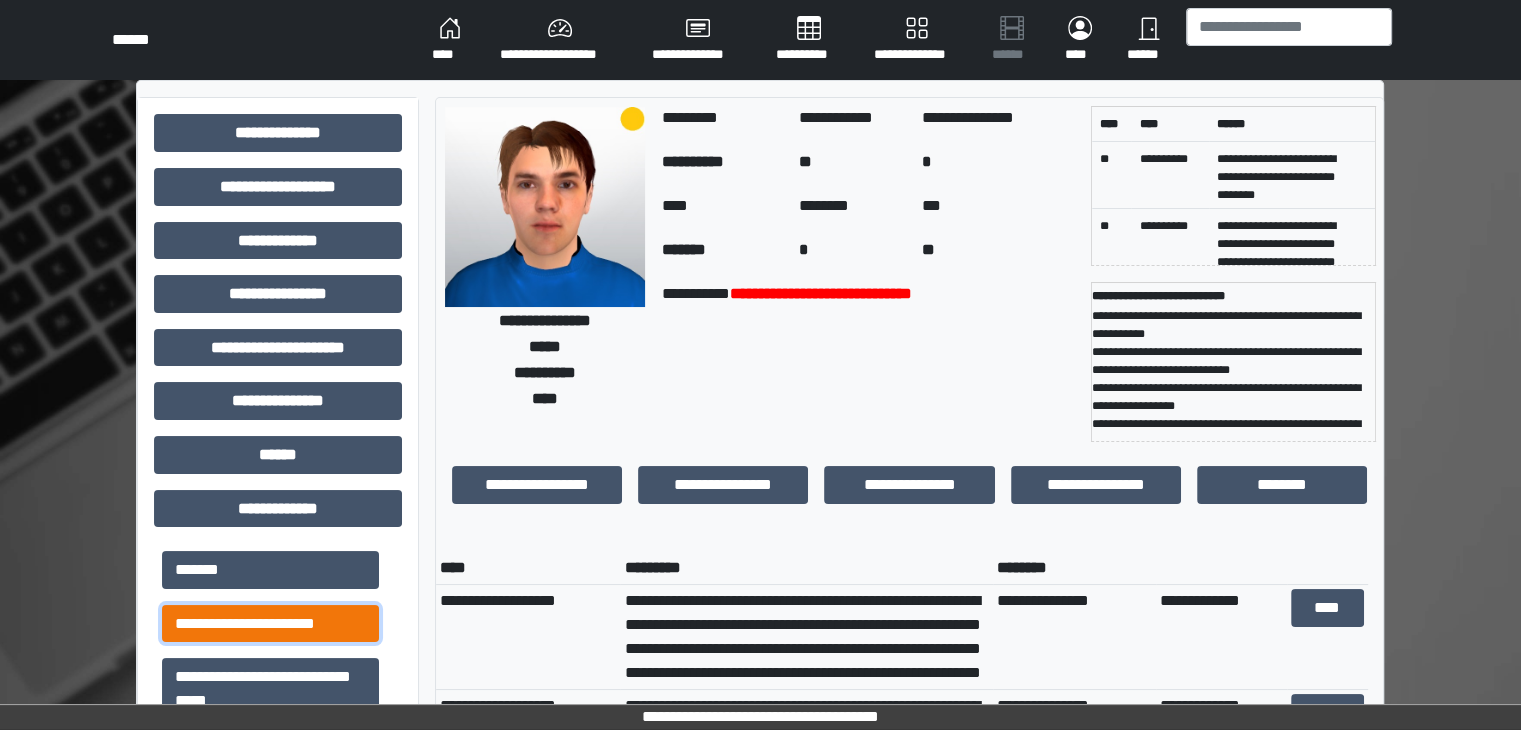 click on "**********" at bounding box center [270, 624] 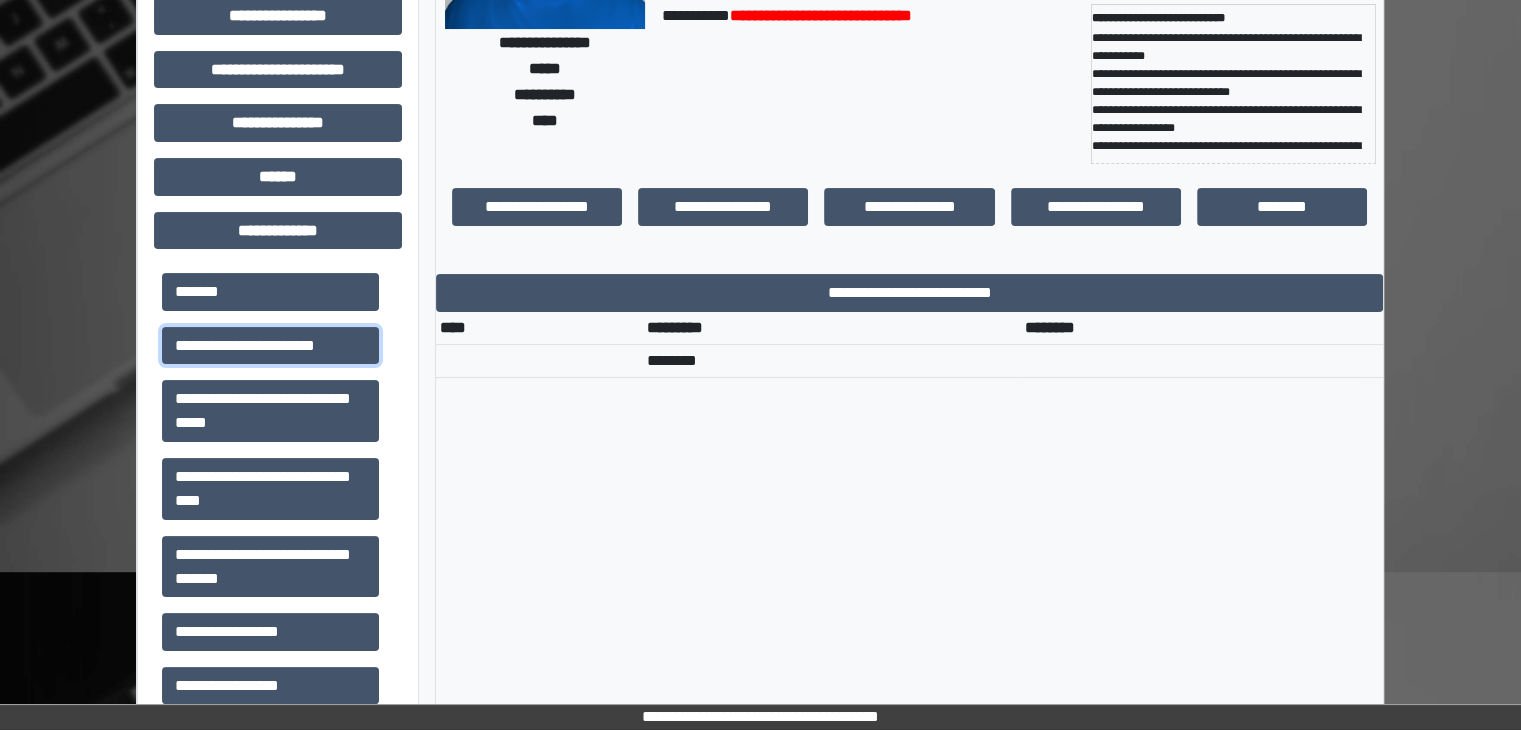 scroll, scrollTop: 300, scrollLeft: 0, axis: vertical 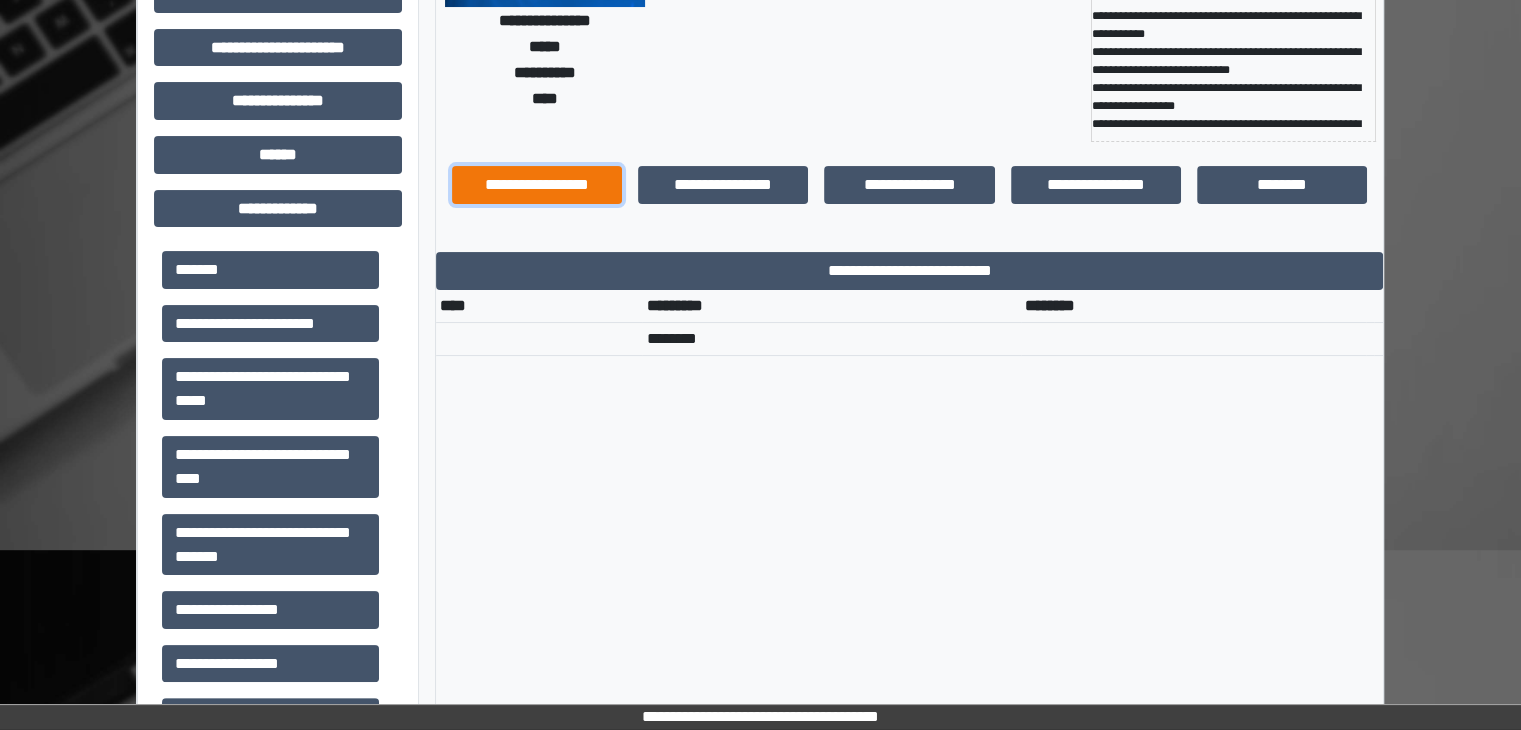 click on "**********" at bounding box center (537, 185) 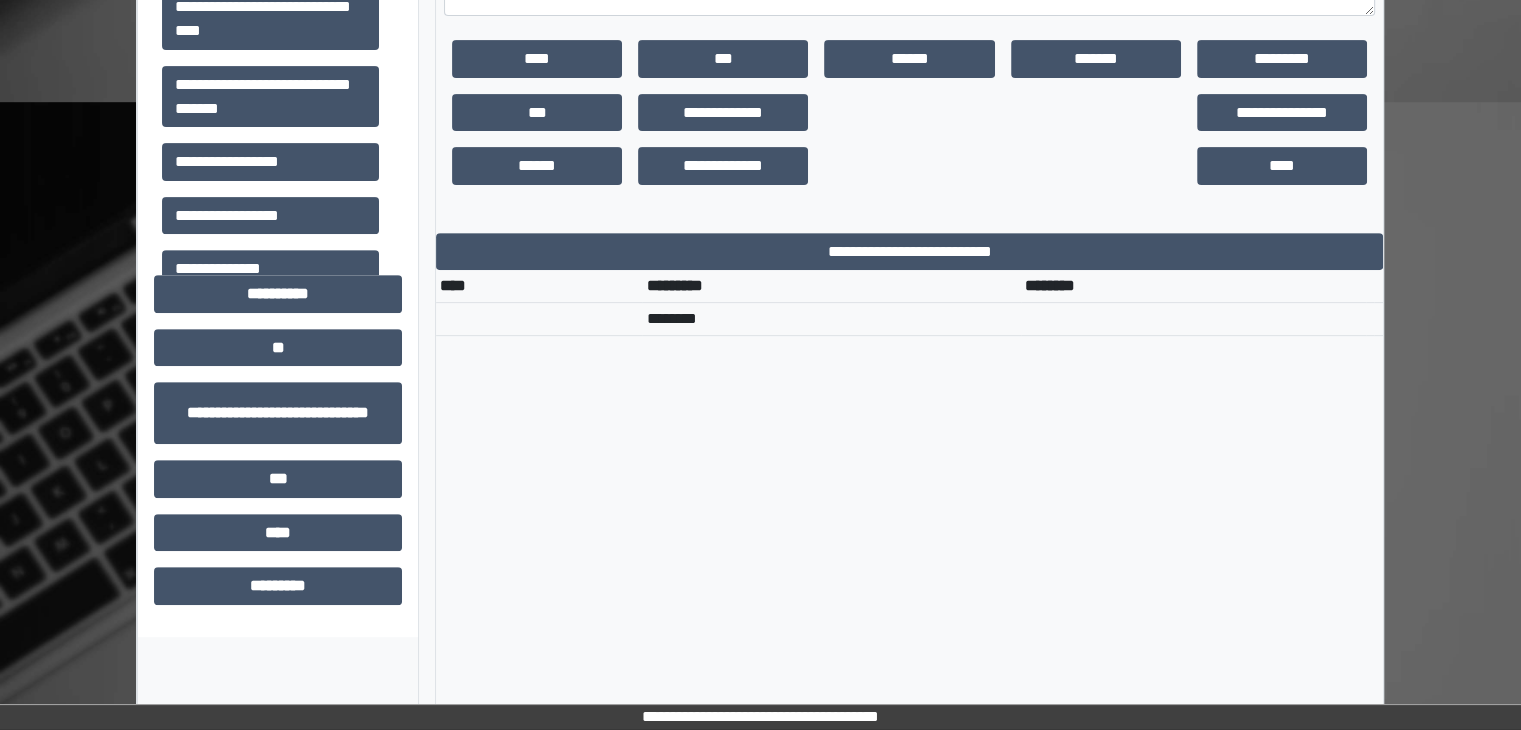 scroll, scrollTop: 756, scrollLeft: 0, axis: vertical 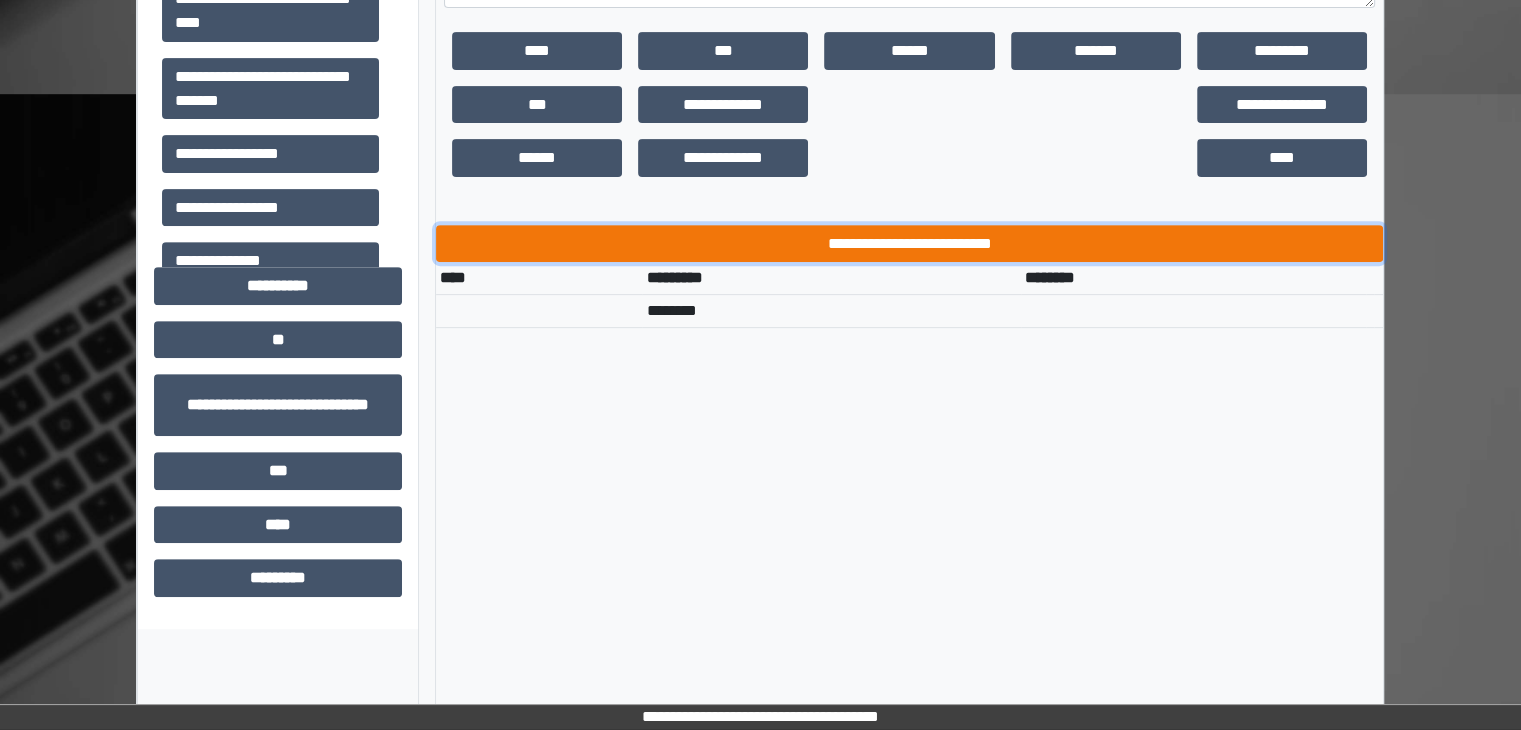 click on "**********" at bounding box center (909, 244) 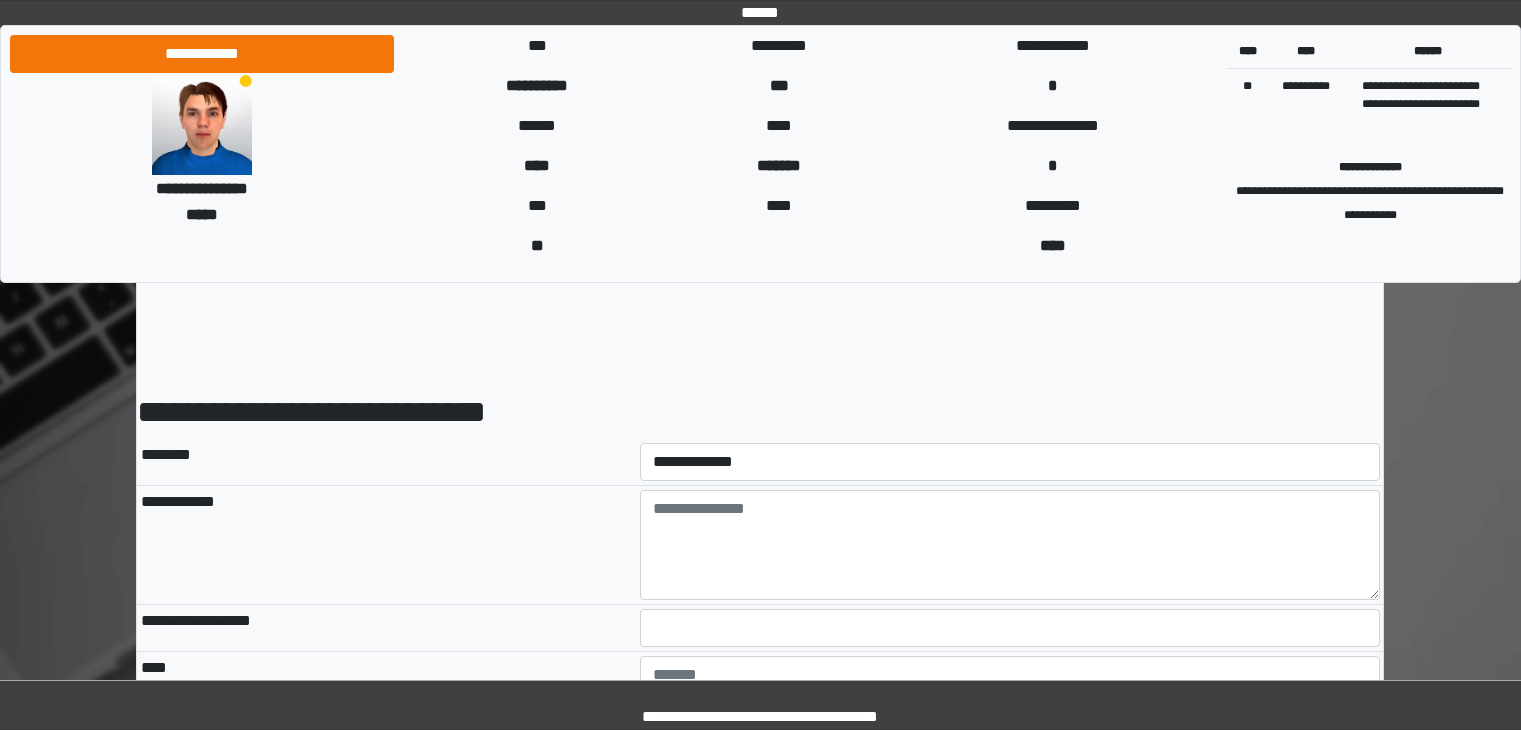 scroll, scrollTop: 0, scrollLeft: 0, axis: both 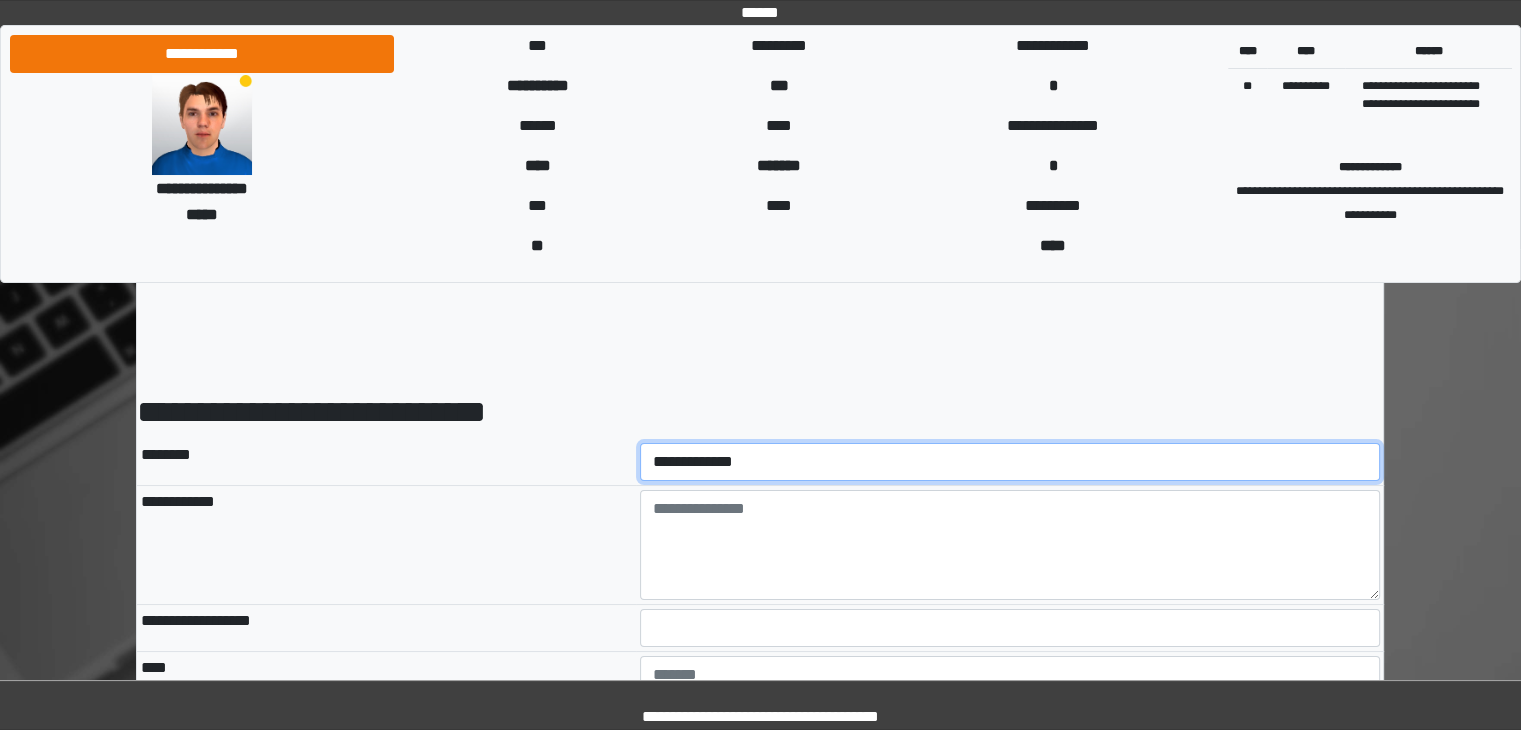 click on "[FIRST] [LAST] [PRODUCT] [VERSION] [OS] [BUILD] [ARCHITECTURE] [LANGUAGE] [REGION] [COUNTRY] [TIMEZONE] [DATE] [TIME] [USER_ID] [SESSION_ID] [DEVICE_TYPE] [OS_VERSION] [BROWSER] [BROWSER_VERSION] [IP_ADDRESS] [MAC_ADDRESS] [EMAIL] [PHONE] [ADDRESS] [CITY] [STATE] [ZIP] [COUNTRY] [POSTAL_CODE] [LATITUDE] [LONGITUDE] [ALTITUDE] [TIMESTAMP] [USER_AGENT] [REFERRER] [COOKIES] [USER_AGENT_FULL] [DEVICE_MODEL] [DEVICE_MANUFACTURER] [SCREEN_RESOLUTION] [COLOR_DEPTH] [CPU_CLASS] [PLATFORM] [PLUGINS] [FLASH_VERSION] [JAVA_ENABLED] [DO_NOT_TRACK] [LANGUAGE] [TIMEZONE] [USER_AGENT] [REFERRER] [COOKIES] [USER_AGENT_FULL] [DEVICE_MODEL] [DEVICE_MANUFACTURER] [SCREEN_RESOLUTION] [COLOR_DEPTH] [CPU_CLASS] [PLATFORM] [PLUGINS] [FLASH_VERSION] [JAVA_ENABLED] [DO_NOT_TRACK] [LANGUAGE] [TIMEZONE]" at bounding box center [1010, 462] 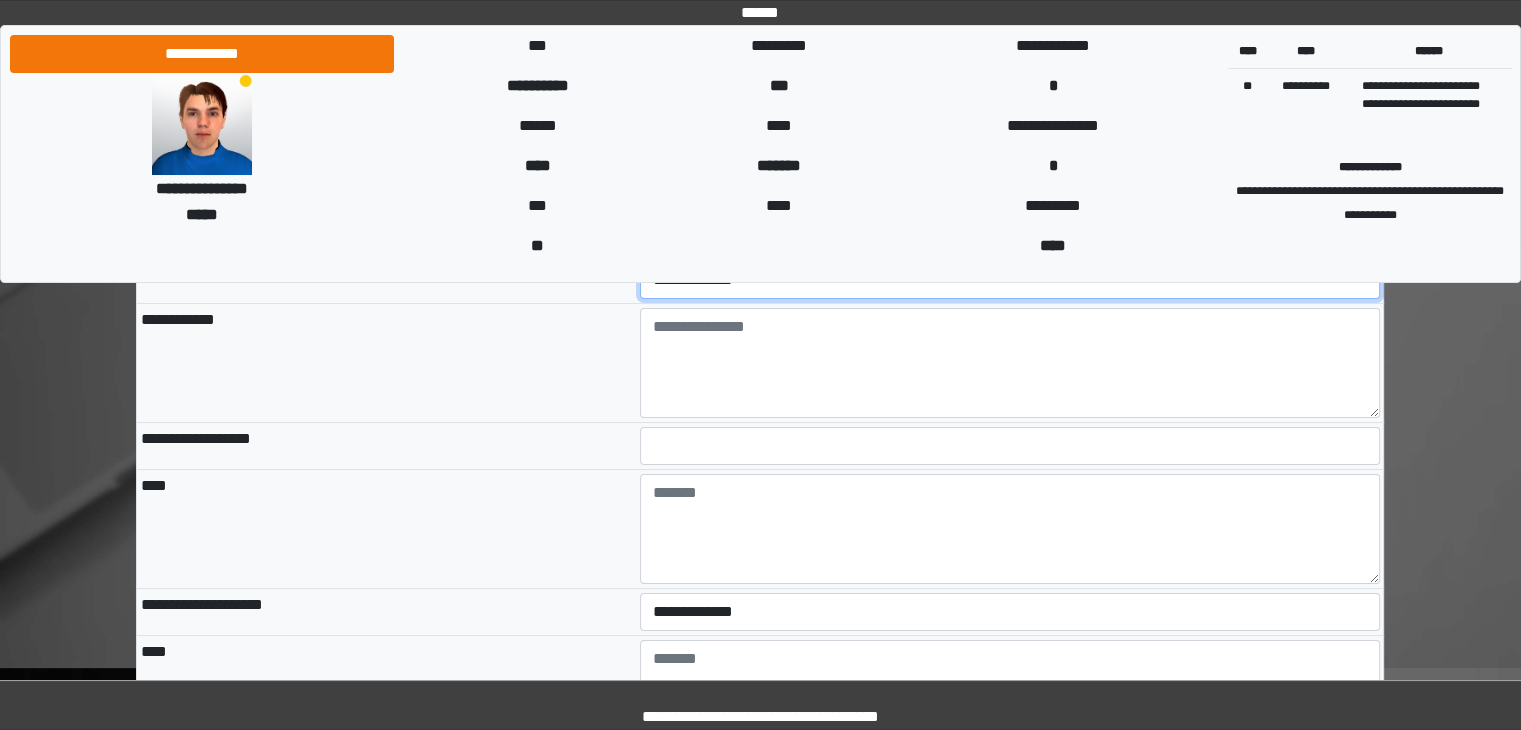 scroll, scrollTop: 197, scrollLeft: 0, axis: vertical 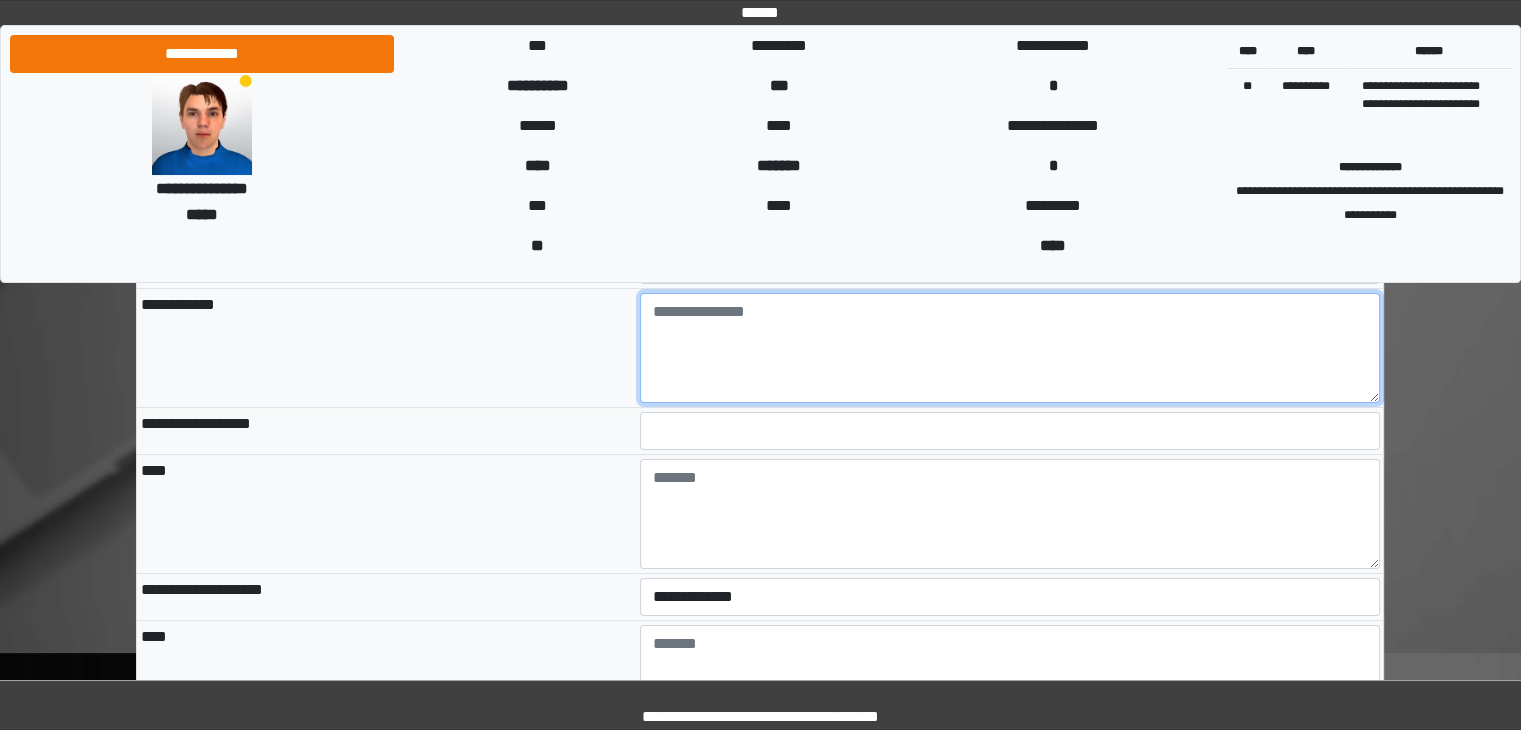 click at bounding box center (1010, 348) 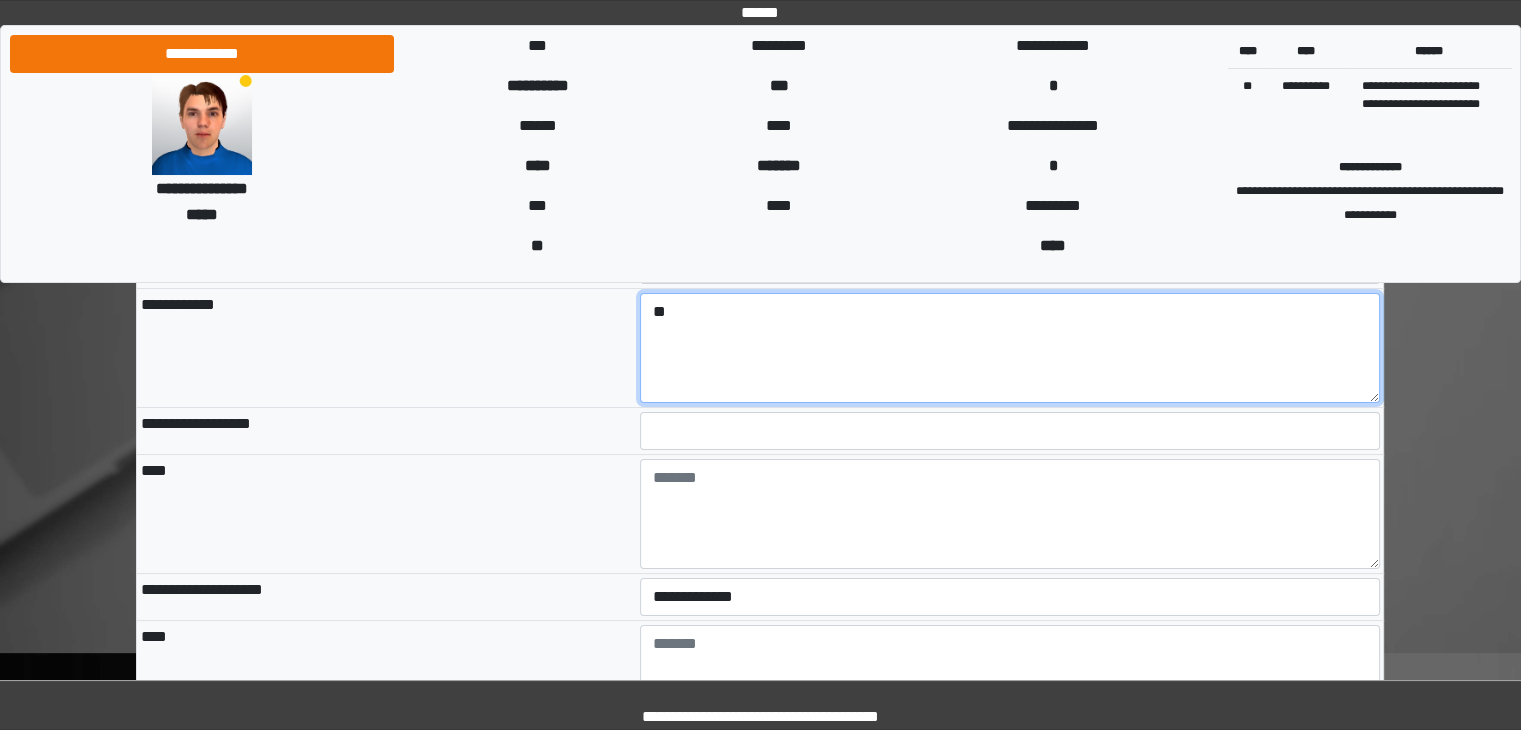 type on "**" 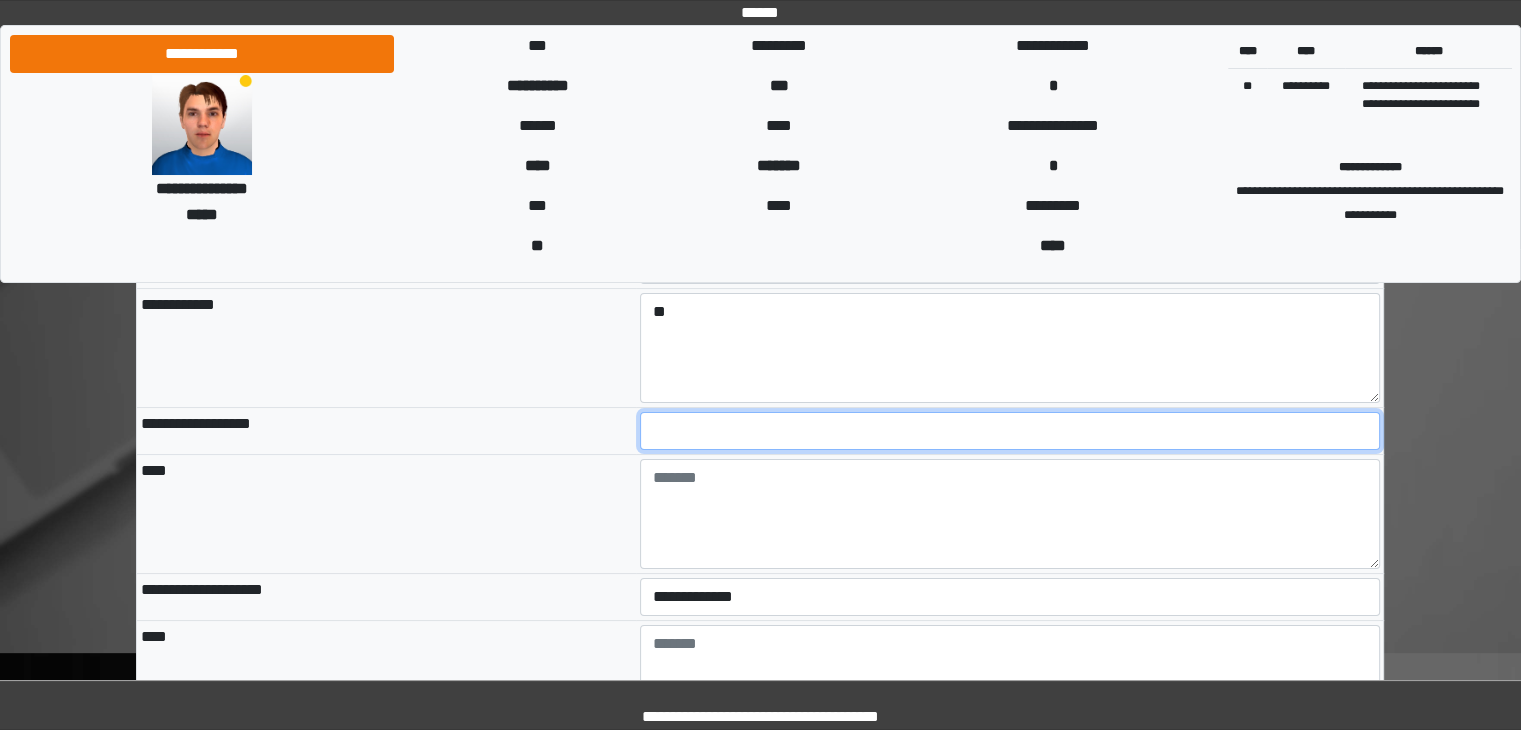 click at bounding box center [1010, 431] 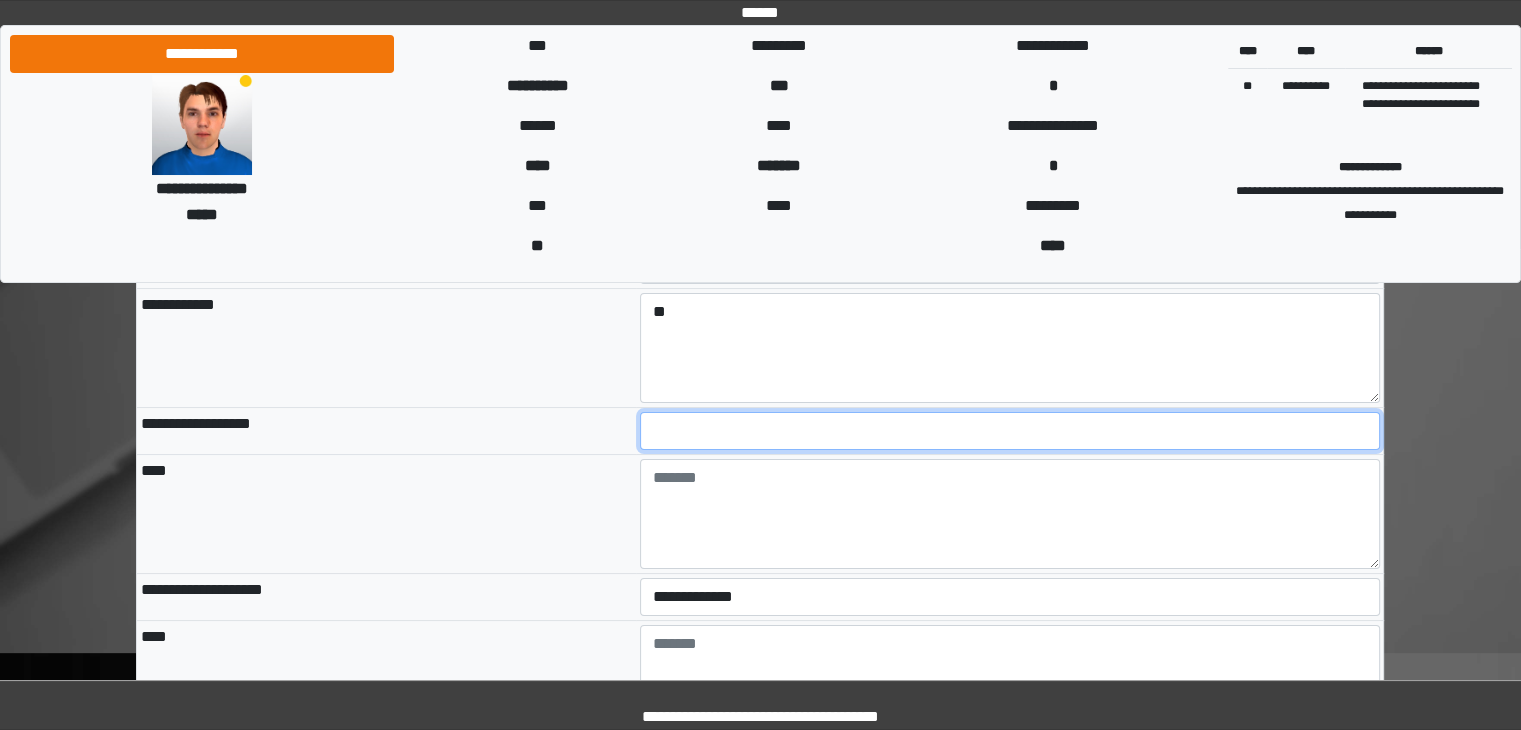 type on "**" 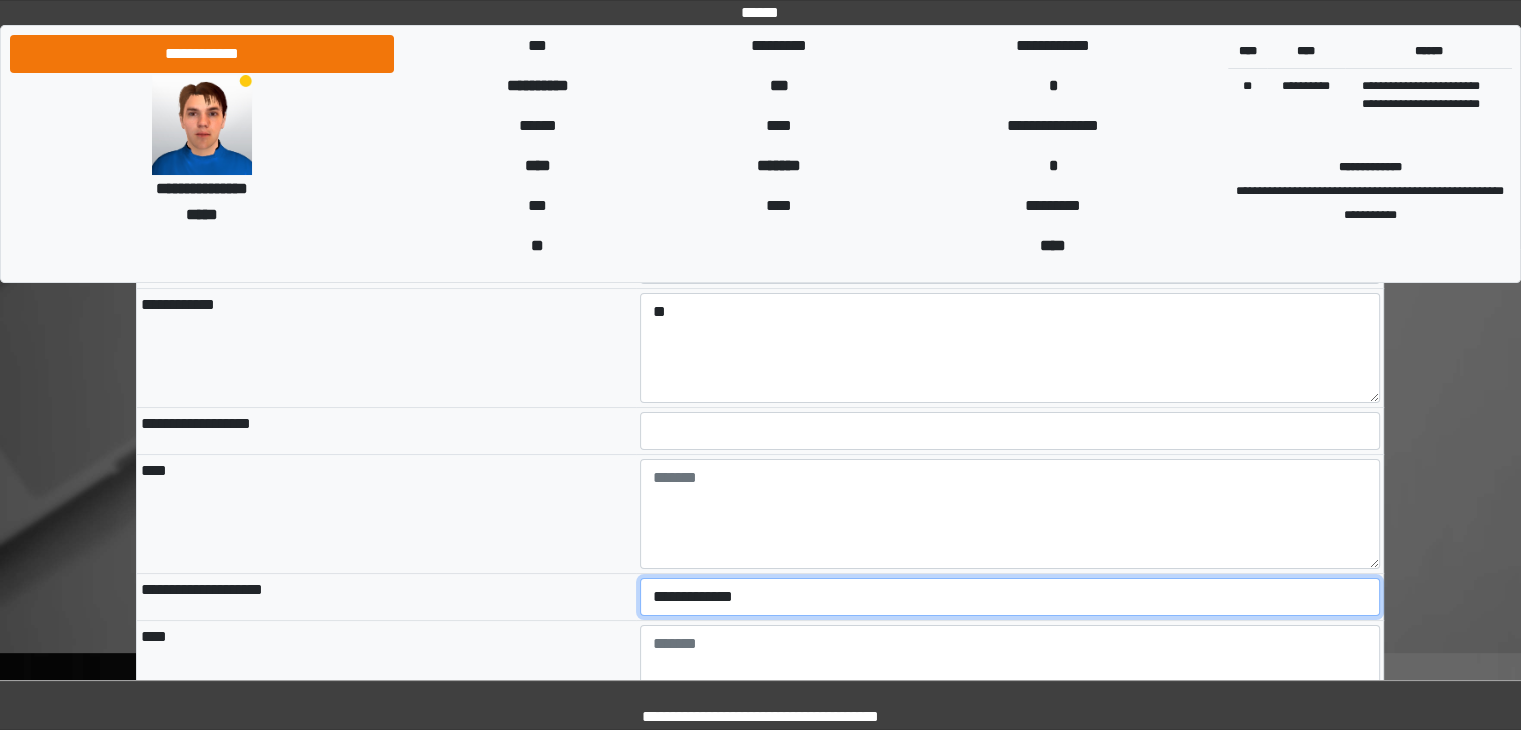 click on "**********" at bounding box center (1010, 597) 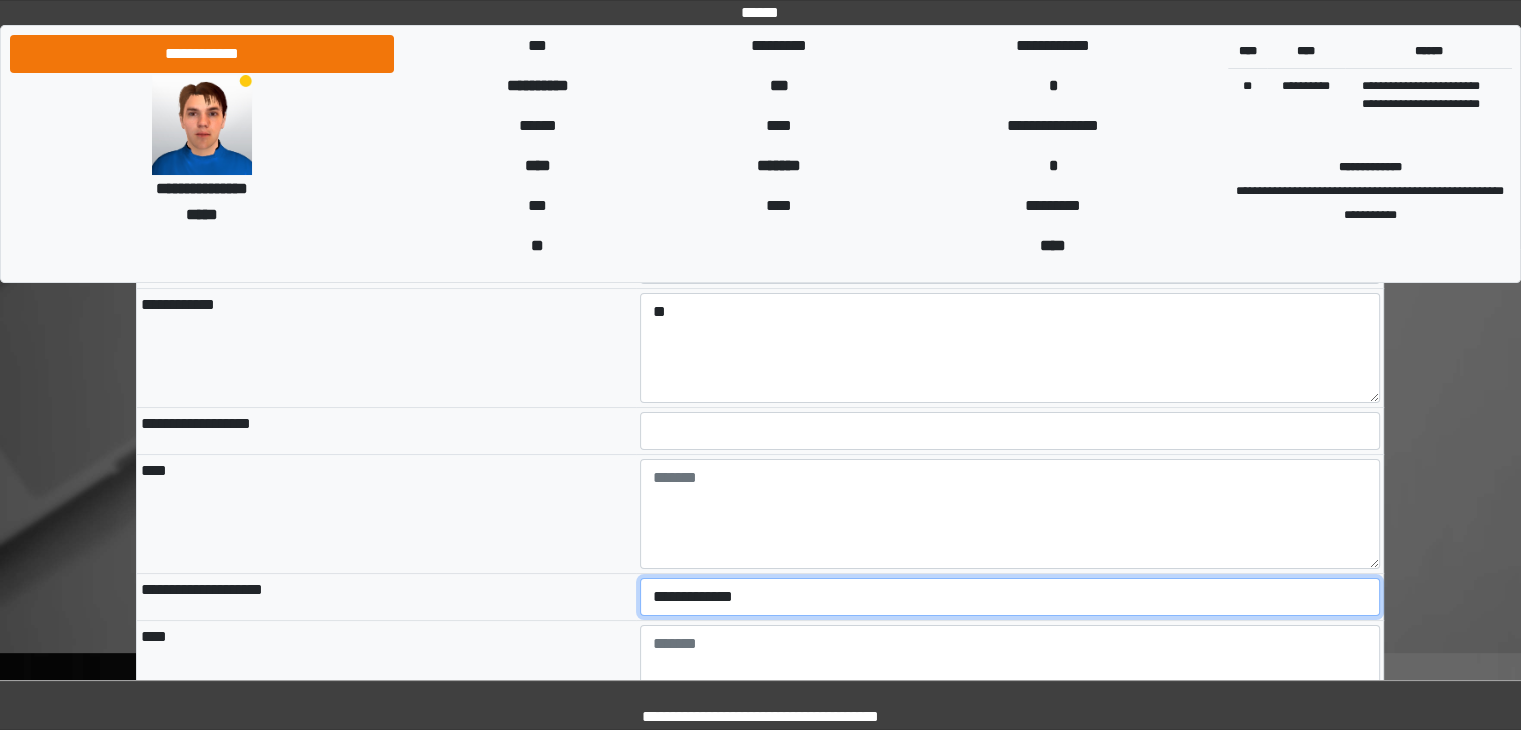 select on "*" 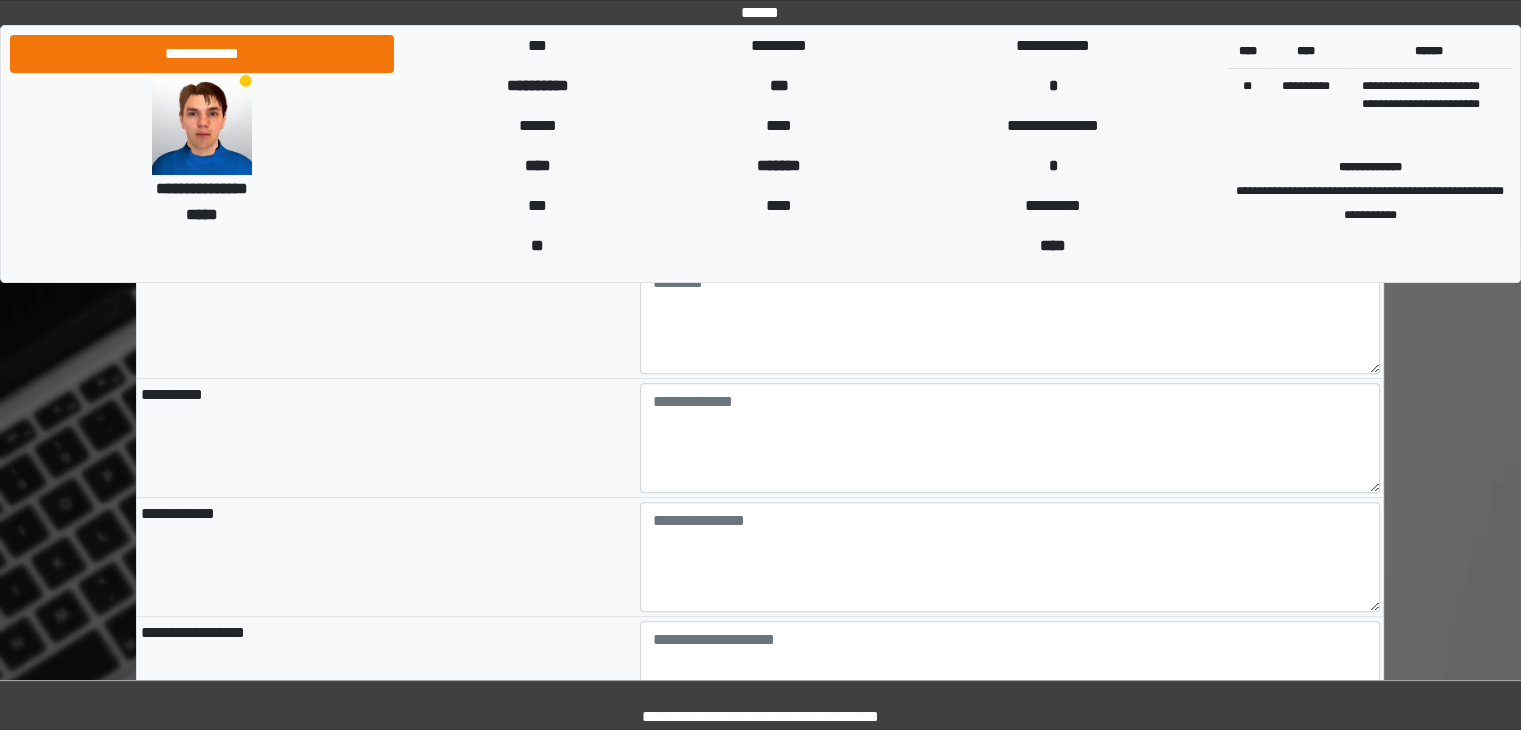 scroll, scrollTop: 717, scrollLeft: 0, axis: vertical 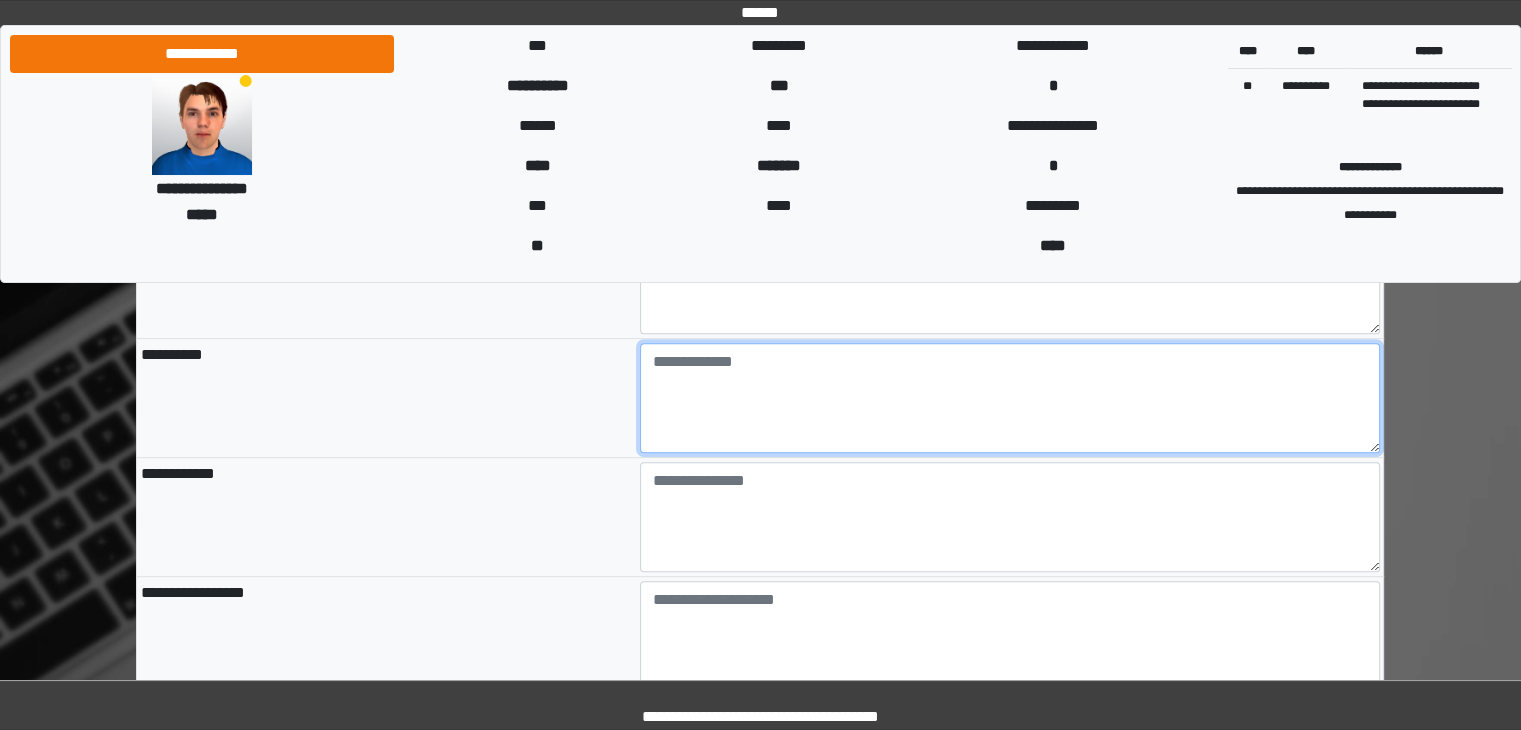 click at bounding box center (1010, 398) 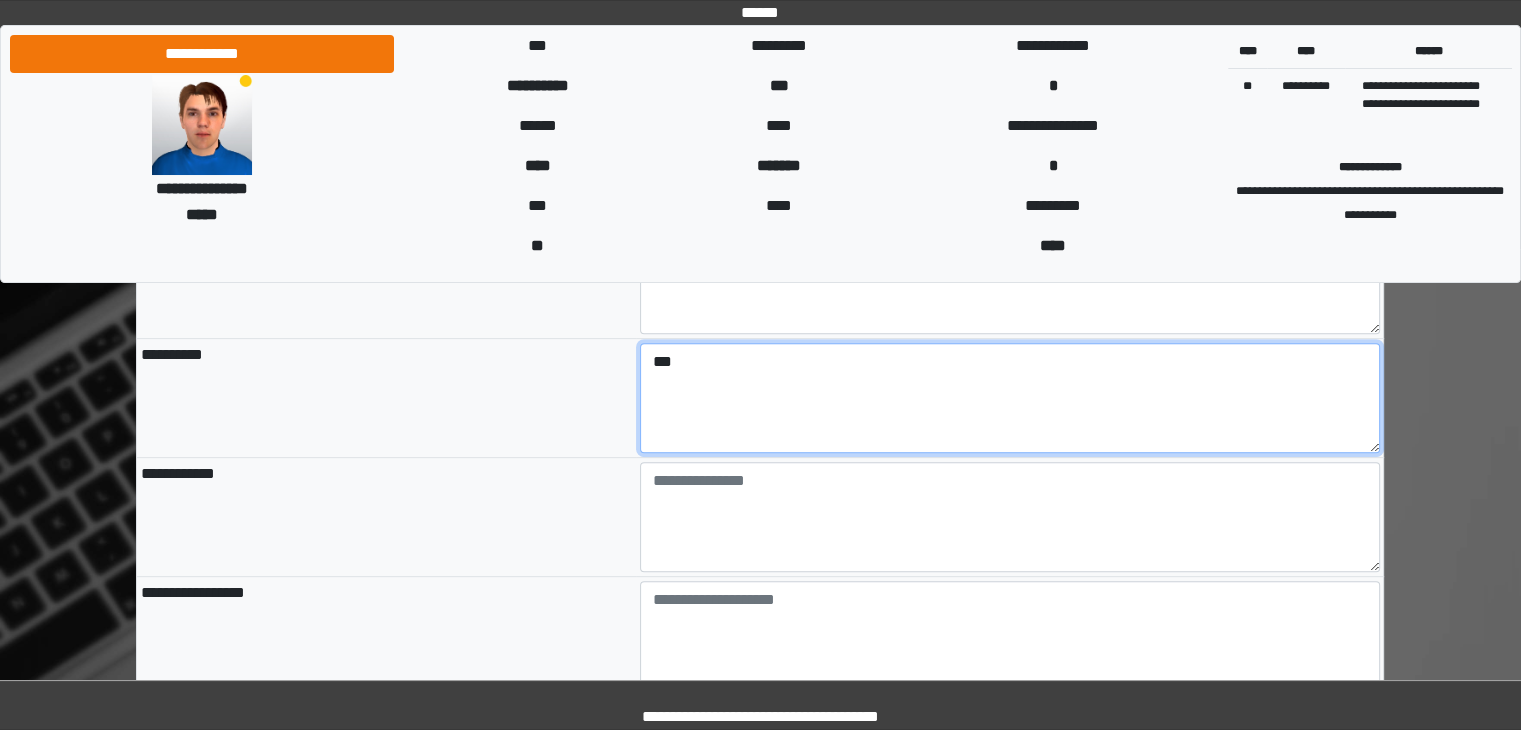 type on "***" 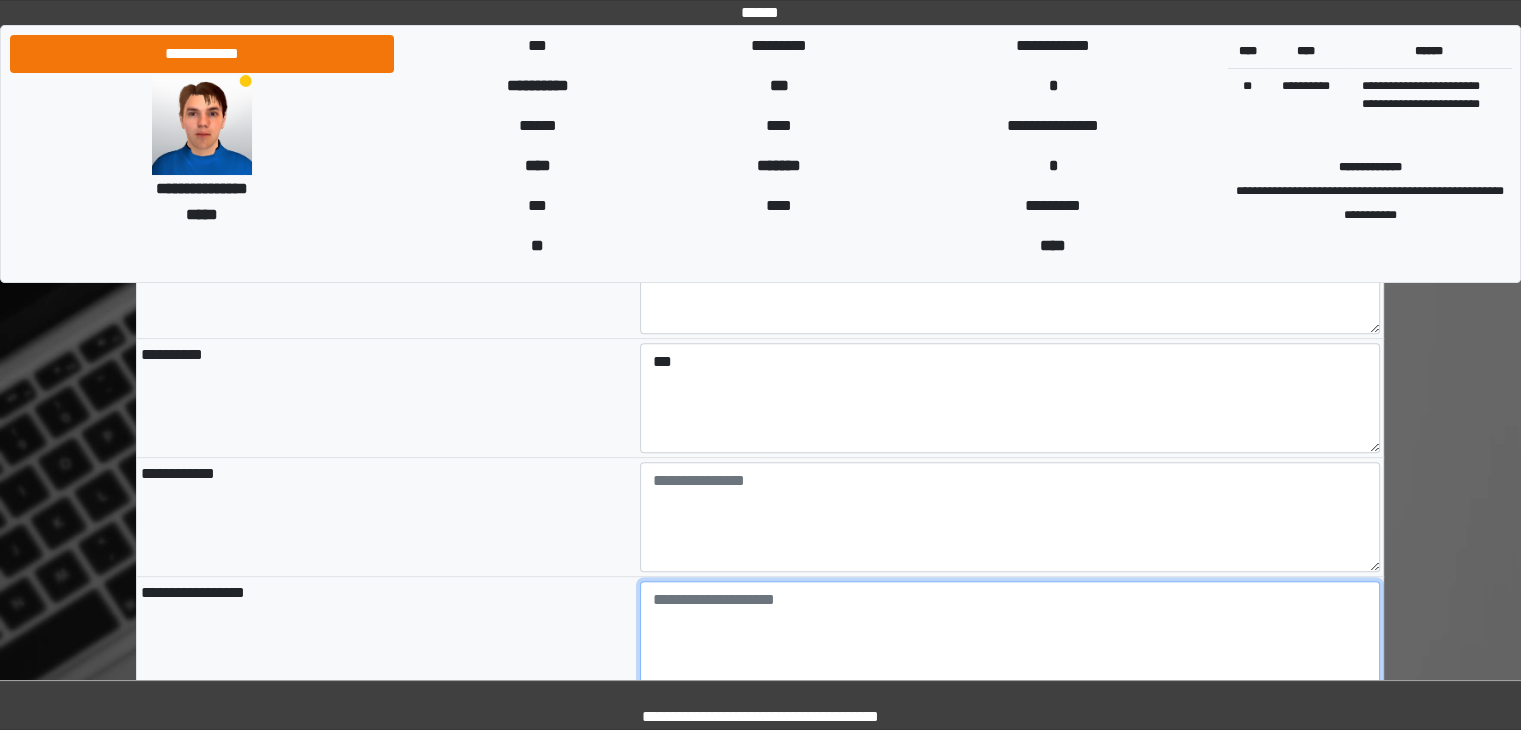 click at bounding box center [1010, 636] 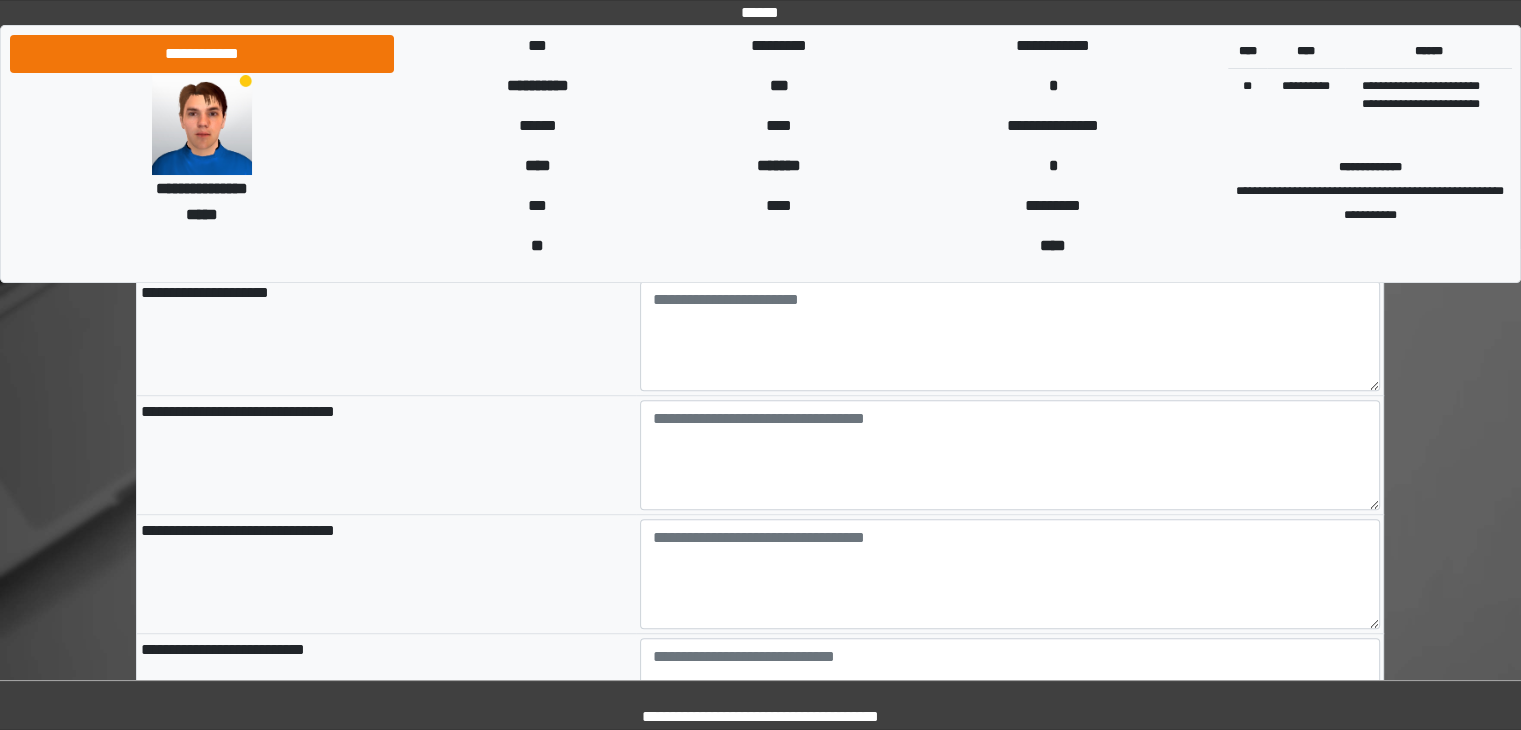 scroll, scrollTop: 1106, scrollLeft: 0, axis: vertical 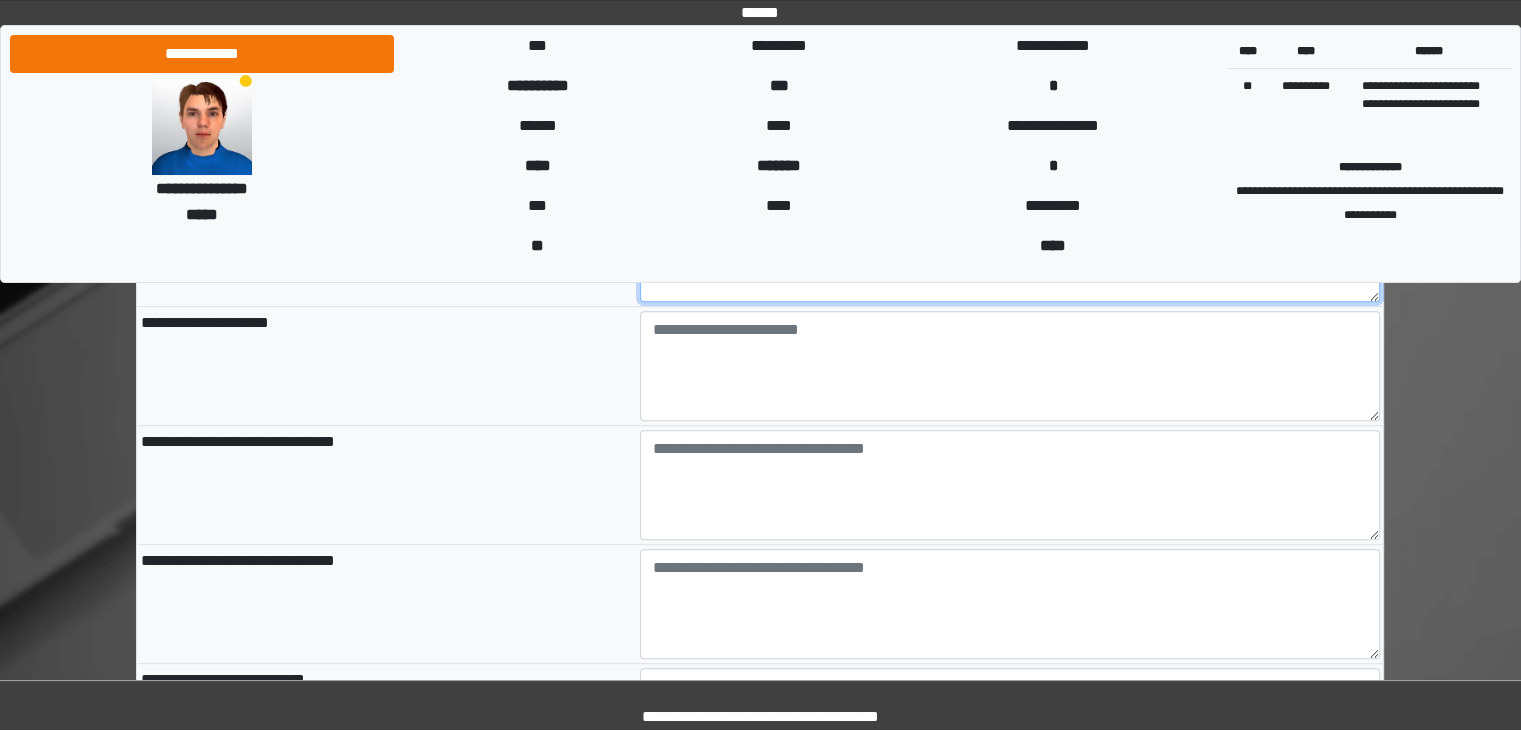 type on "**********" 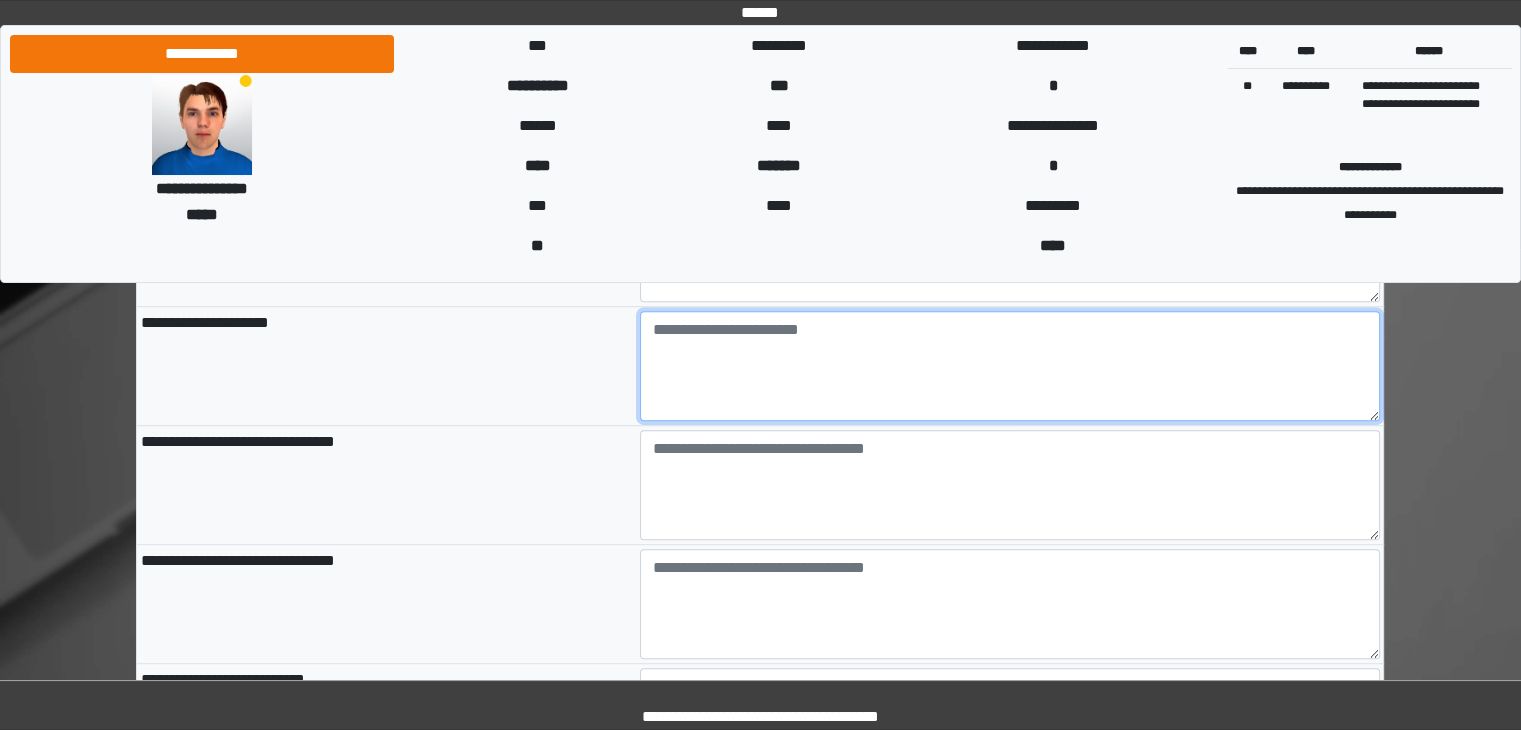 click at bounding box center [1010, 366] 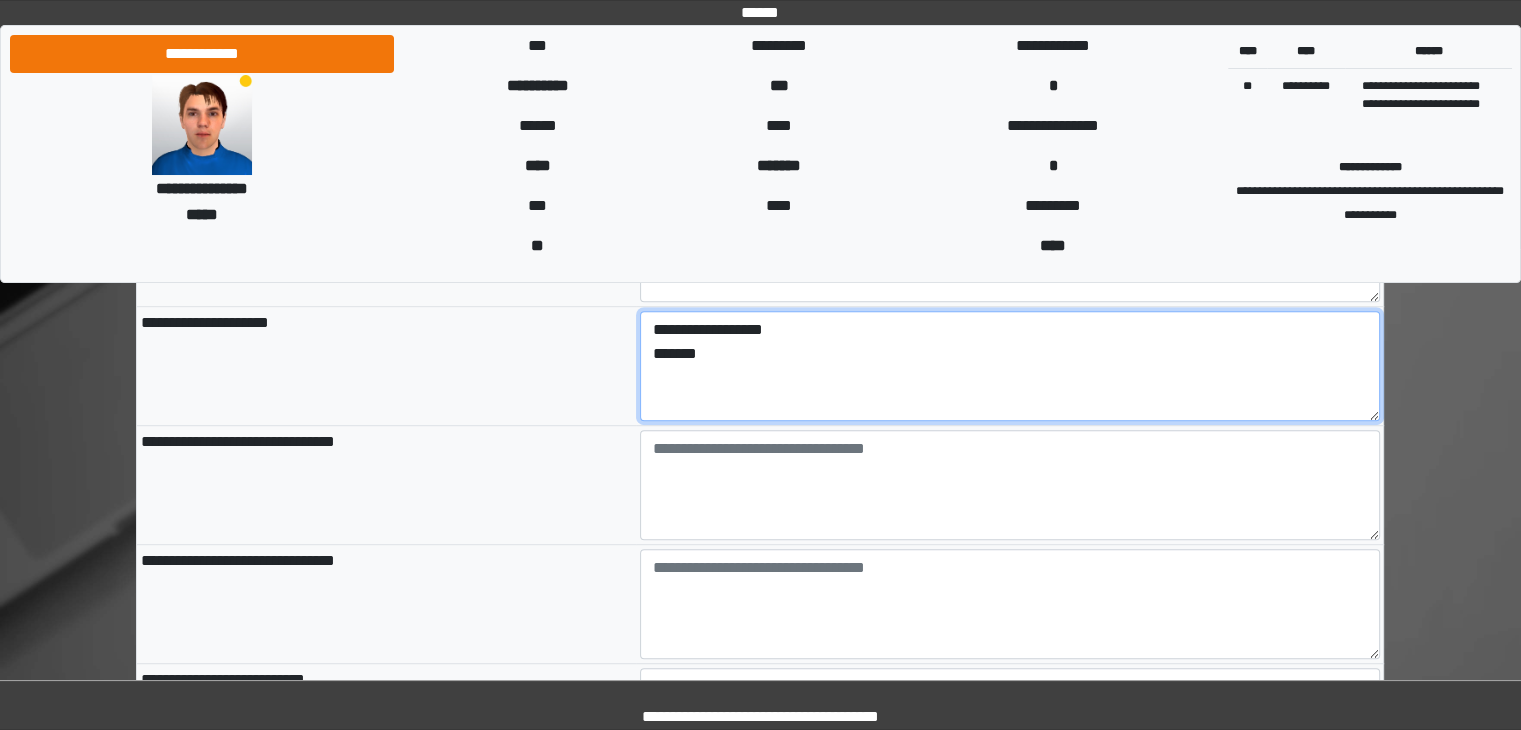 click on "[FIRST] [LAST]
[CITY]" at bounding box center [1010, 366] 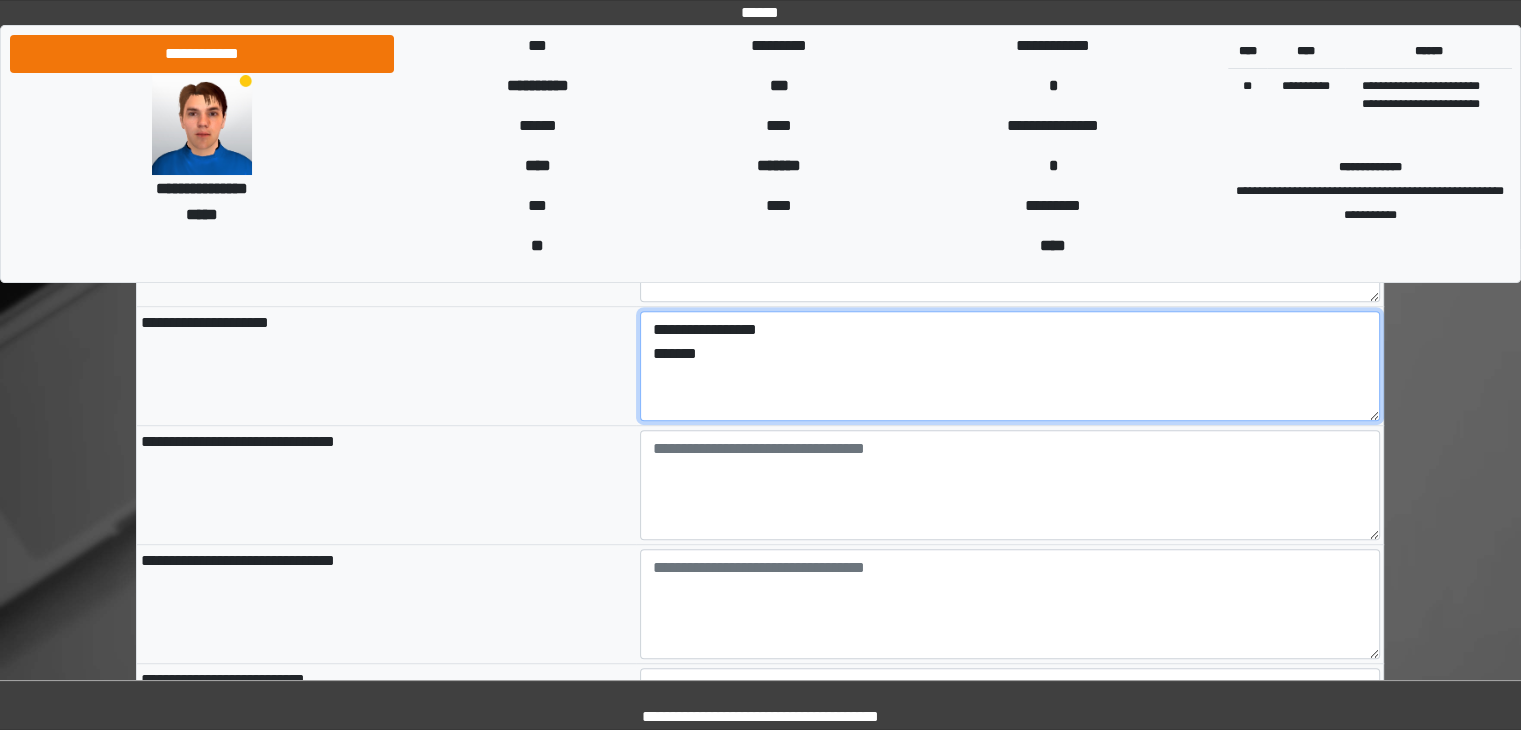 click on "[FIRST] [LAST]
[CITY]" at bounding box center (1010, 366) 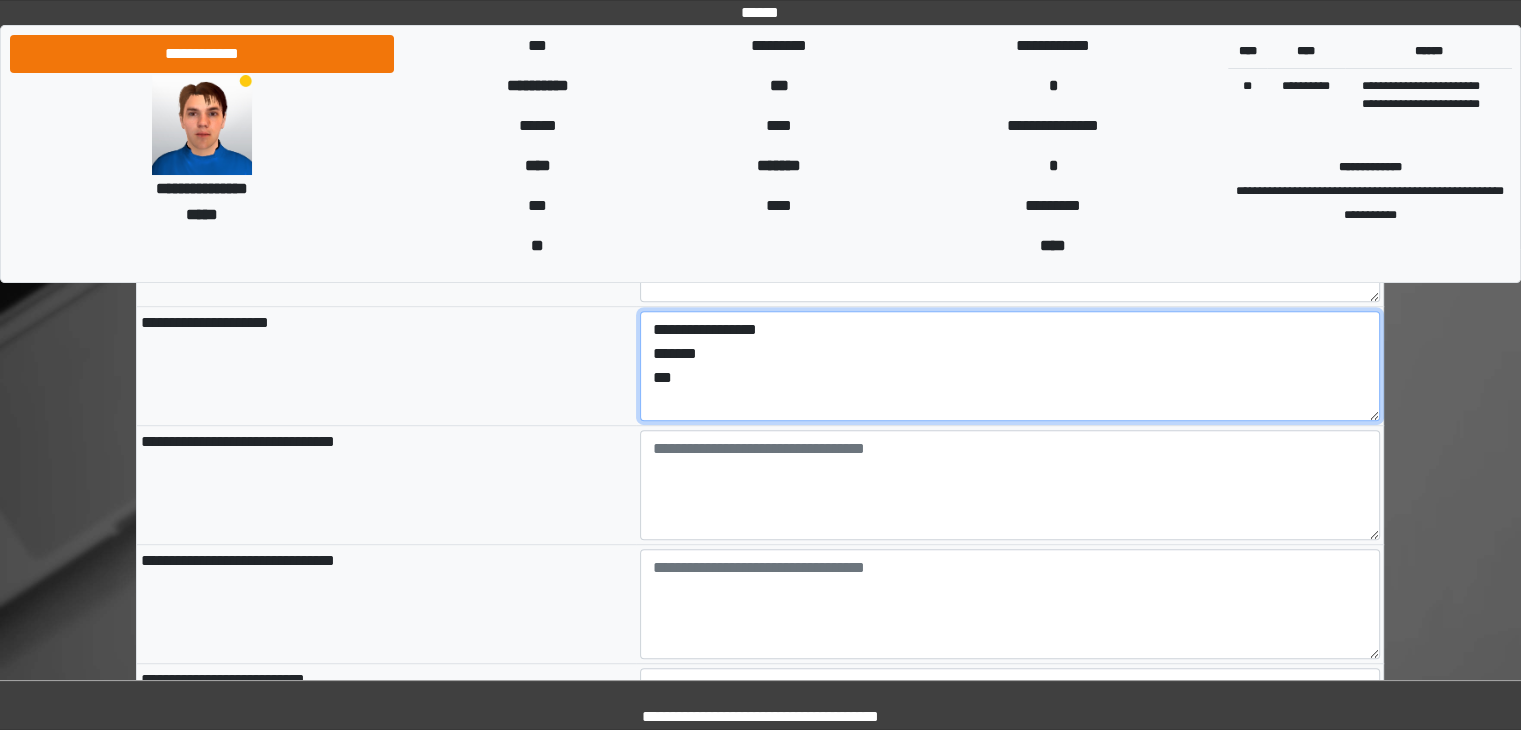 type on "[FIRST] [LAST]
[CITY]
[STATE]" 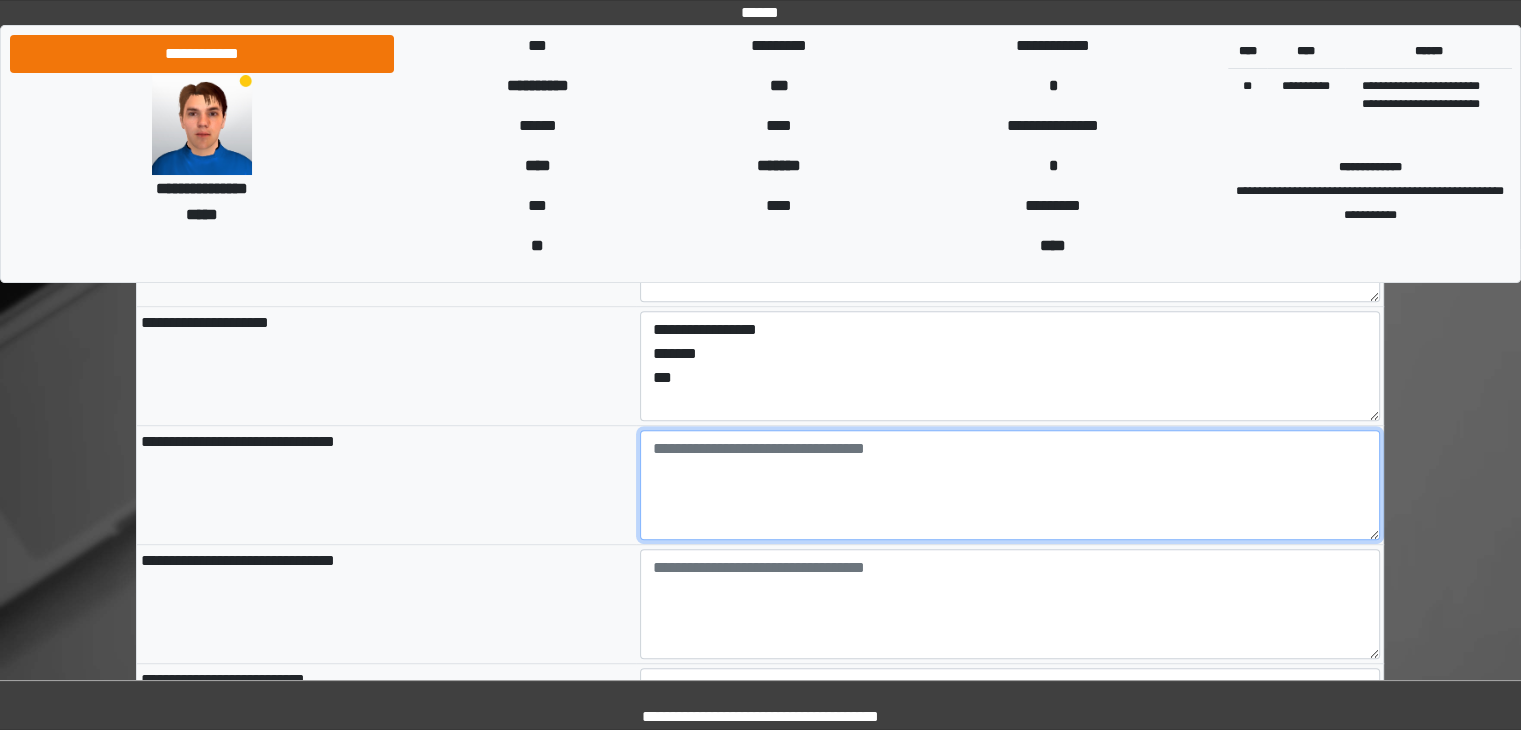 click at bounding box center (1010, 485) 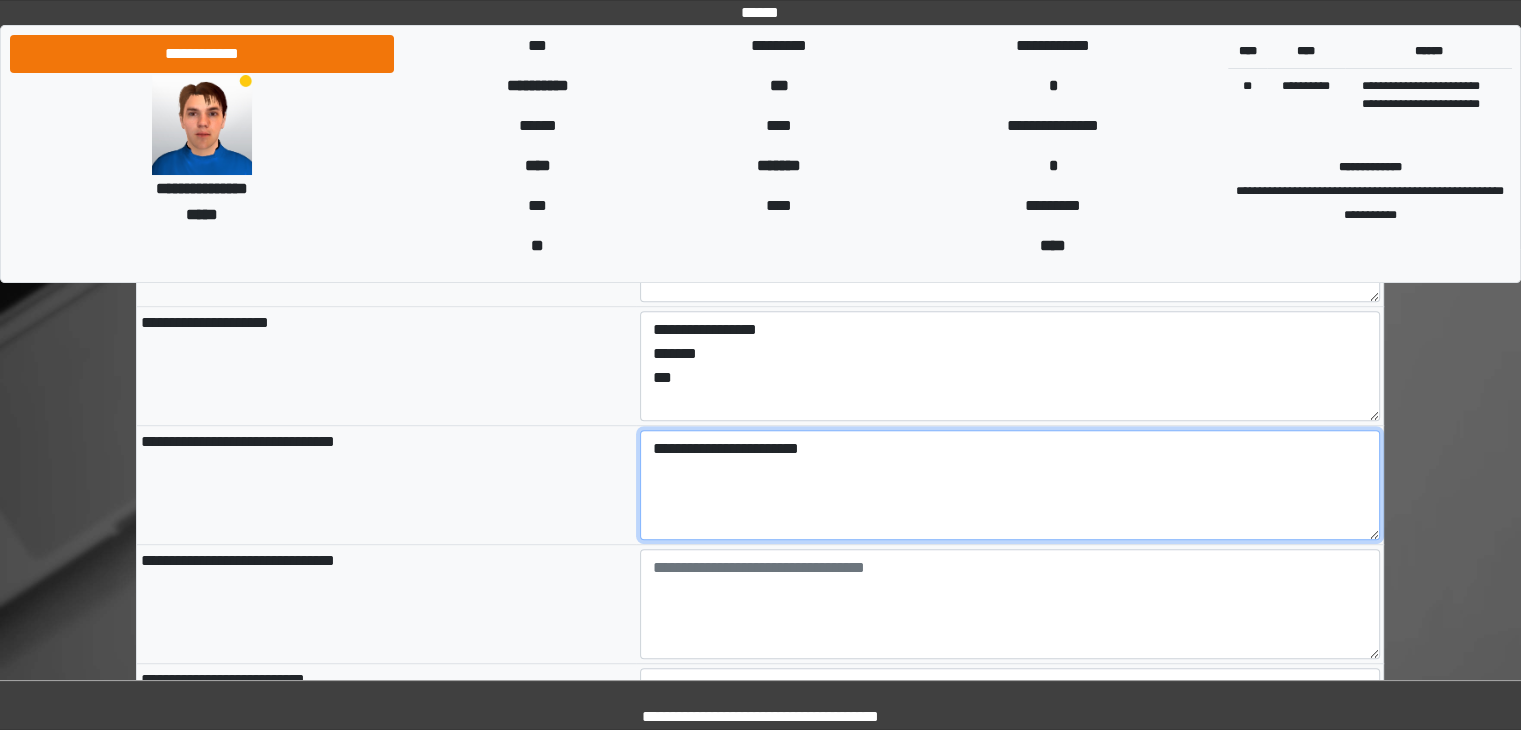 type on "**********" 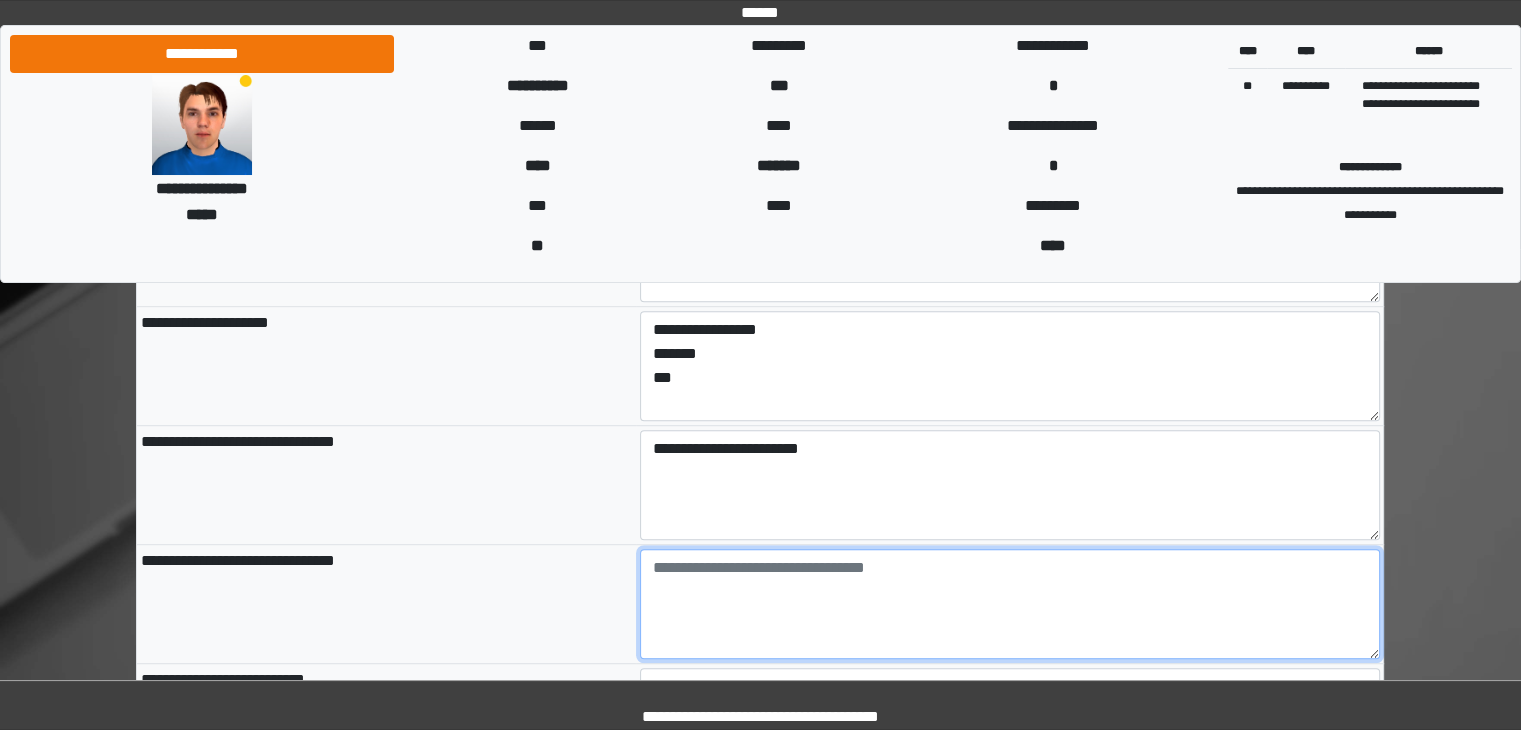 click at bounding box center [1010, 604] 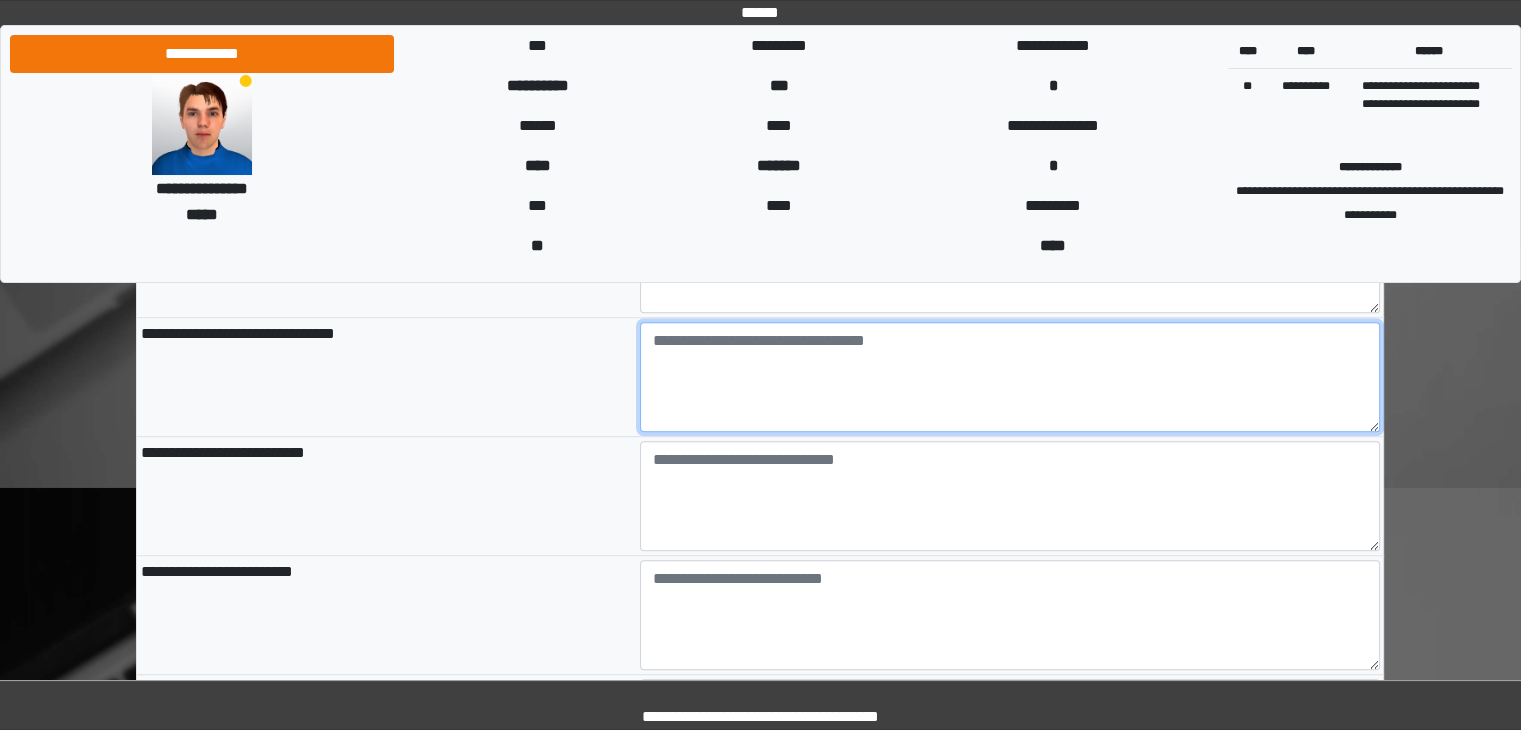 scroll, scrollTop: 1311, scrollLeft: 0, axis: vertical 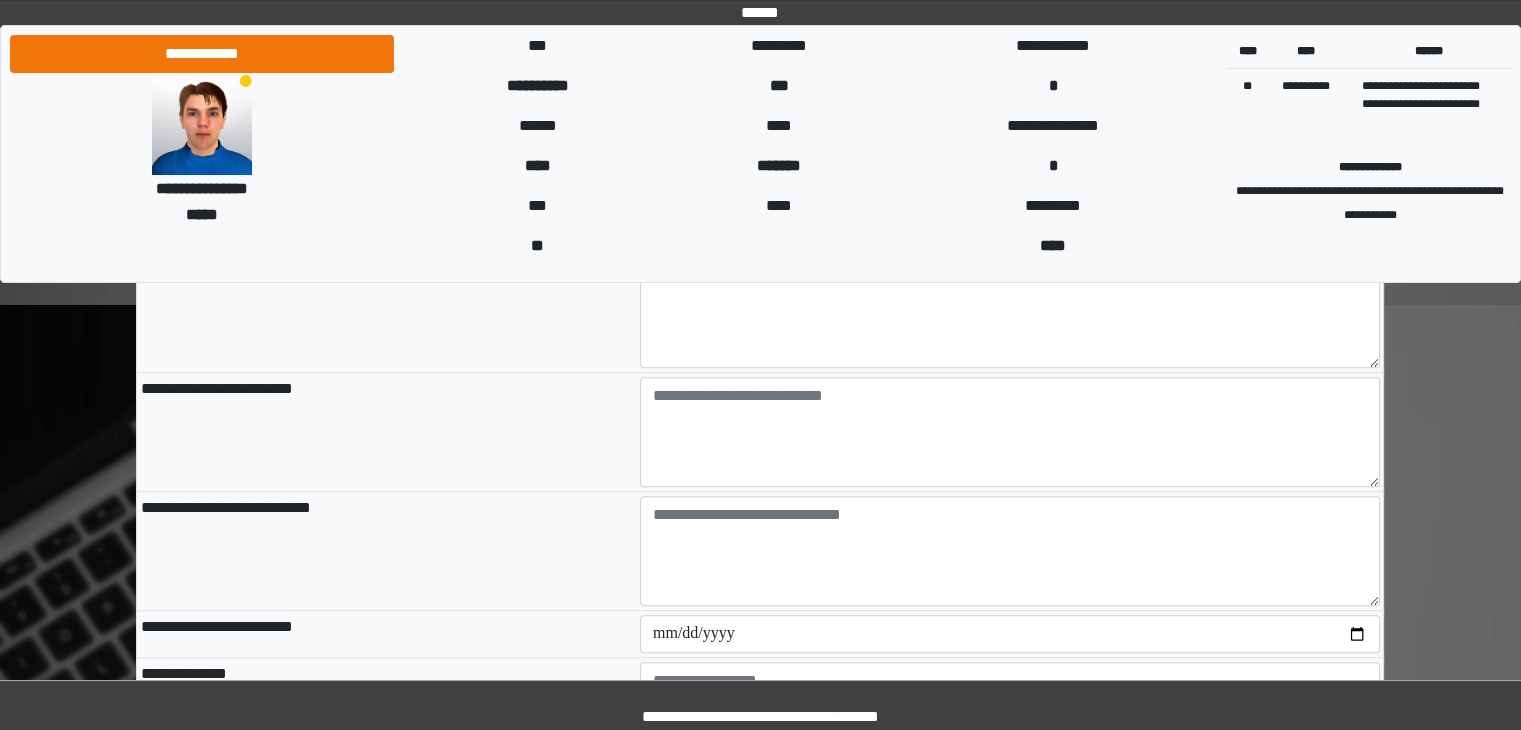 type on "*********" 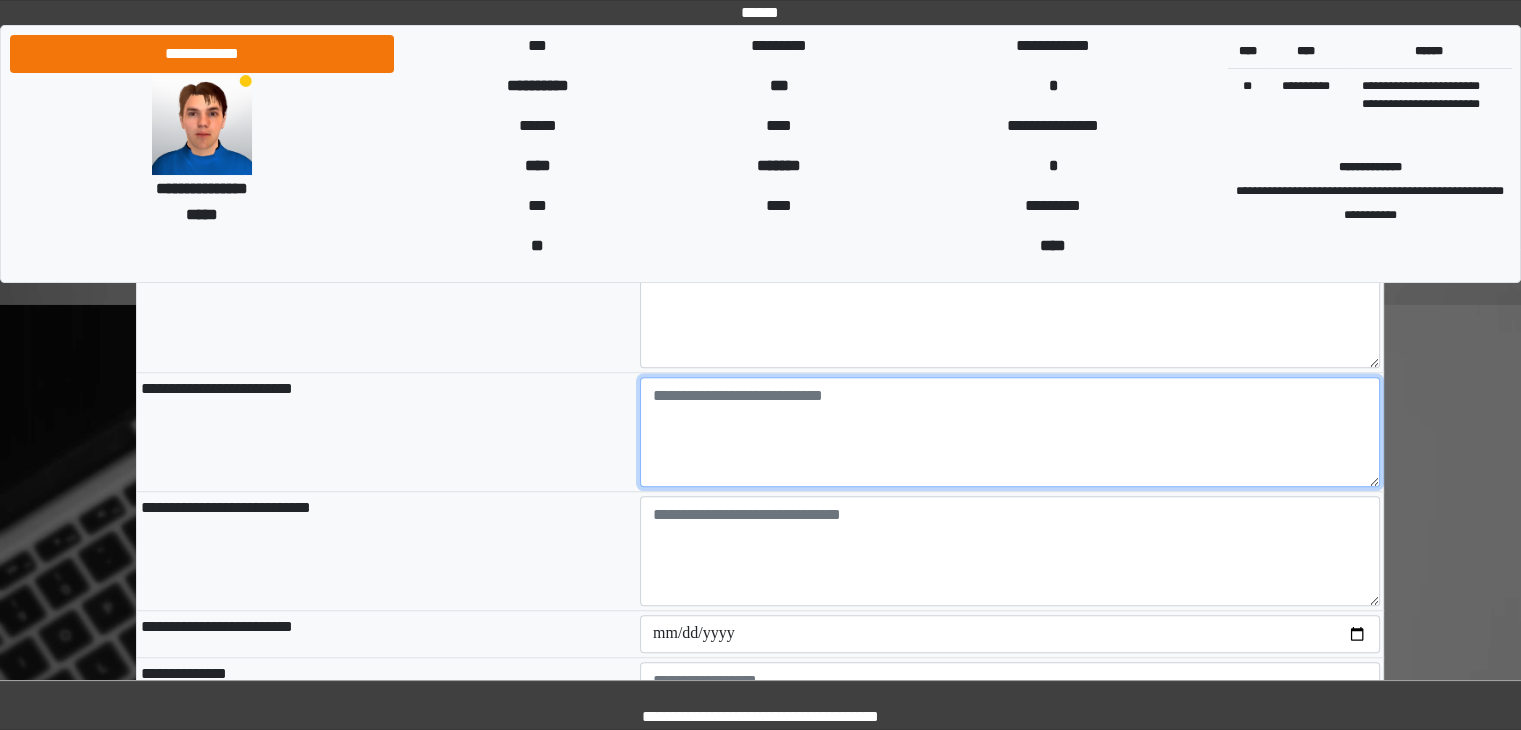 click at bounding box center (1010, 432) 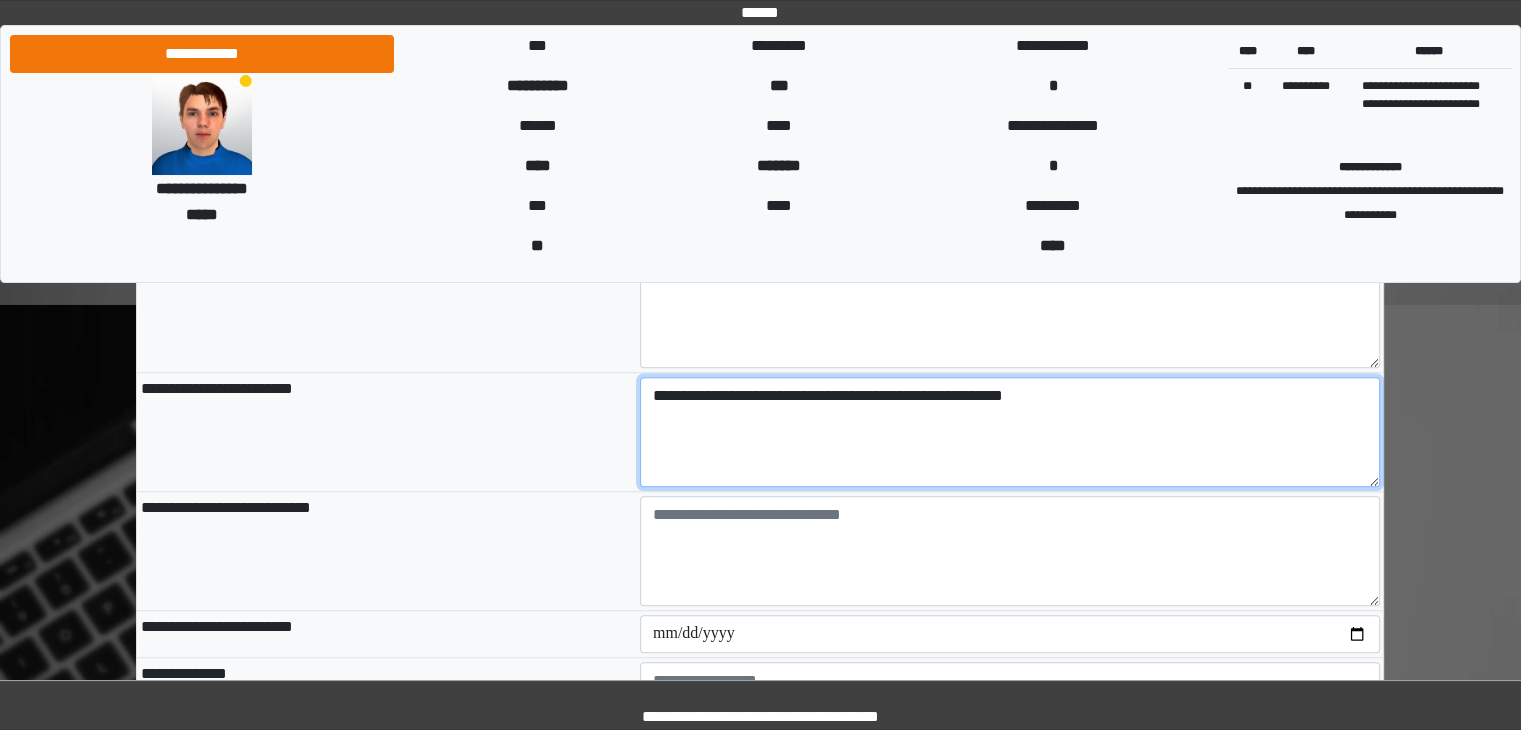 type on "**********" 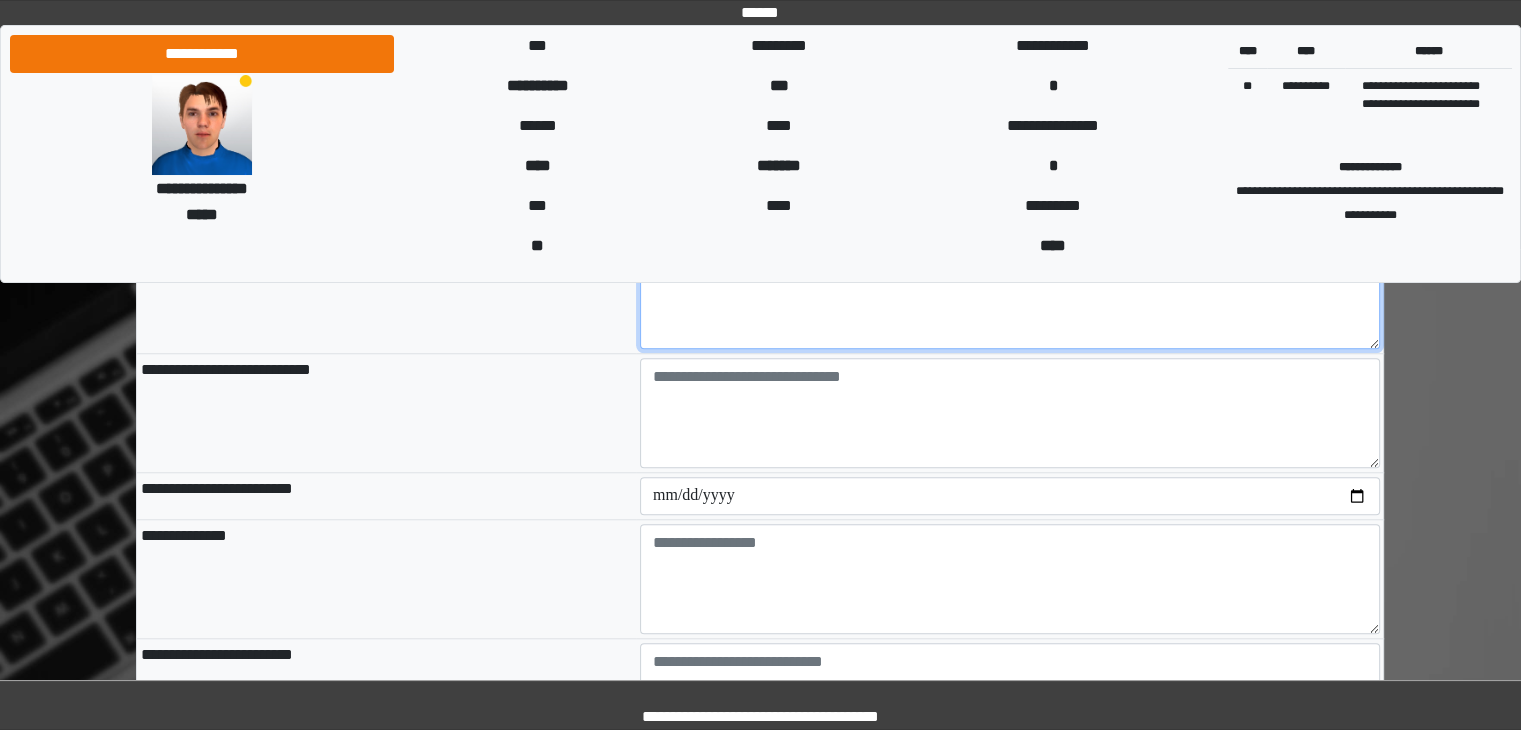 scroll, scrollTop: 1647, scrollLeft: 0, axis: vertical 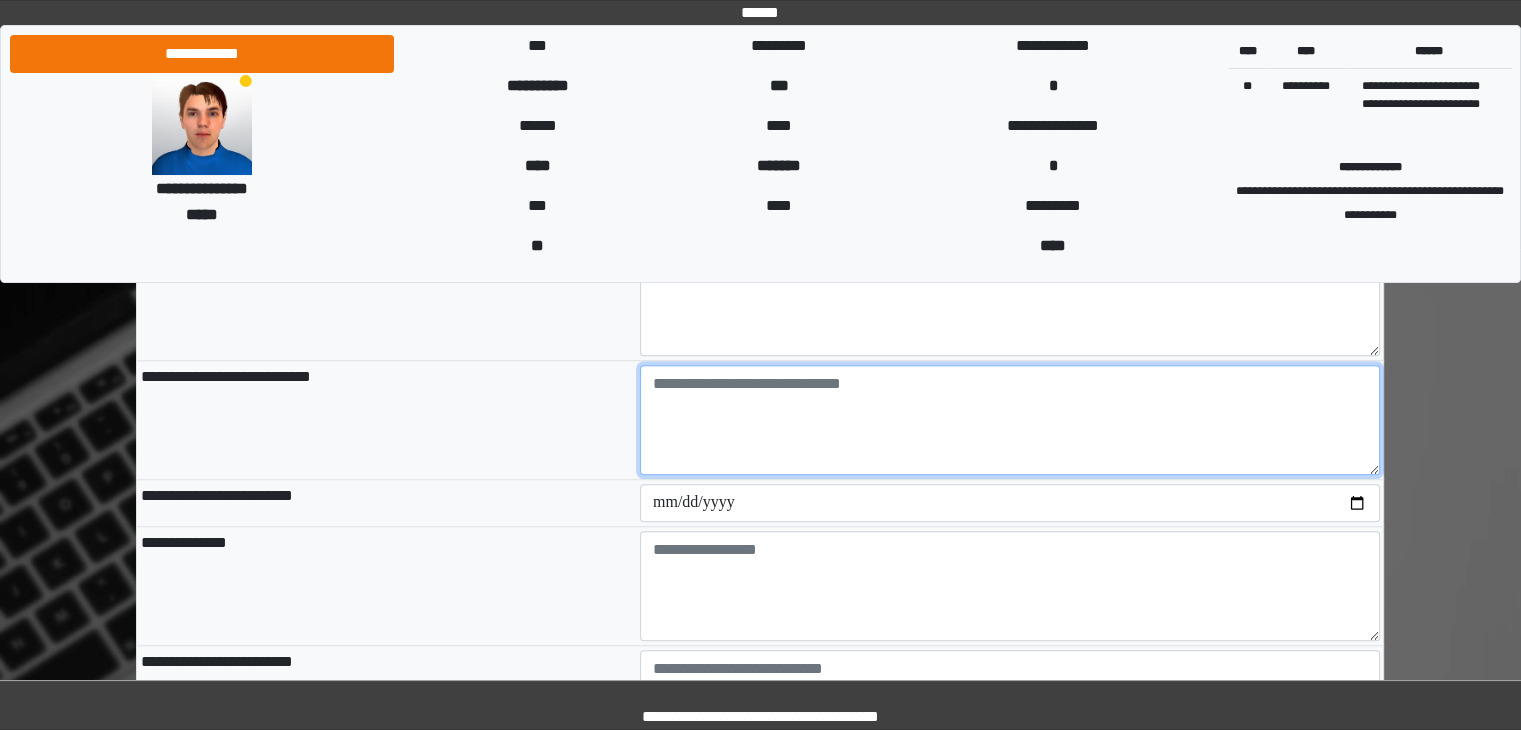 click at bounding box center [1010, 420] 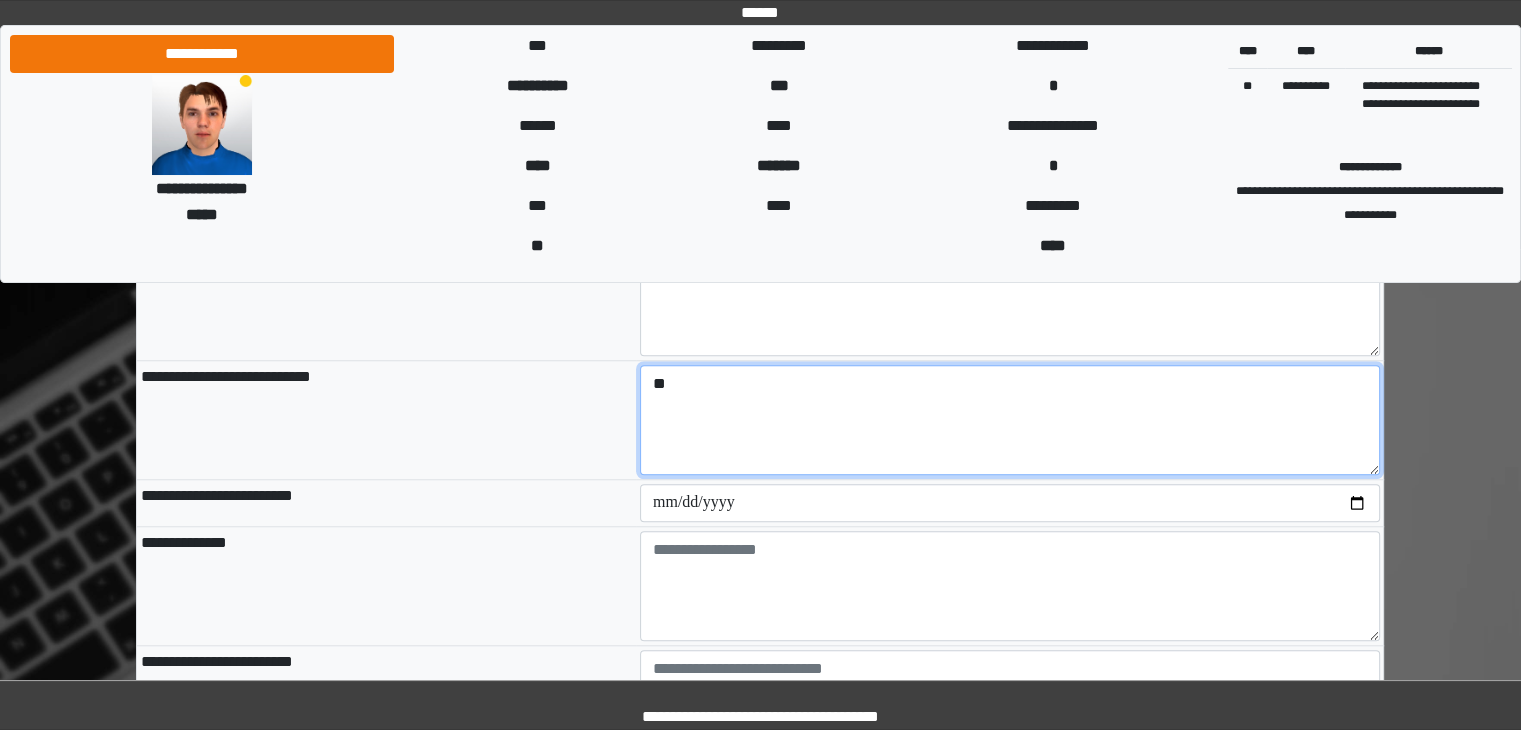 type on "*" 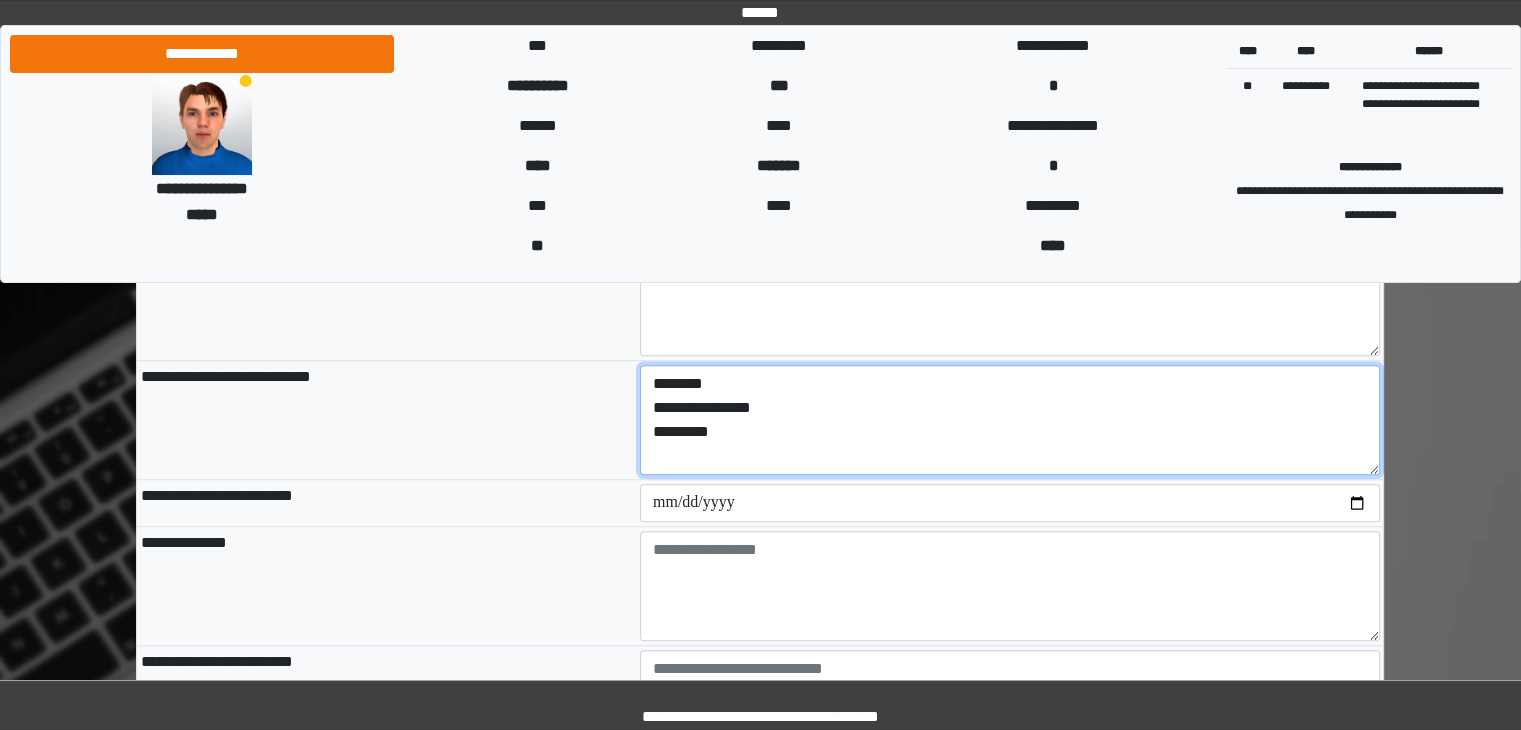 click on "[FIRST] [LAST]
[CITY]
[STATE]" at bounding box center [1010, 420] 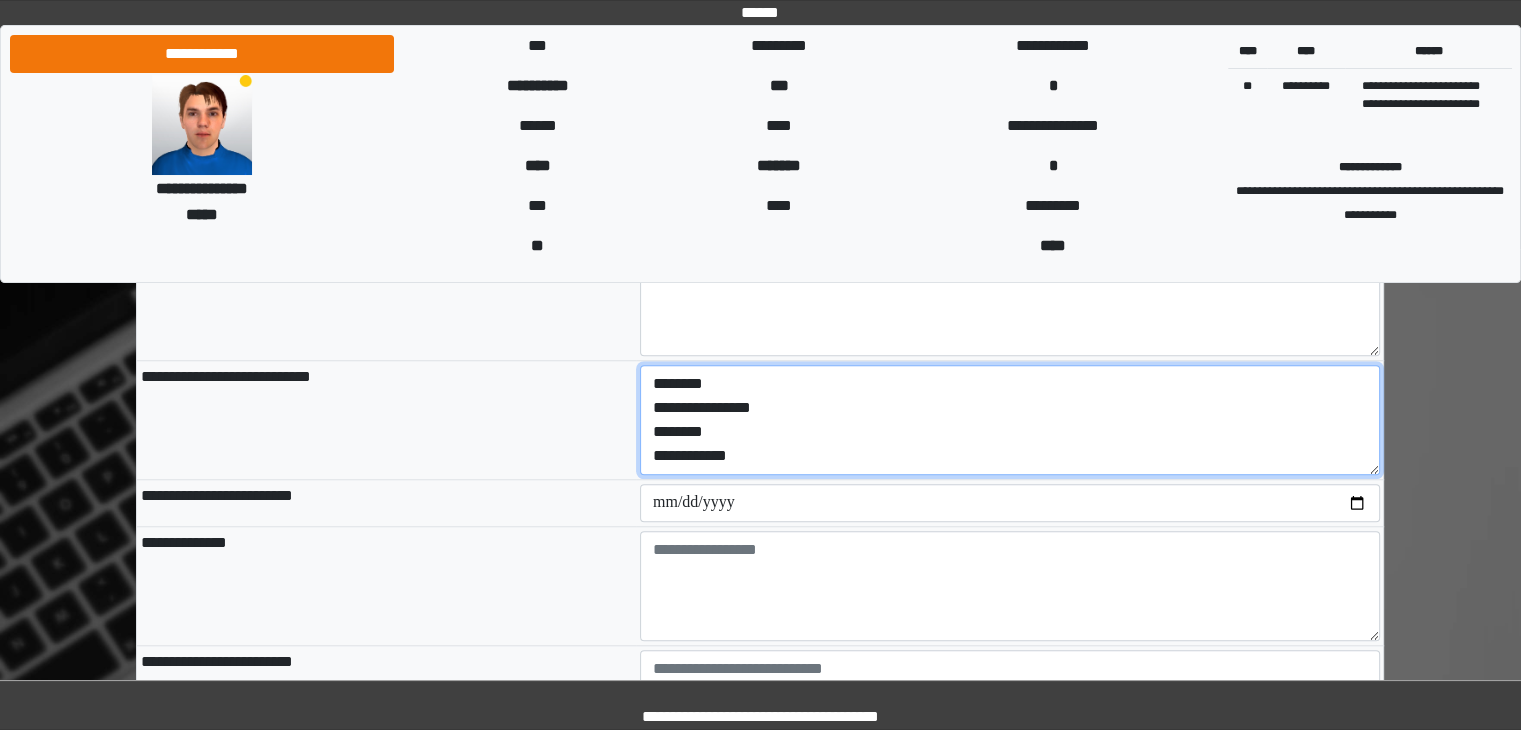 type on "[FIRST] [LAST]
[CITY]
[STATE]
[ZIP]" 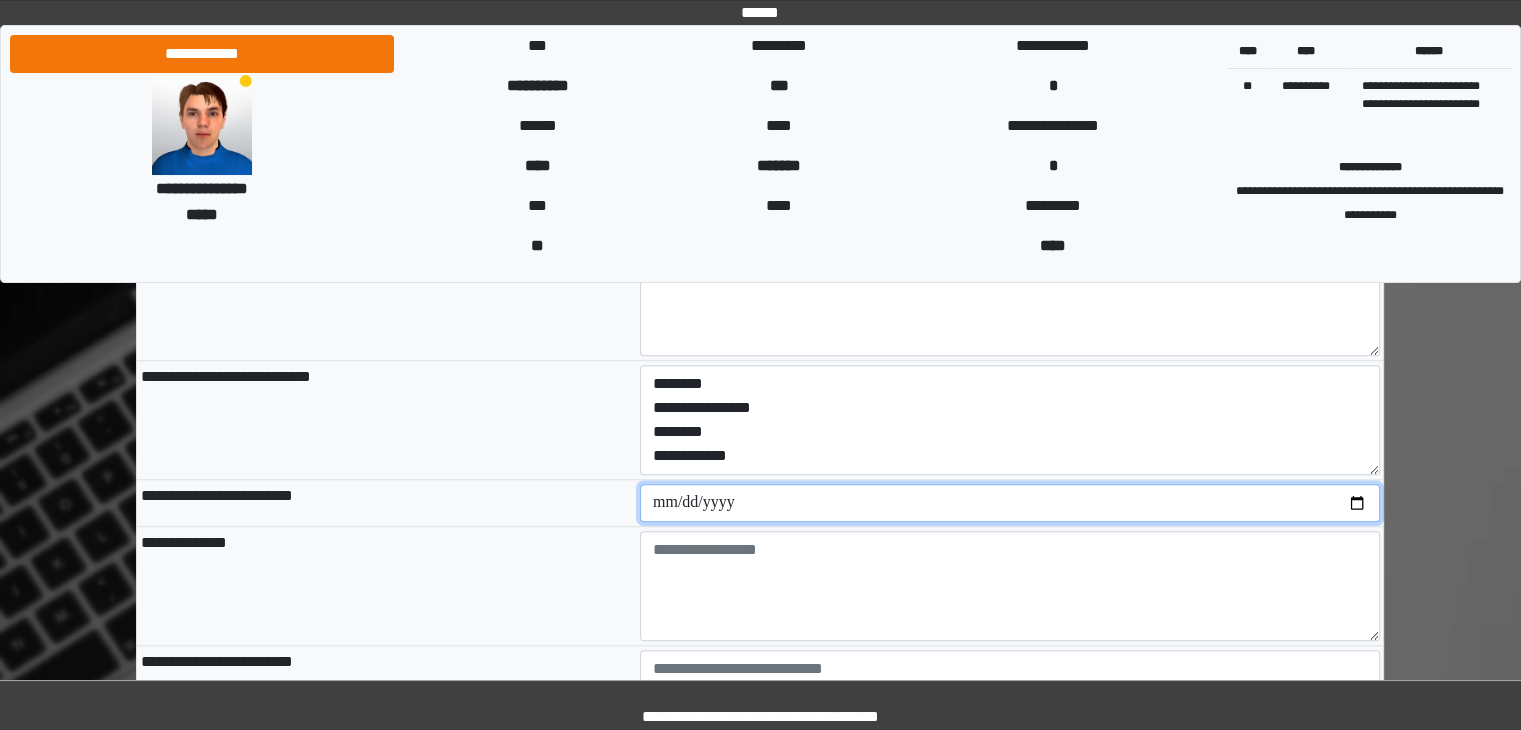 click at bounding box center (1010, 503) 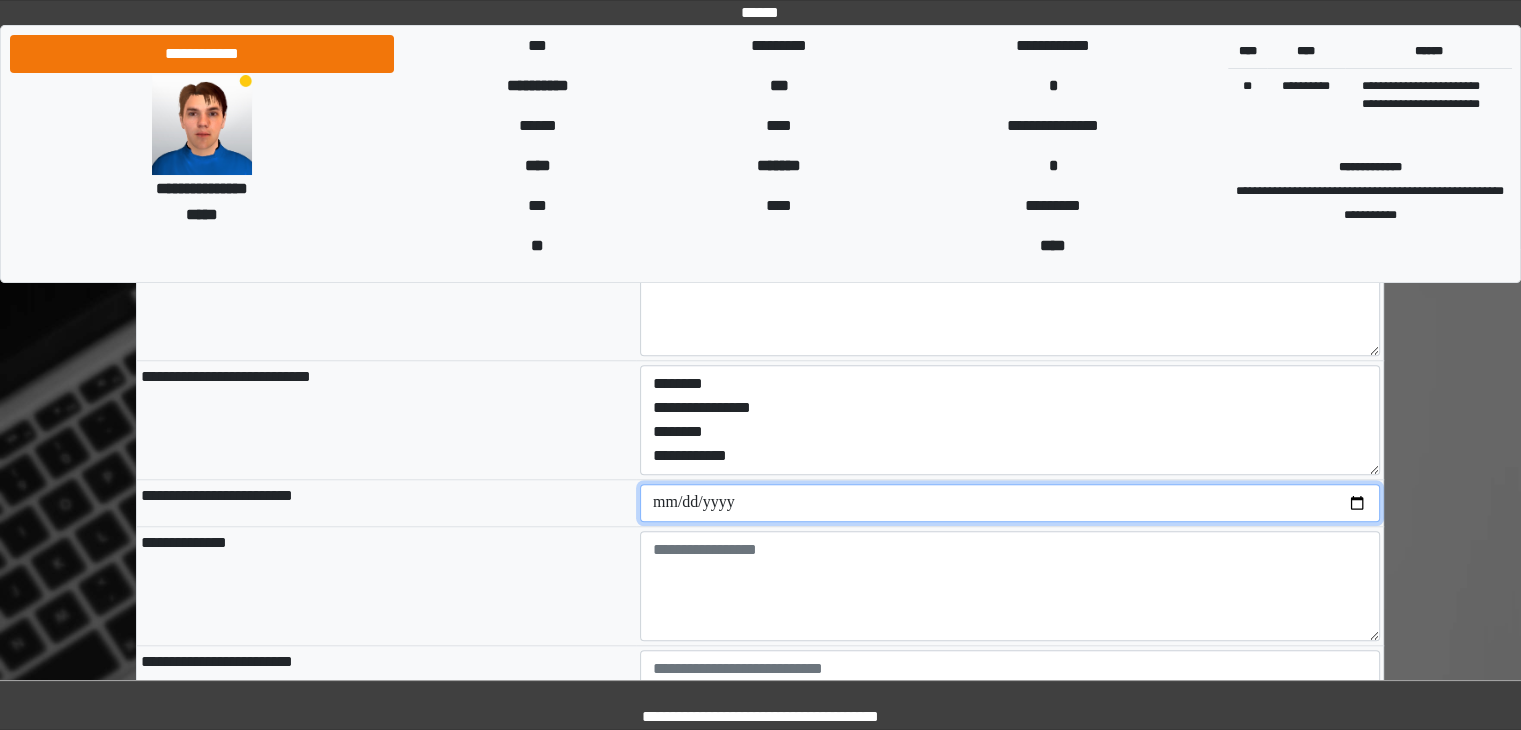 click at bounding box center [1010, 503] 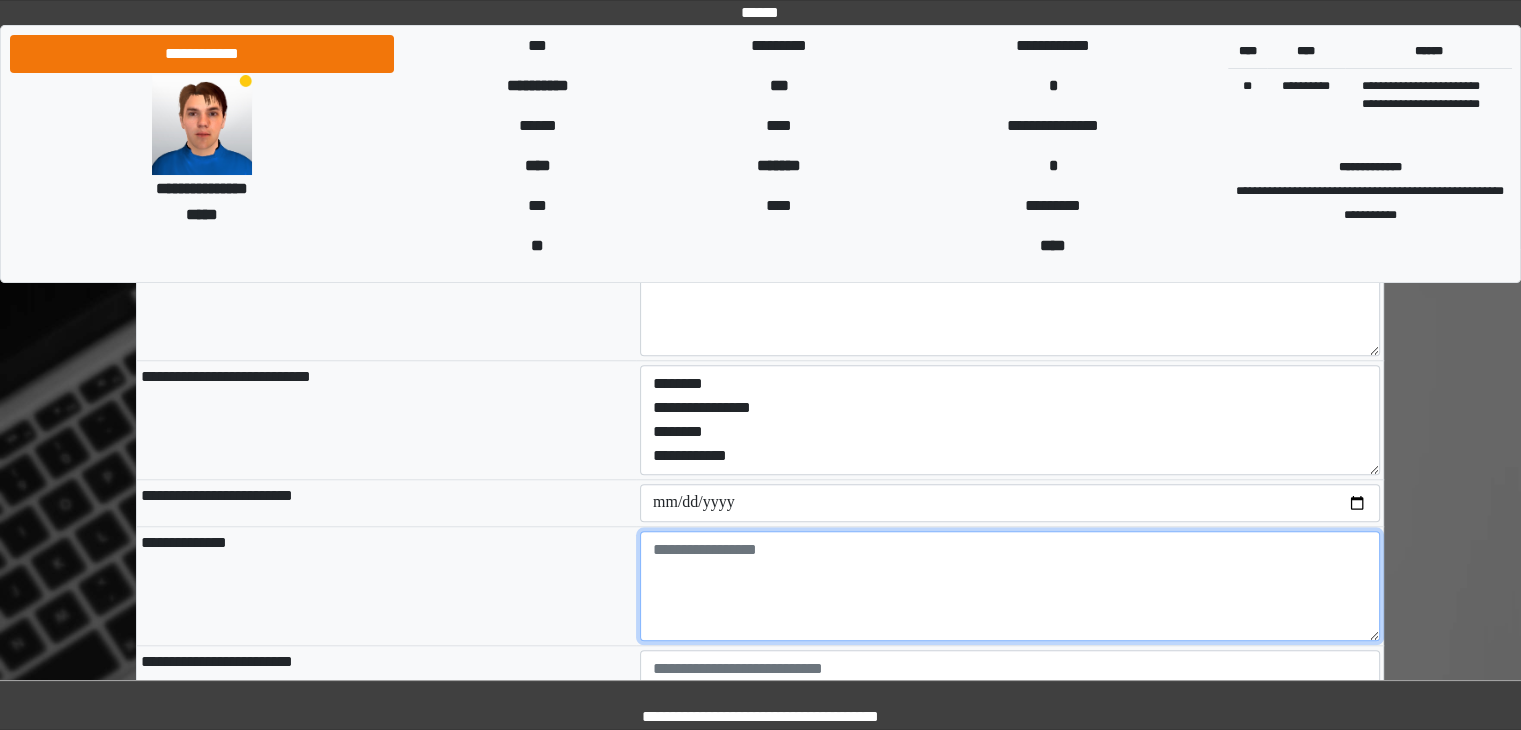 click at bounding box center (1010, 586) 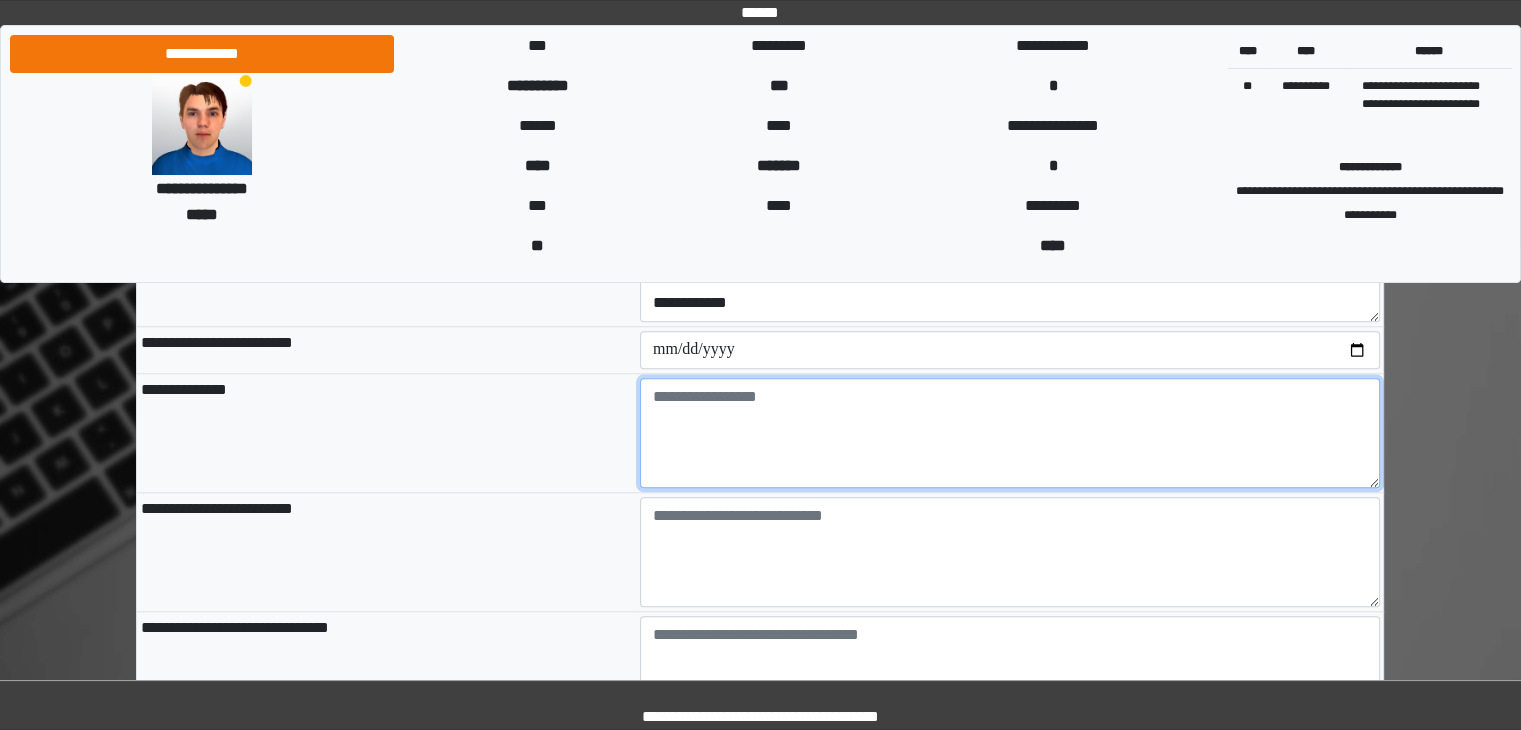 scroll, scrollTop: 1822, scrollLeft: 0, axis: vertical 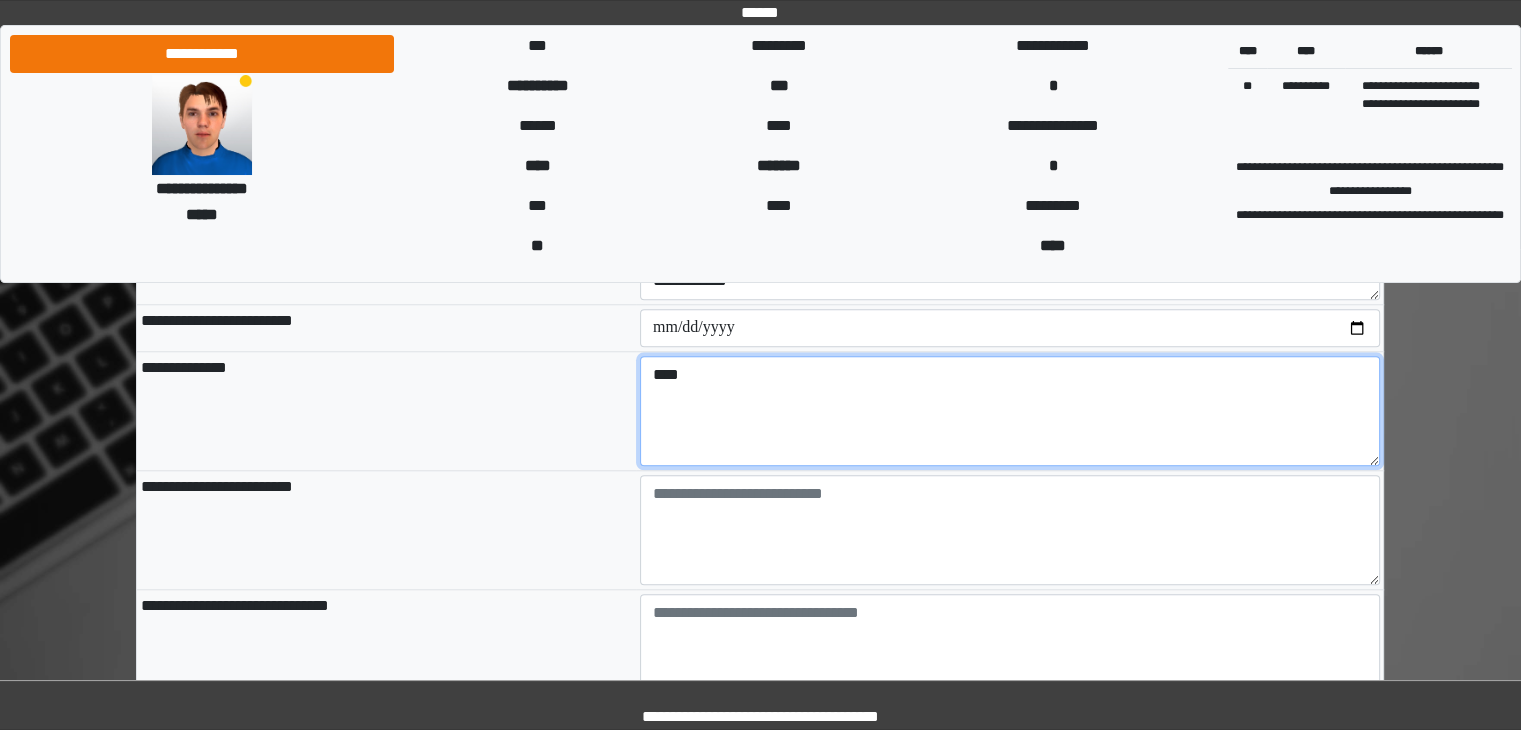 paste on "**********" 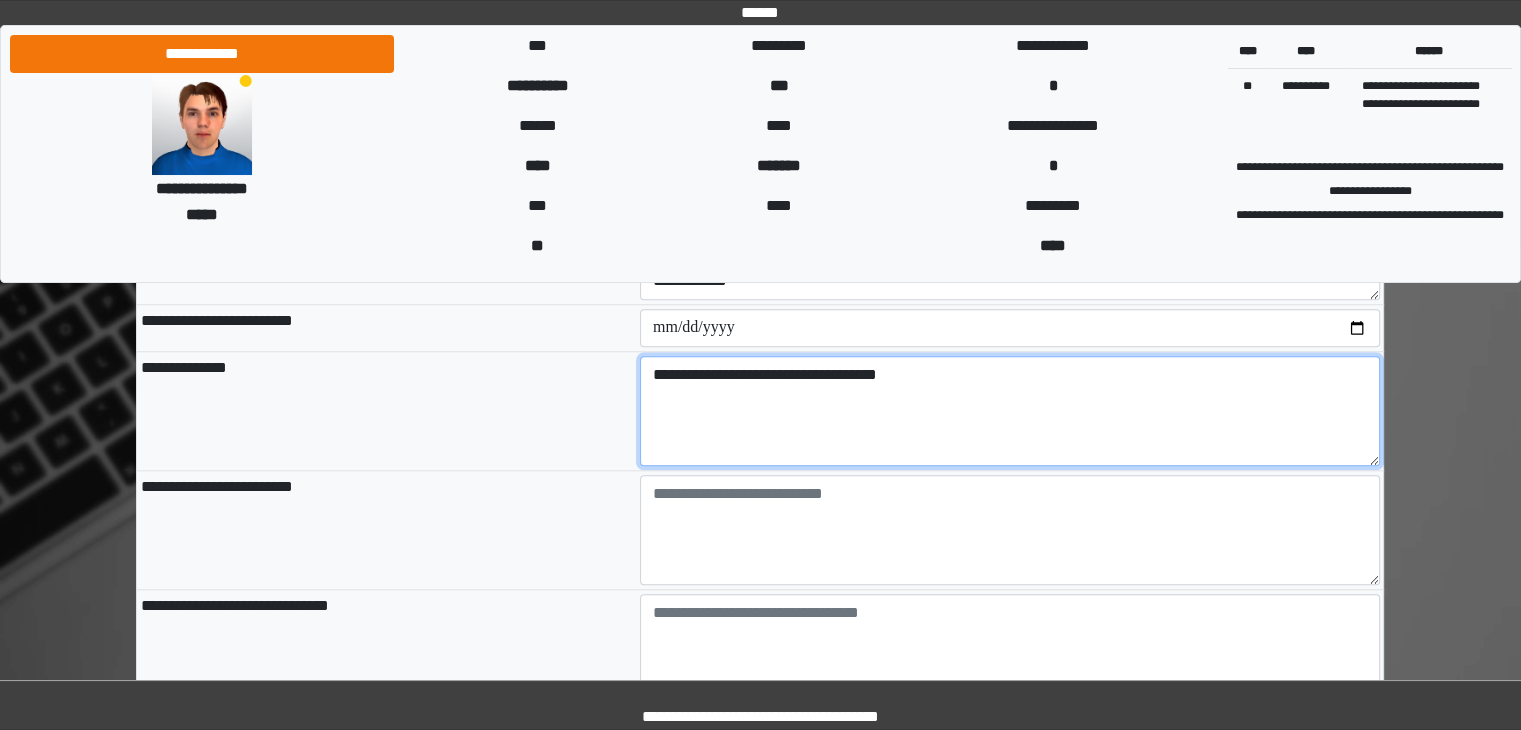 type on "**********" 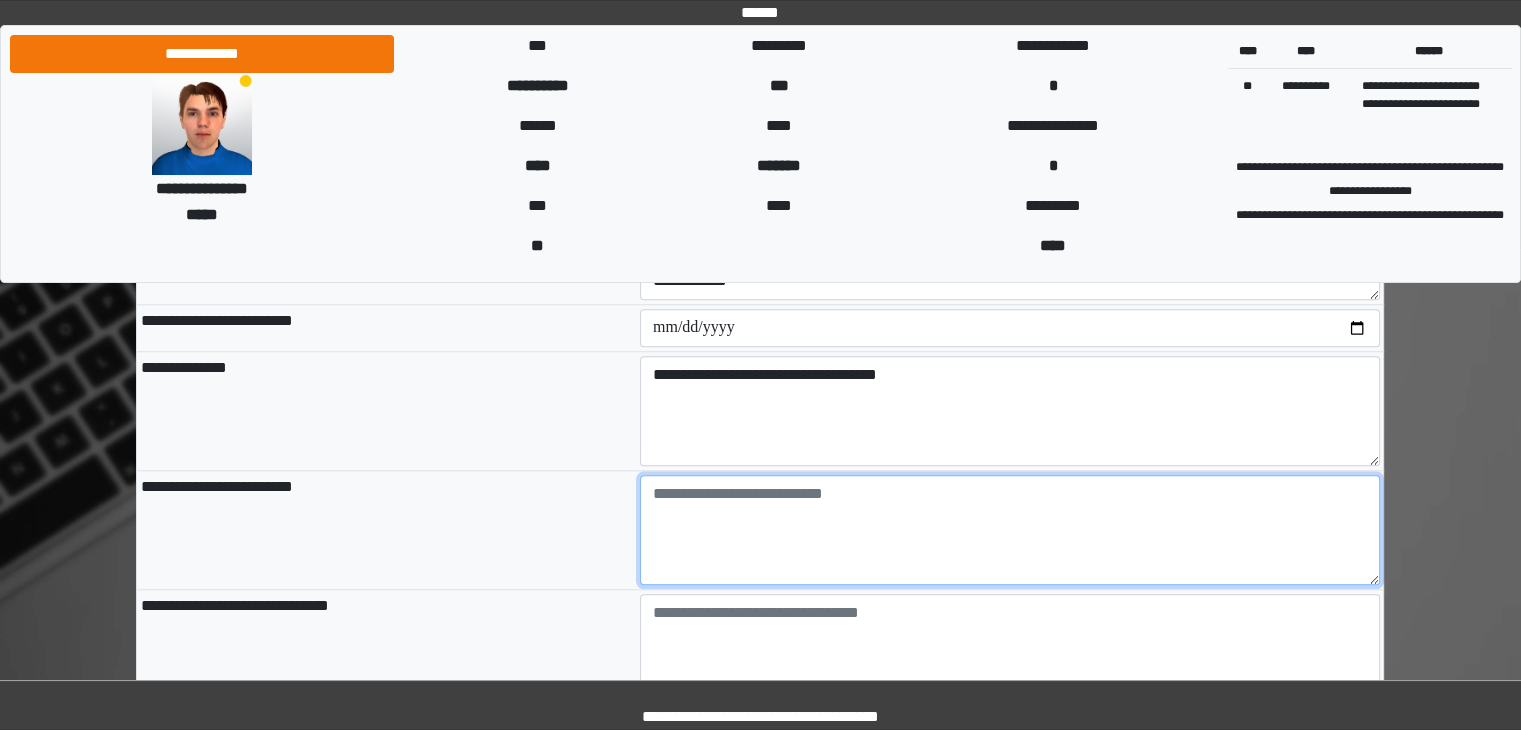 click at bounding box center (1010, 530) 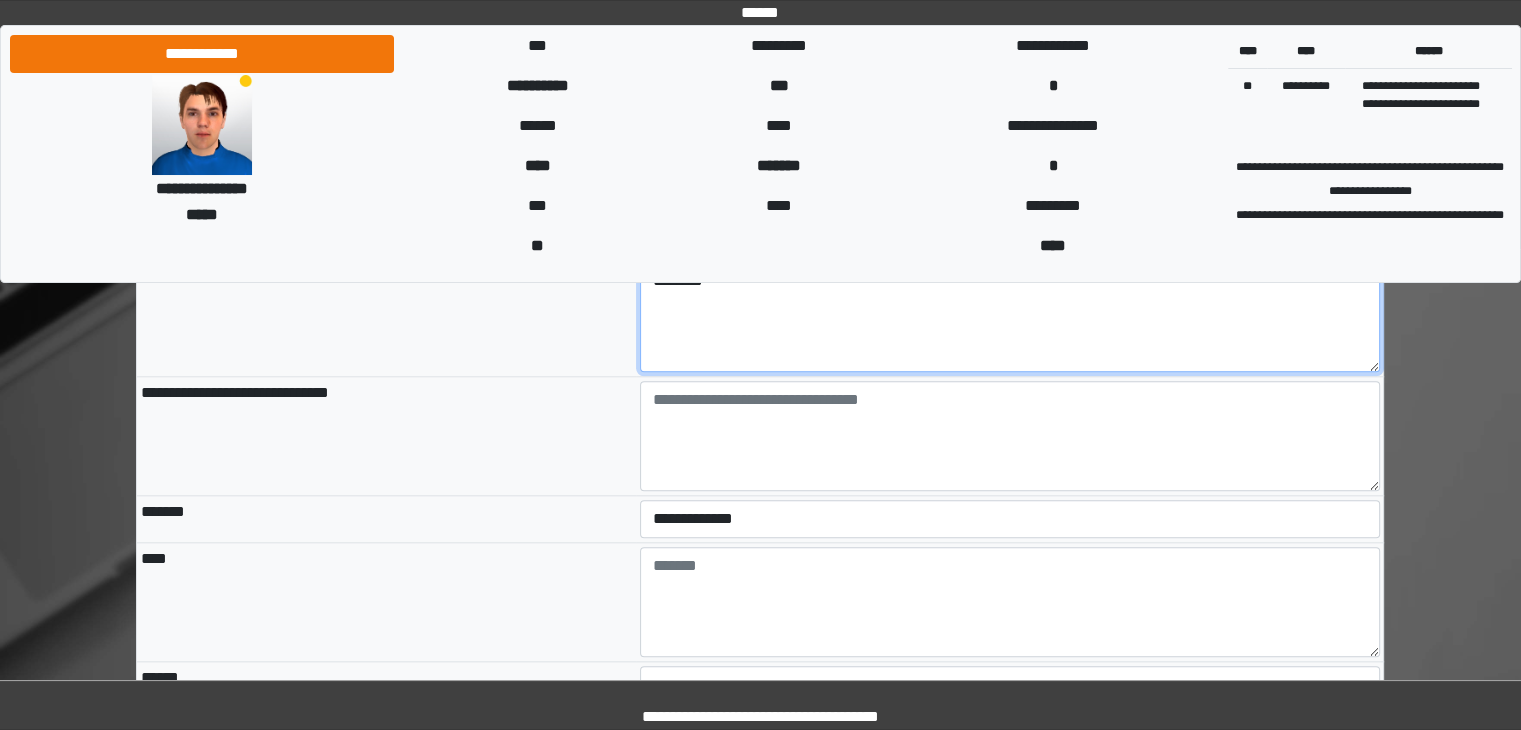 scroll, scrollTop: 2049, scrollLeft: 0, axis: vertical 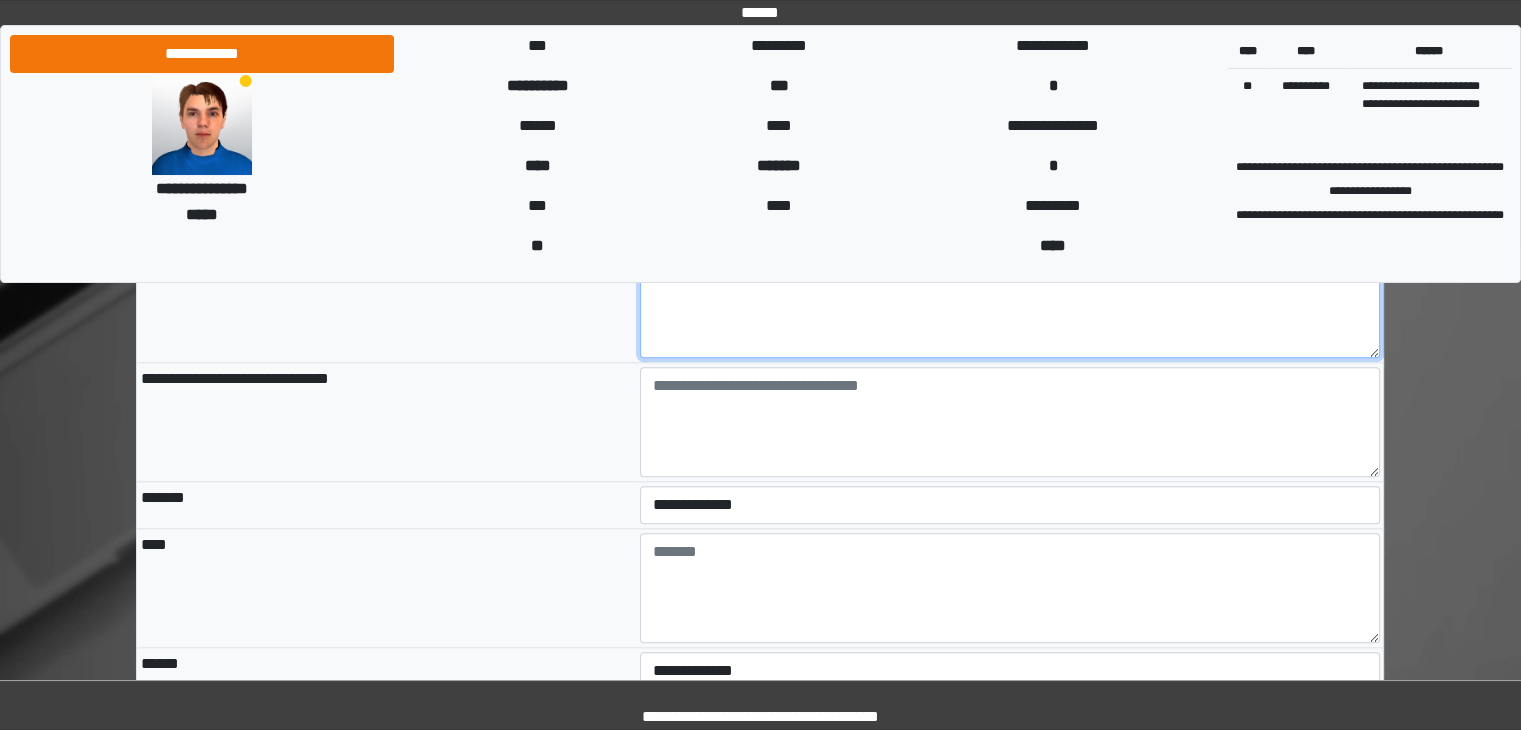 type on "********" 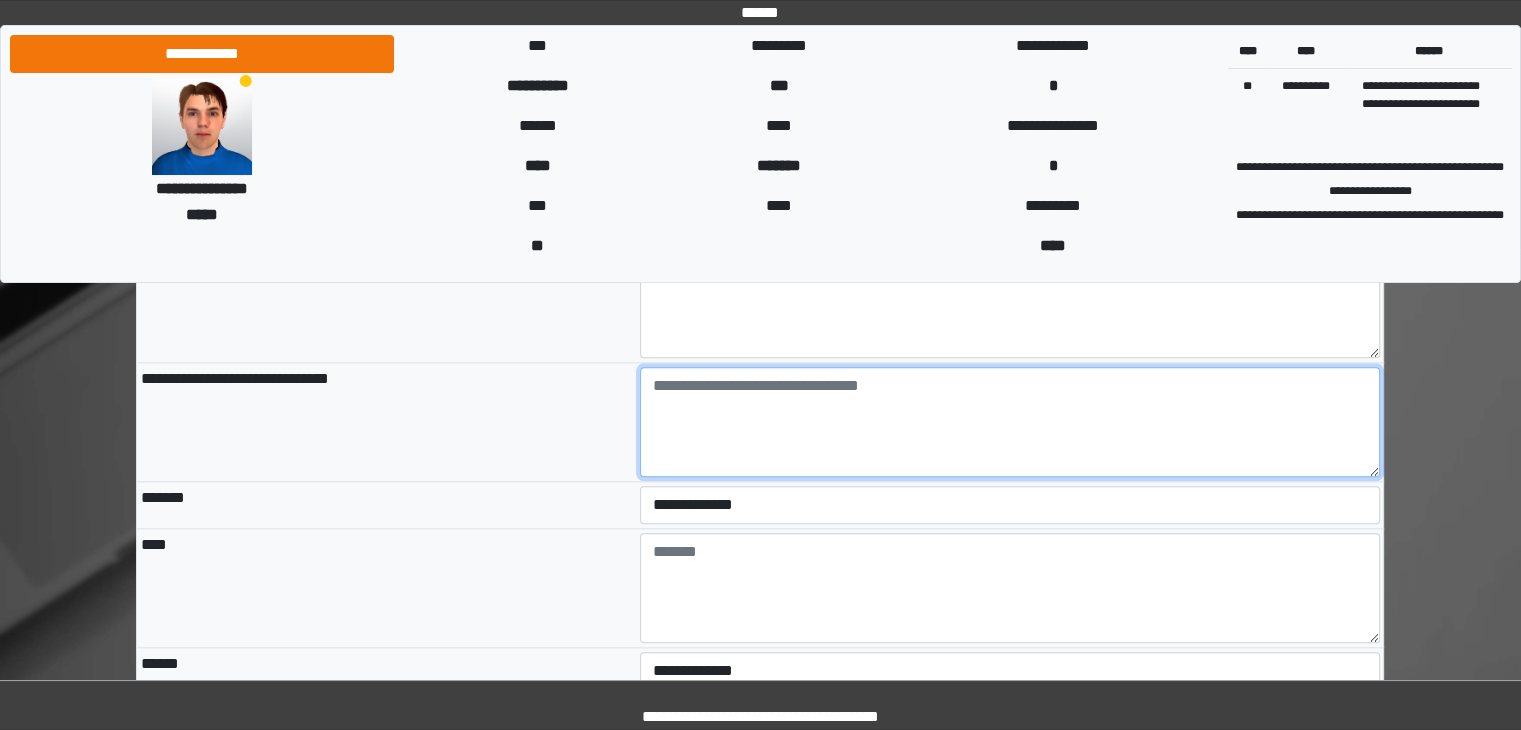 click at bounding box center (1010, 422) 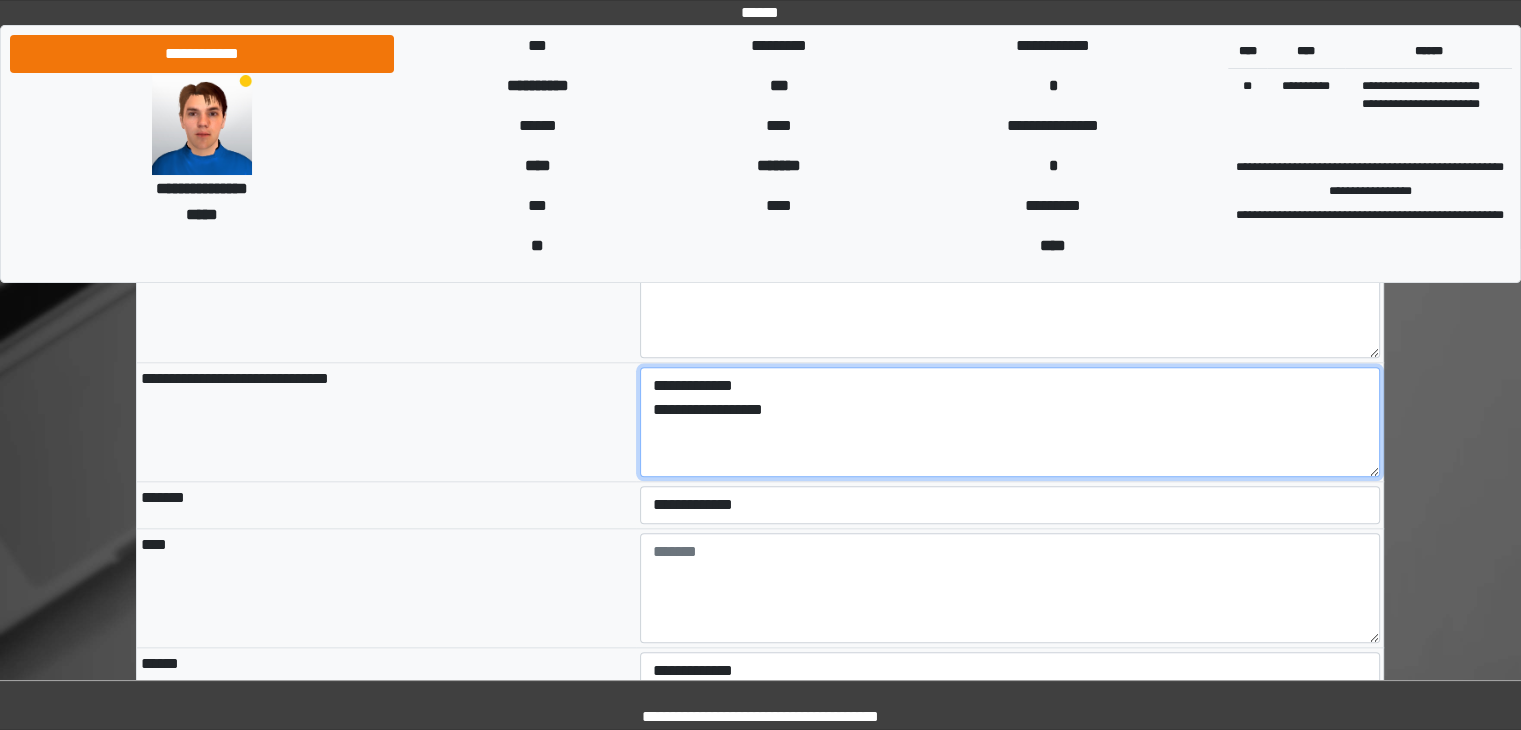 type on "[FIRST] [LAST]
[ADDRESS]" 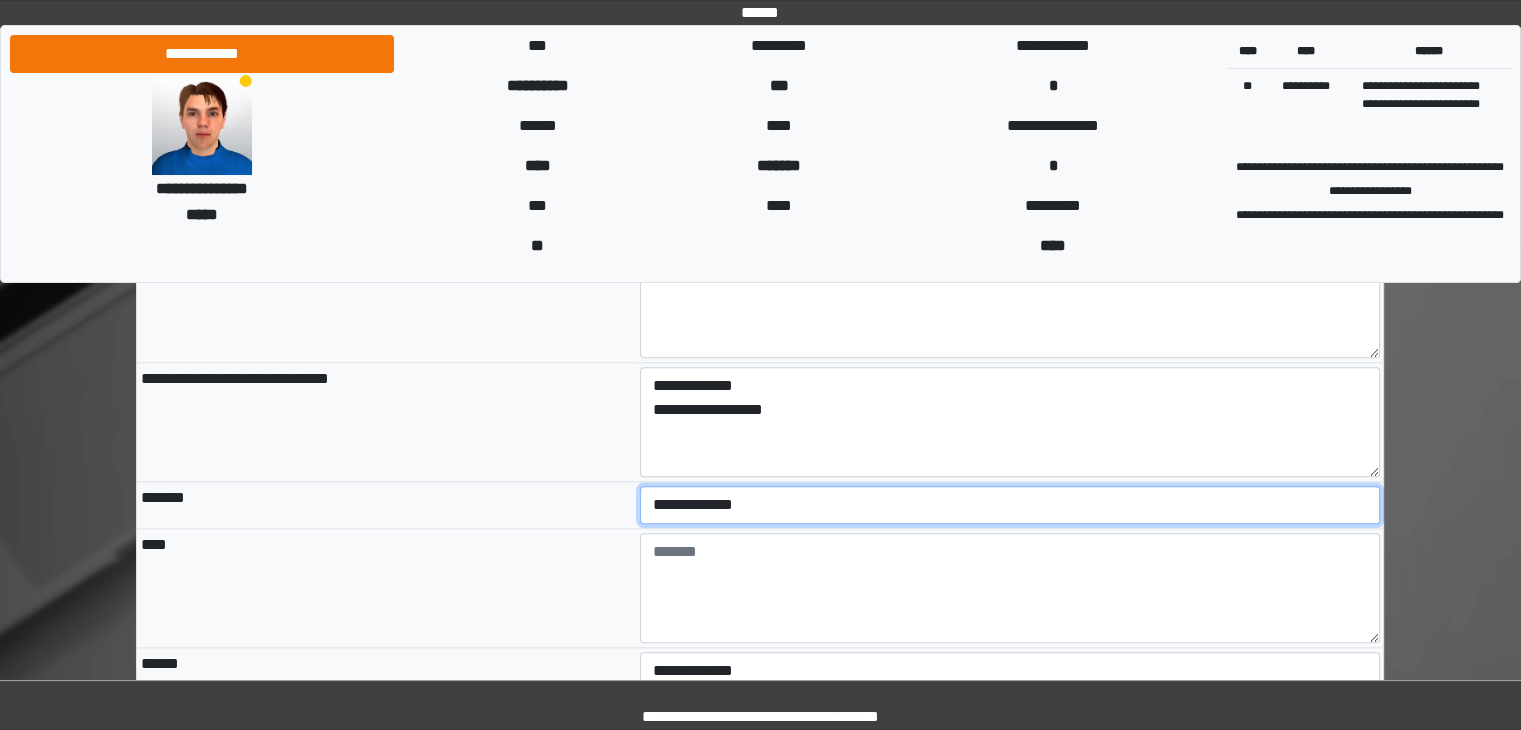 click on "**********" at bounding box center (1010, 505) 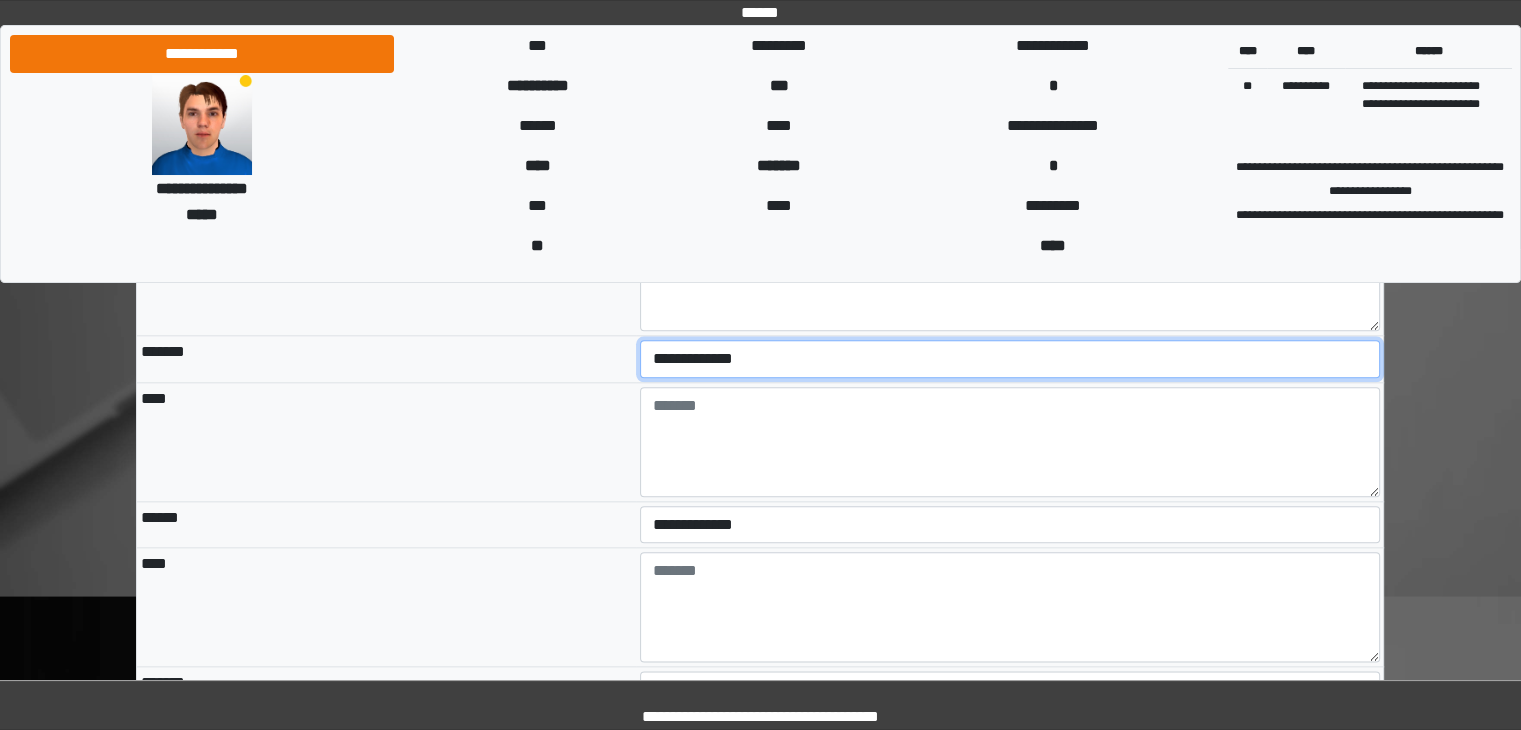 scroll, scrollTop: 2254, scrollLeft: 0, axis: vertical 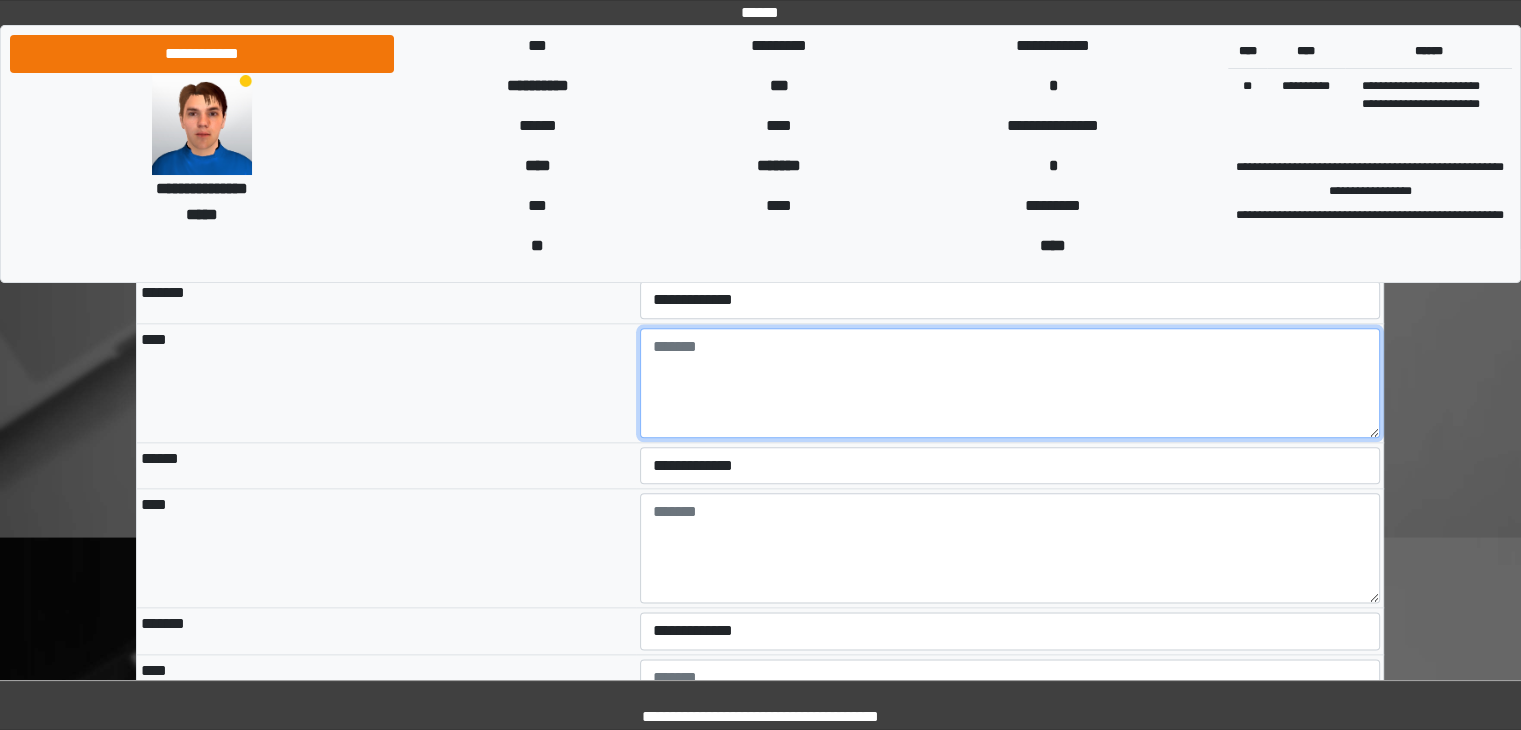 click at bounding box center [1010, 383] 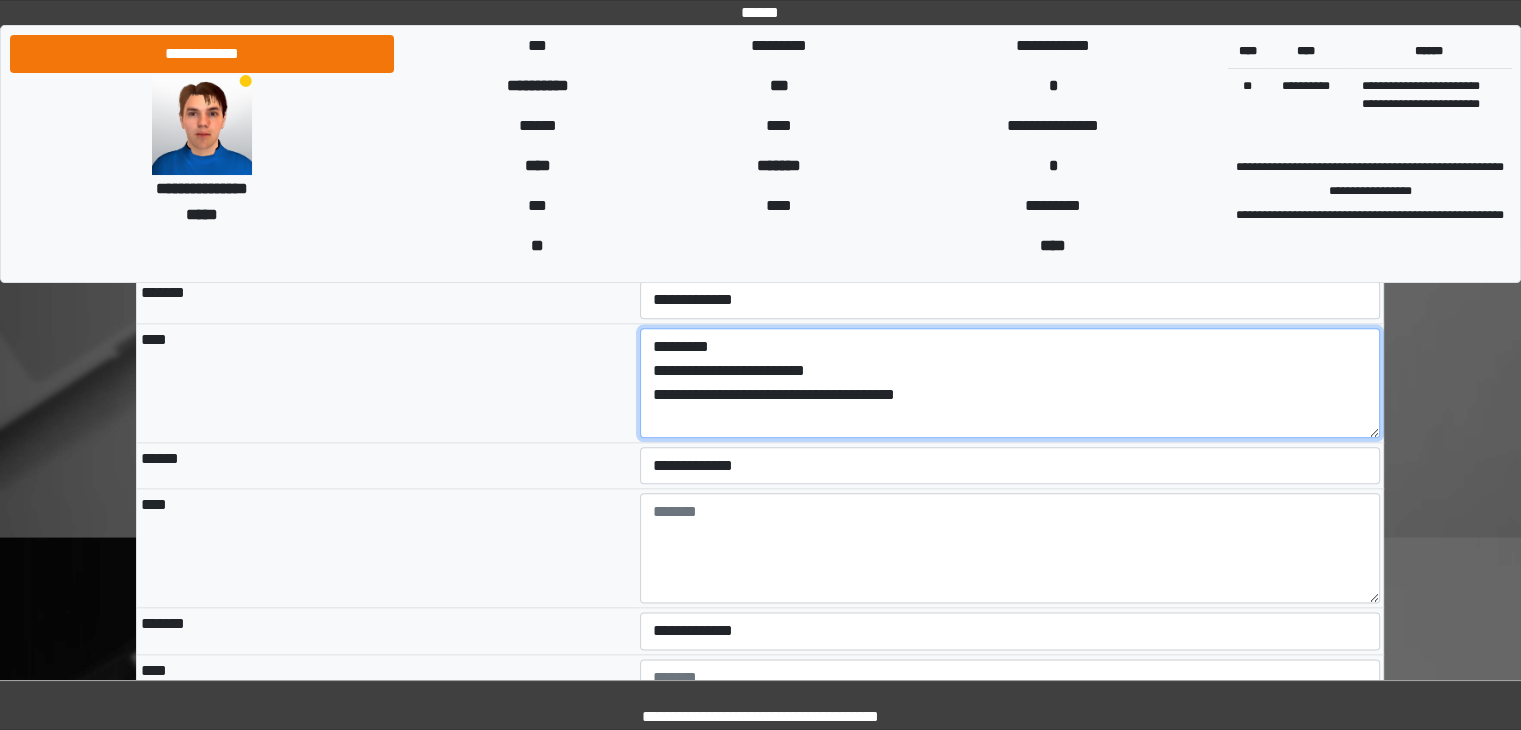 type on "[FIRST] [LAST]
[ADDRESS]
[CITY]" 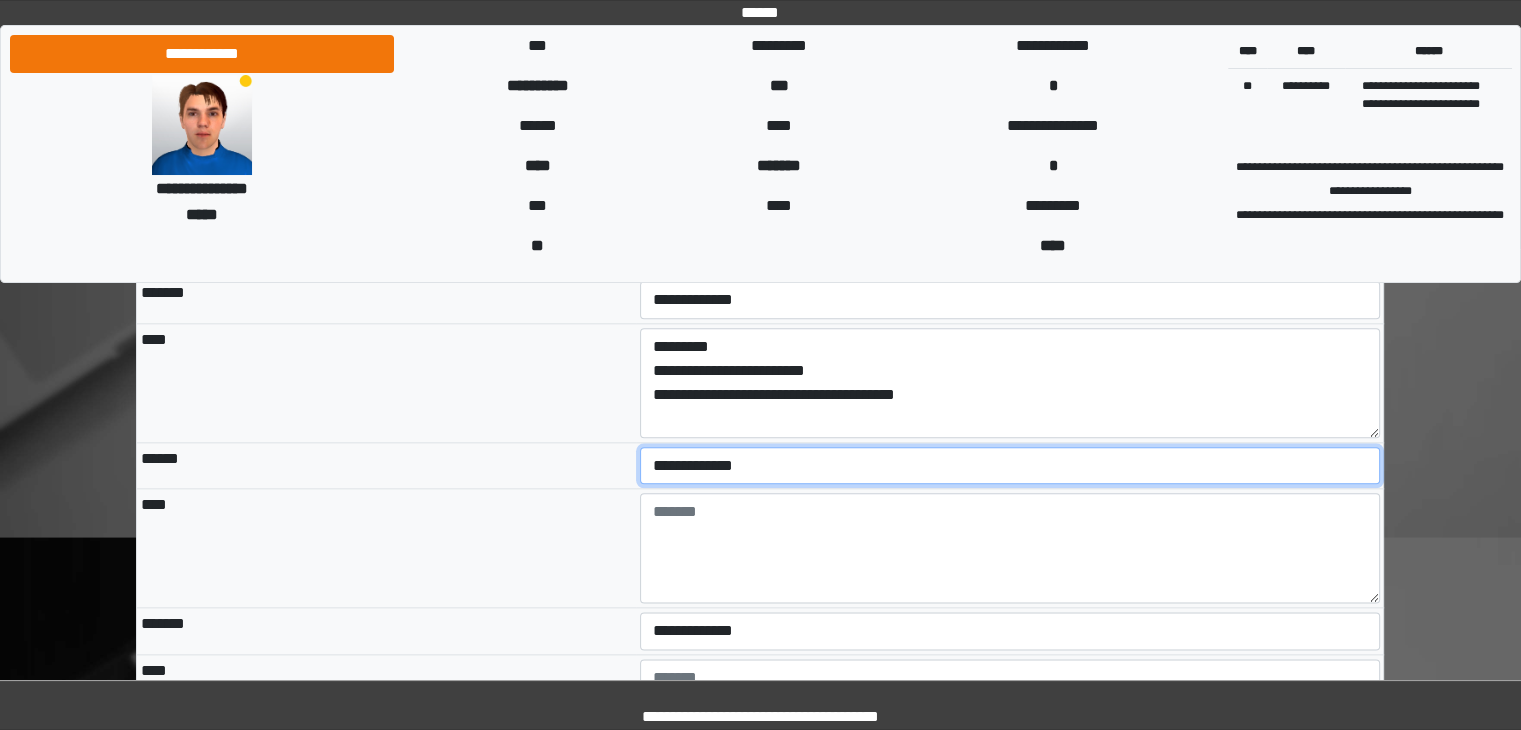 click on "**********" at bounding box center [1010, 466] 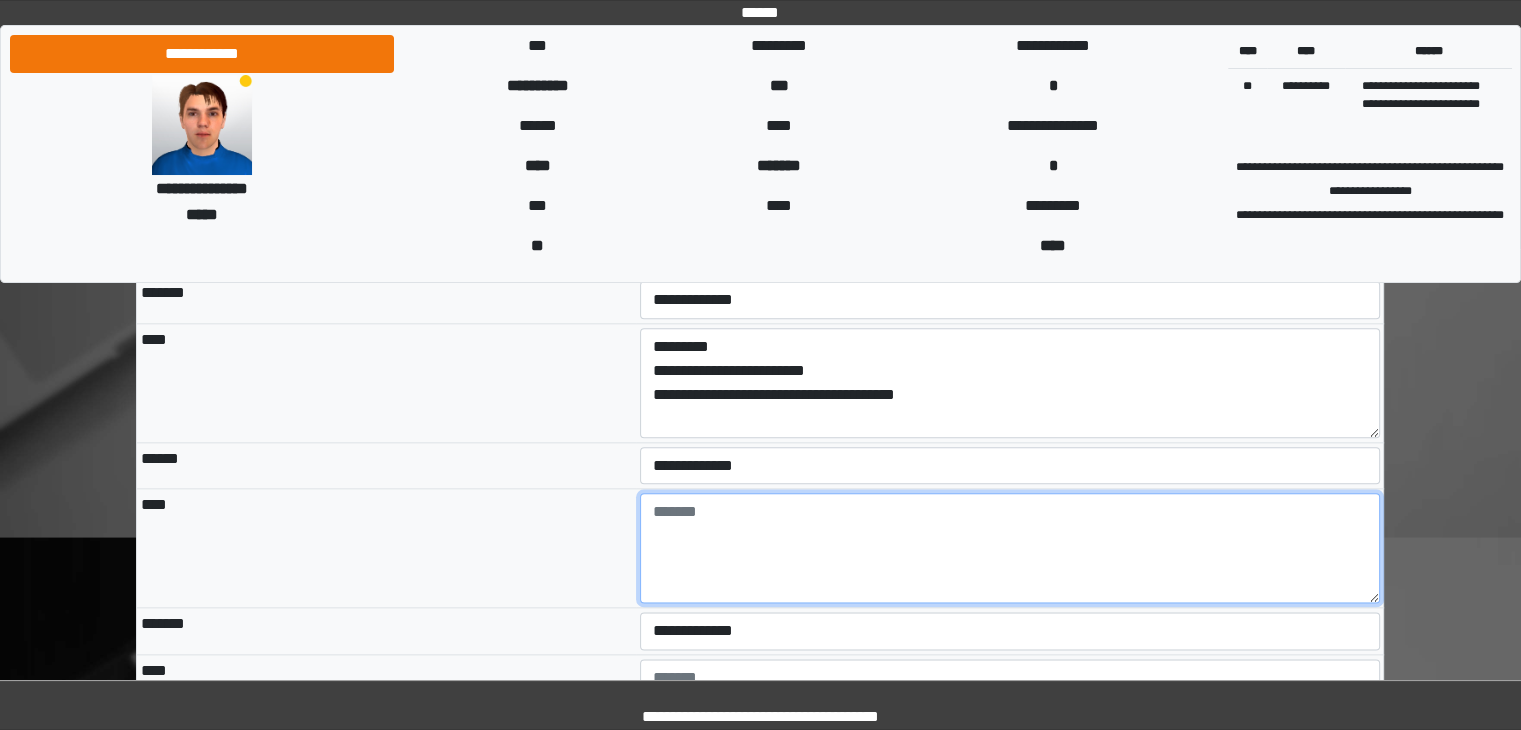 click at bounding box center (1010, 548) 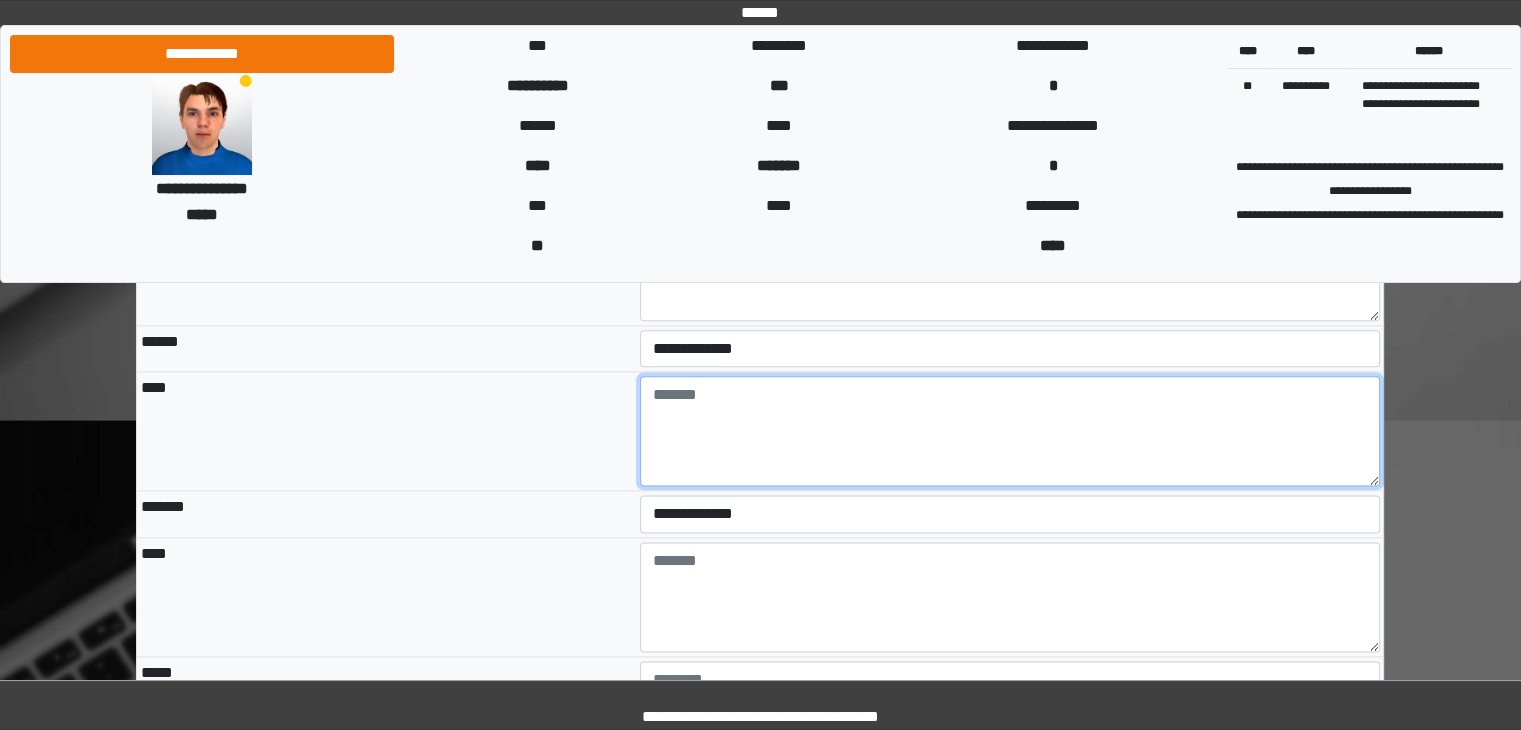 scroll, scrollTop: 2378, scrollLeft: 0, axis: vertical 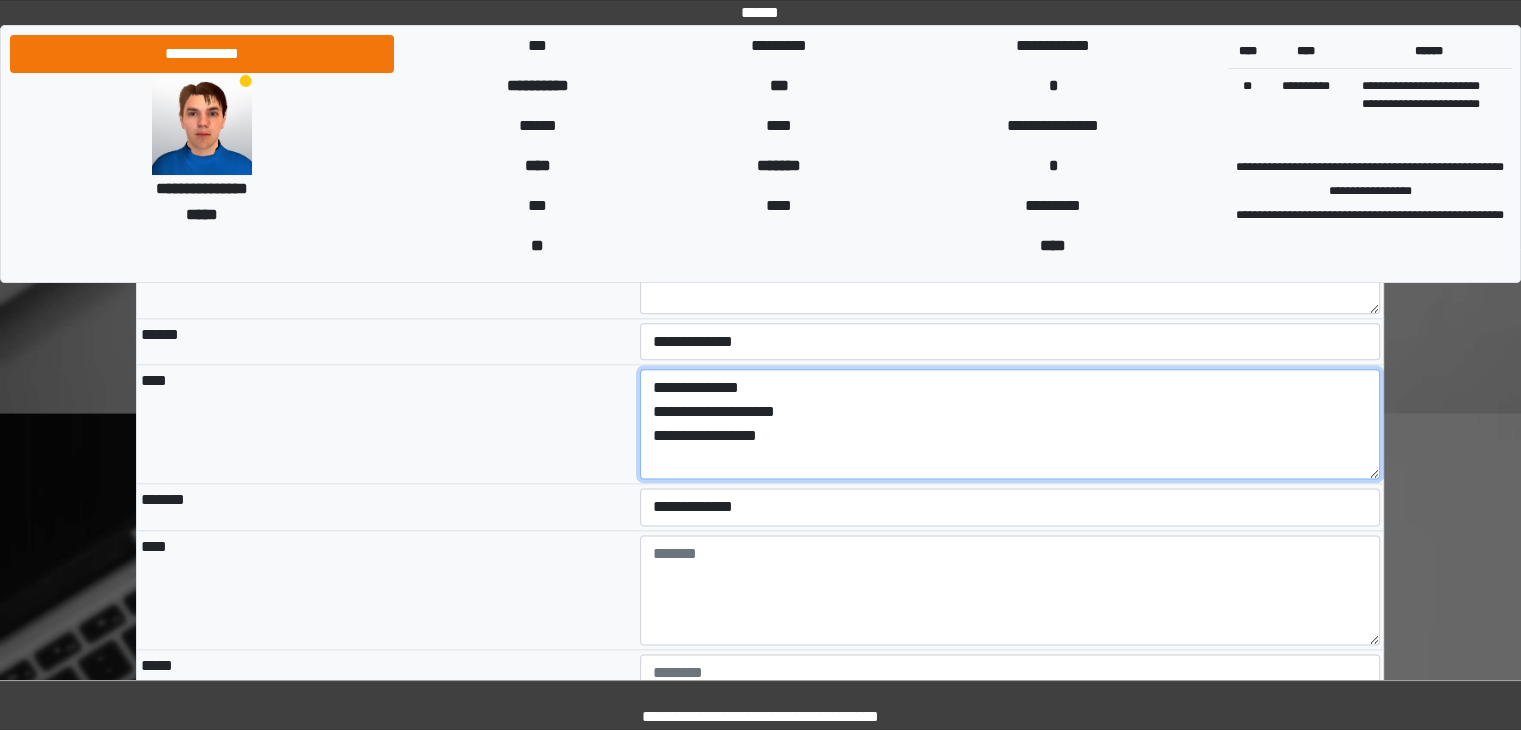 type on "[FIRST] [LAST]
[ADDRESS]
[CITY]" 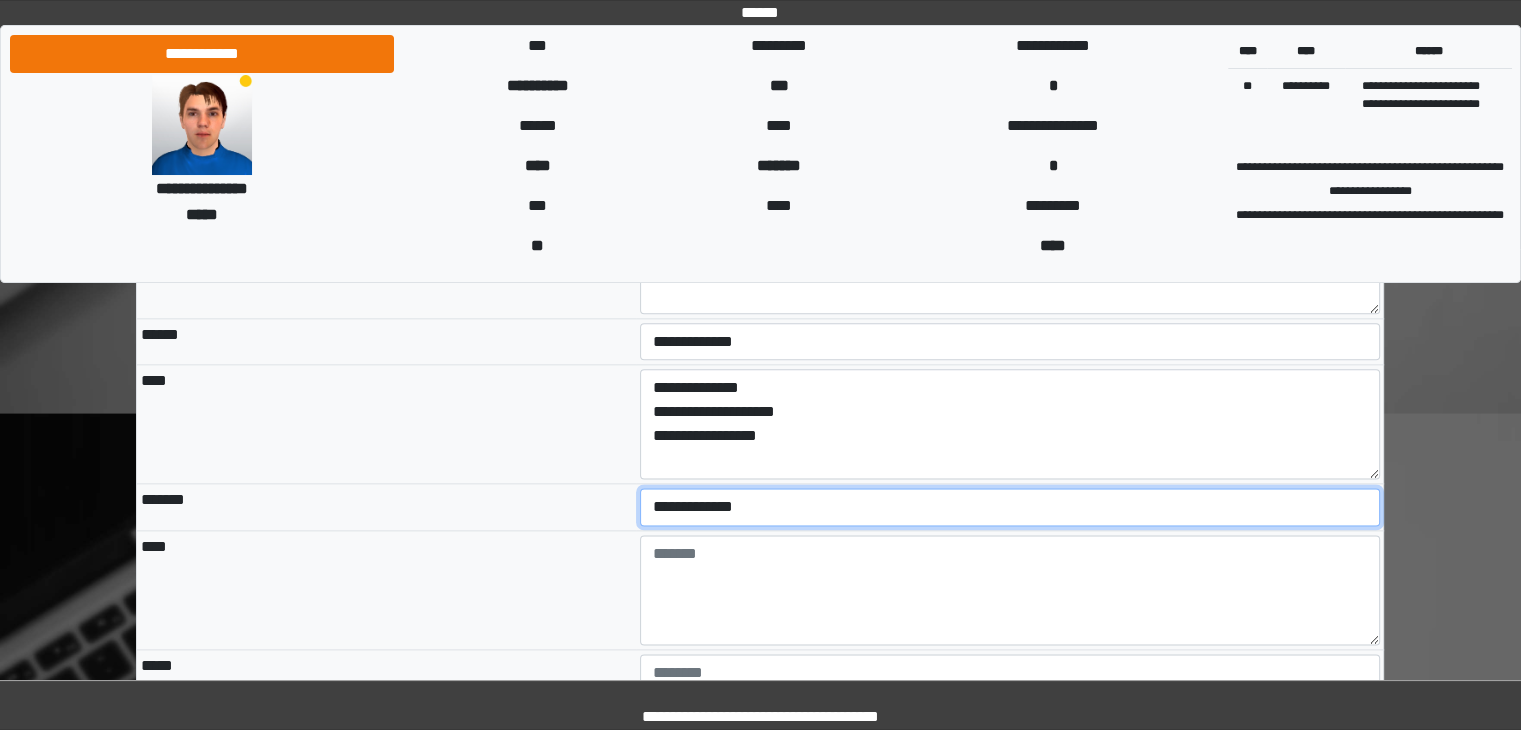 click on "**********" at bounding box center (1010, 507) 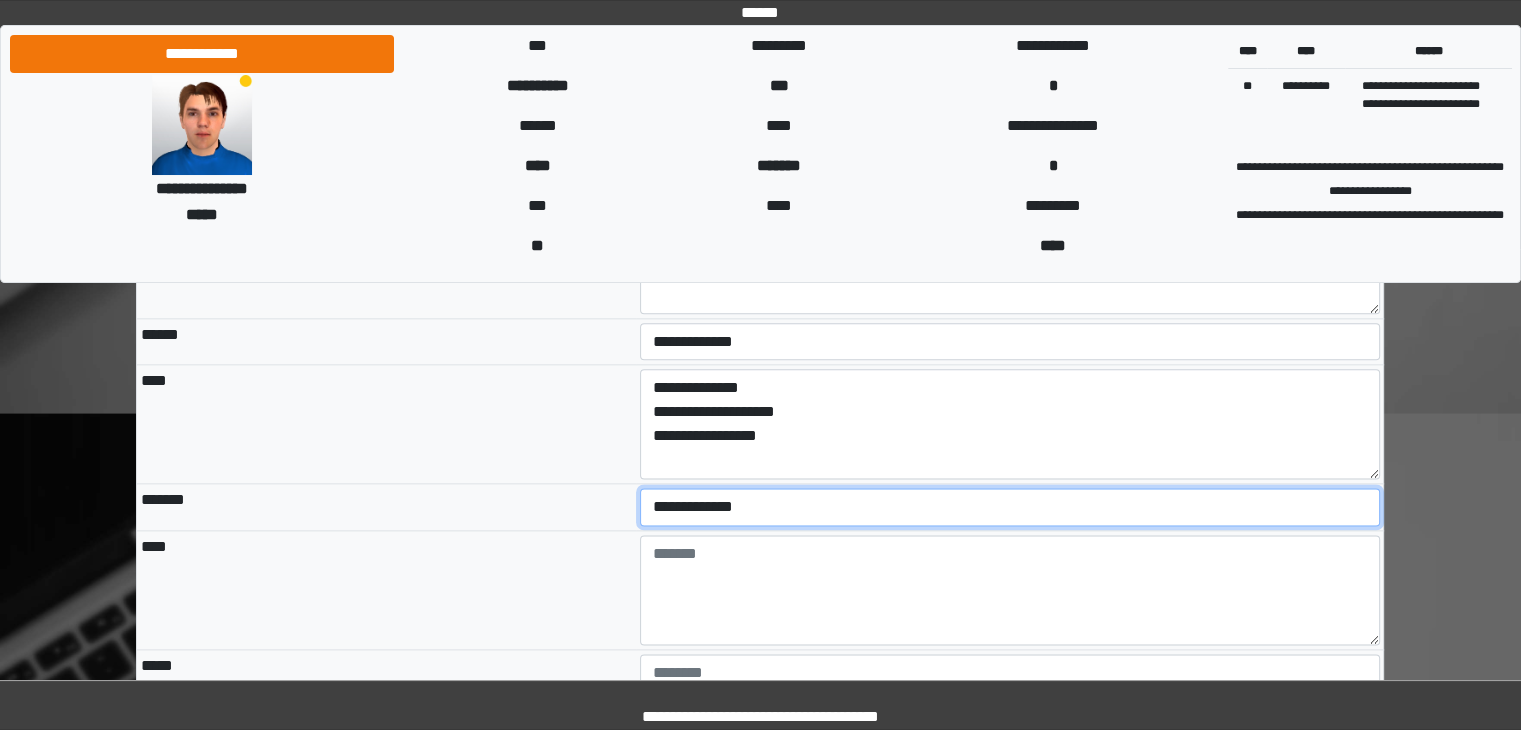 select on "*" 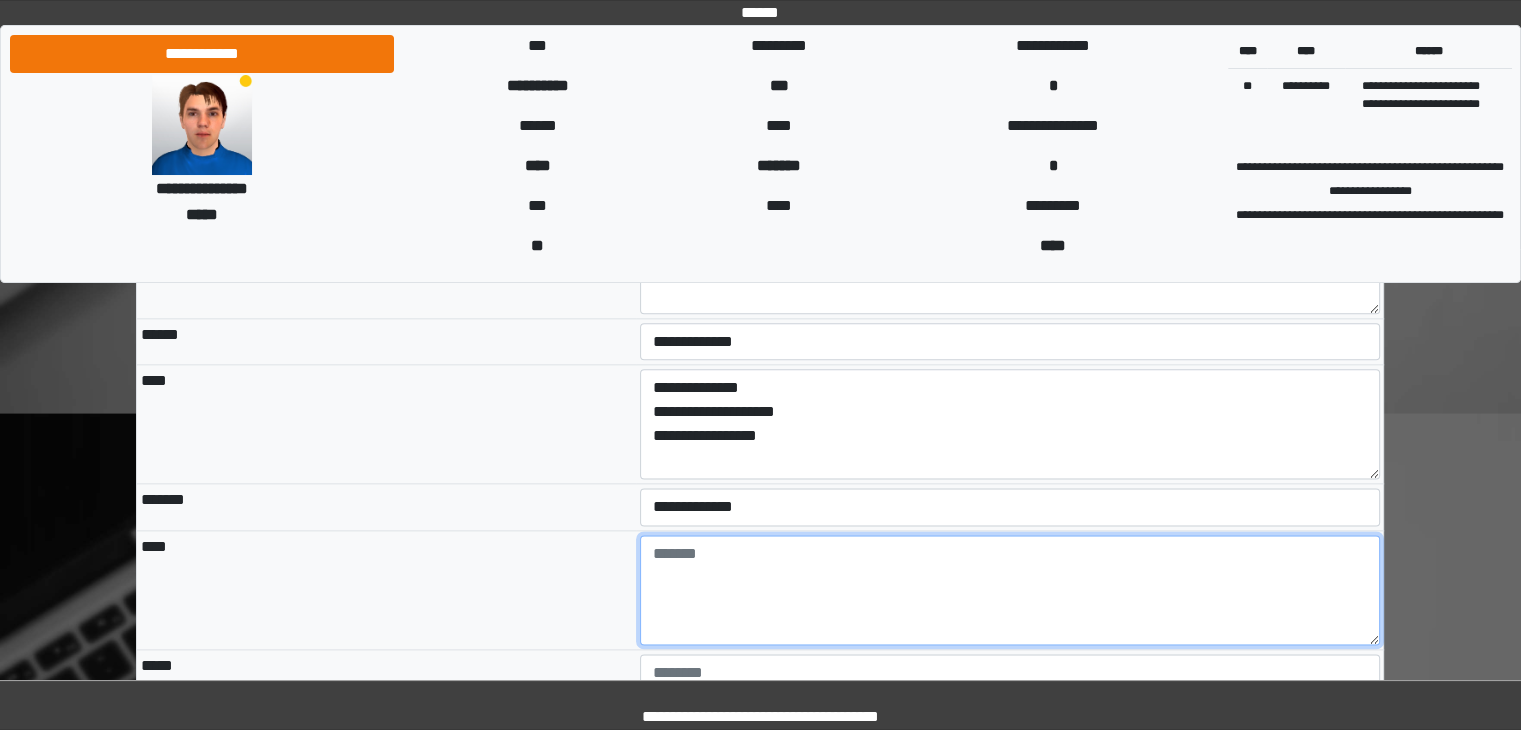 click at bounding box center [1010, 590] 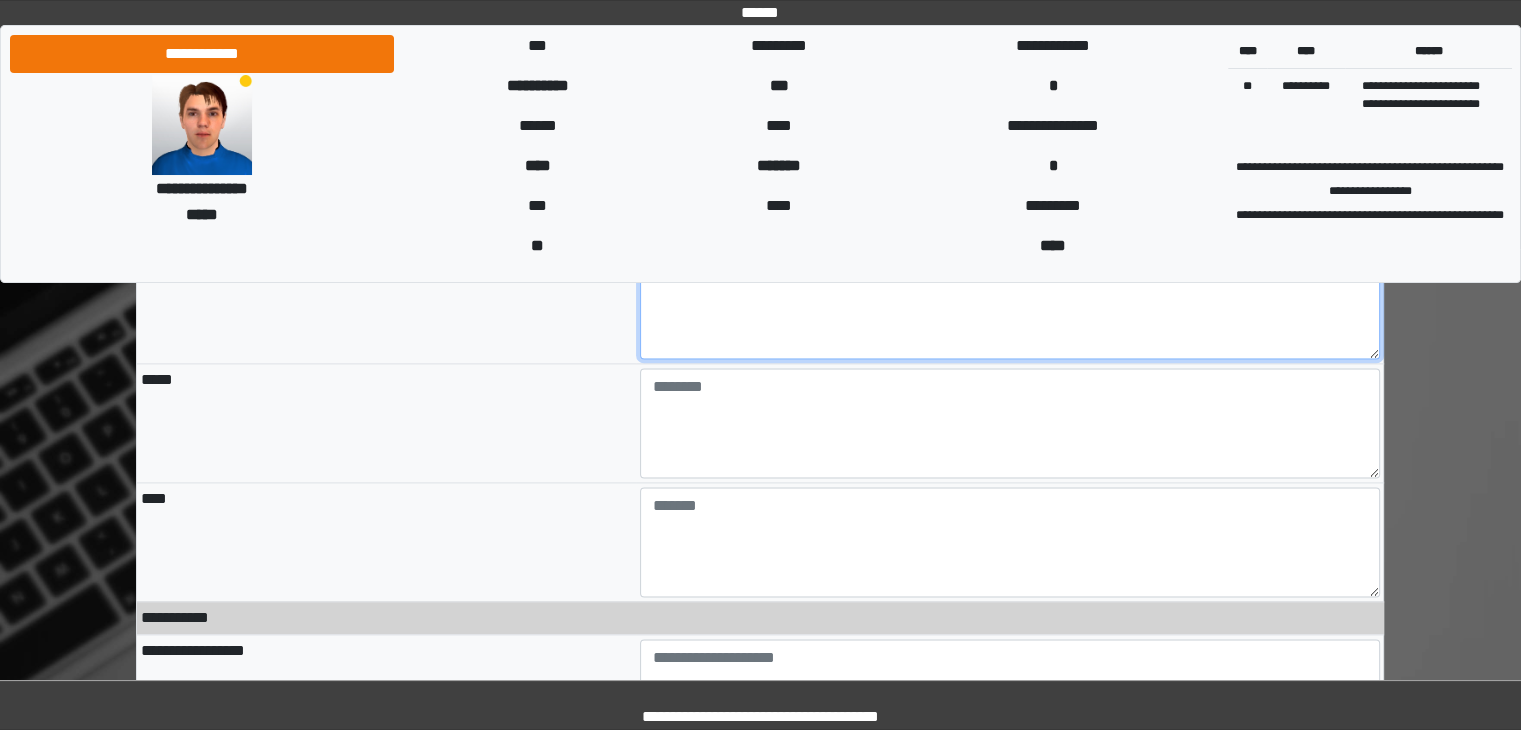 scroll, scrollTop: 2656, scrollLeft: 0, axis: vertical 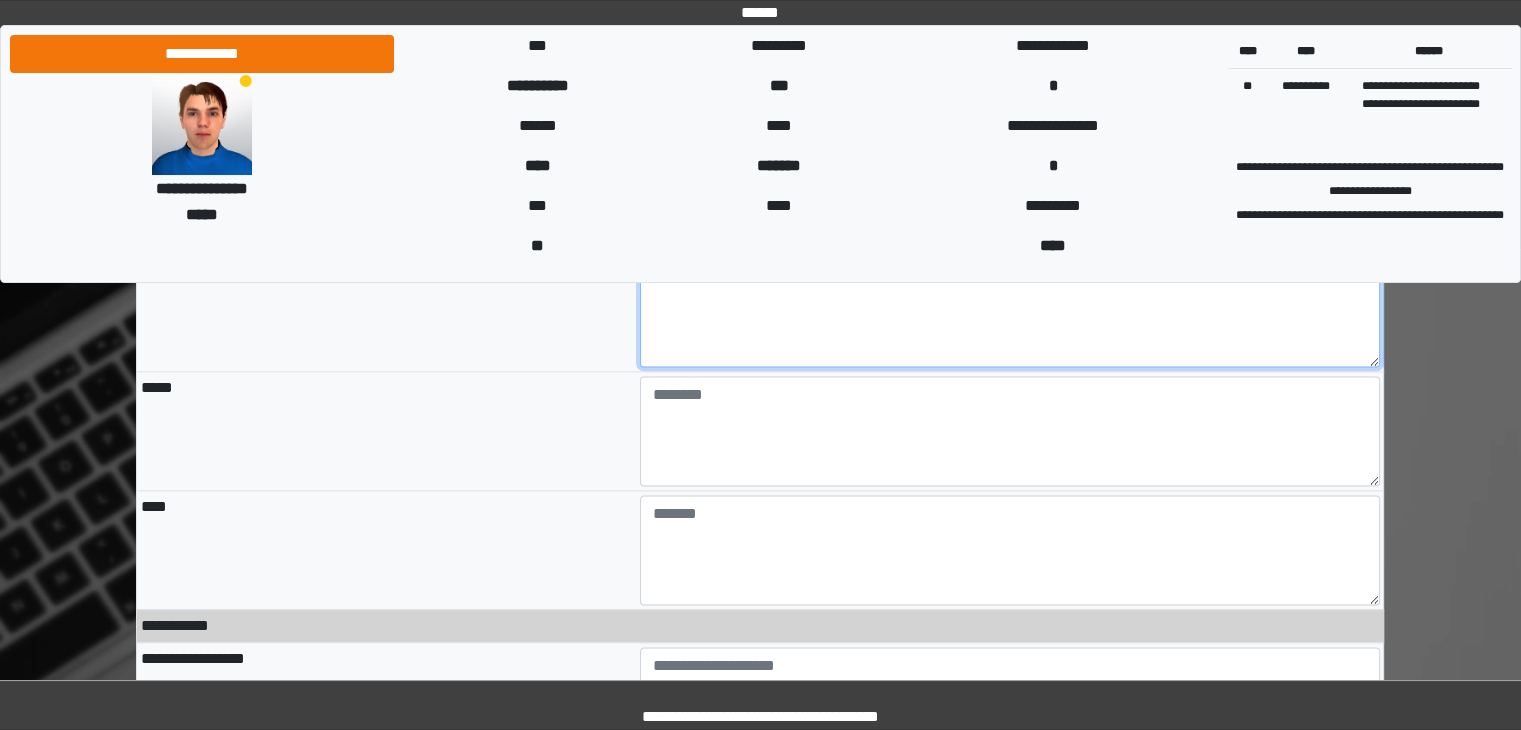 type on "**********" 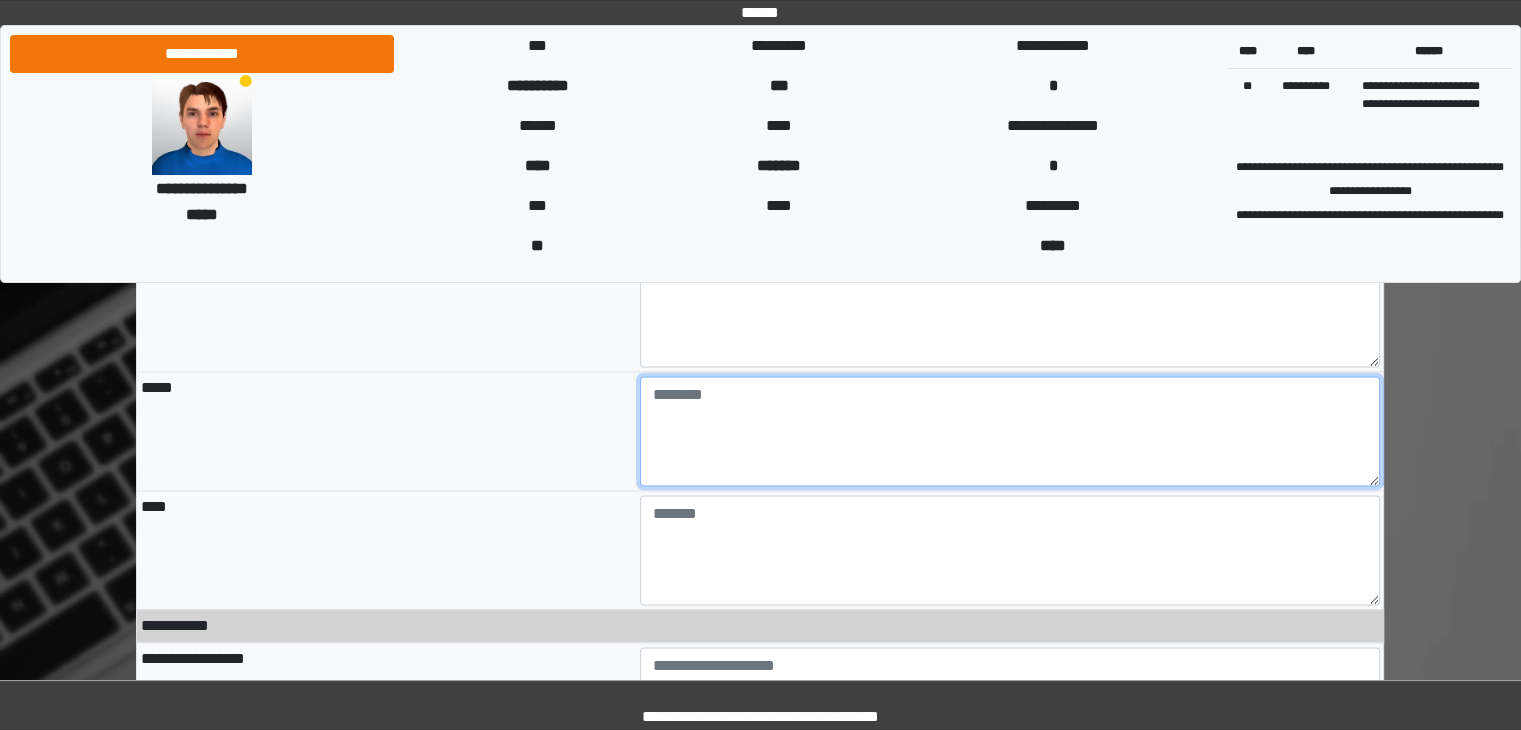click at bounding box center [1010, 431] 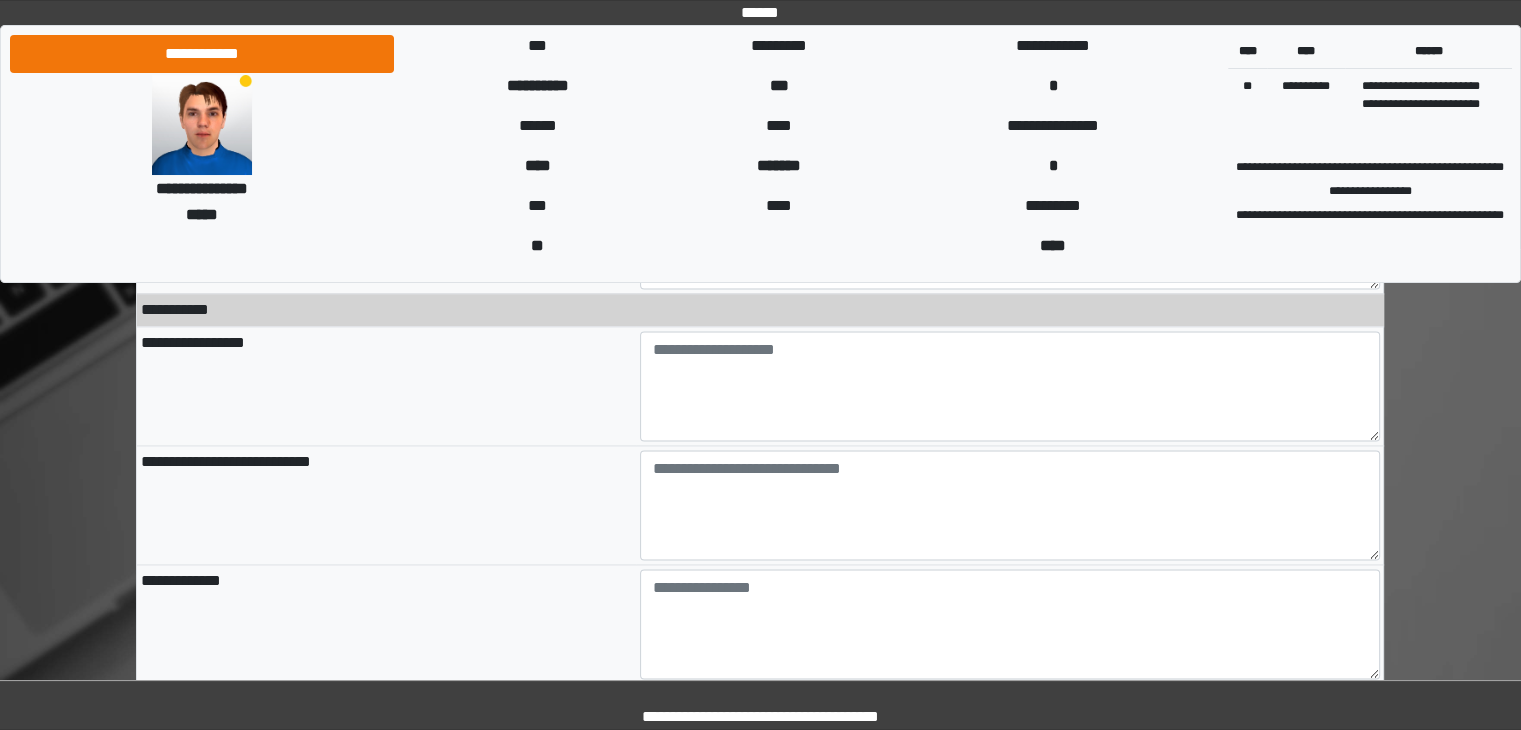scroll, scrollTop: 2994, scrollLeft: 0, axis: vertical 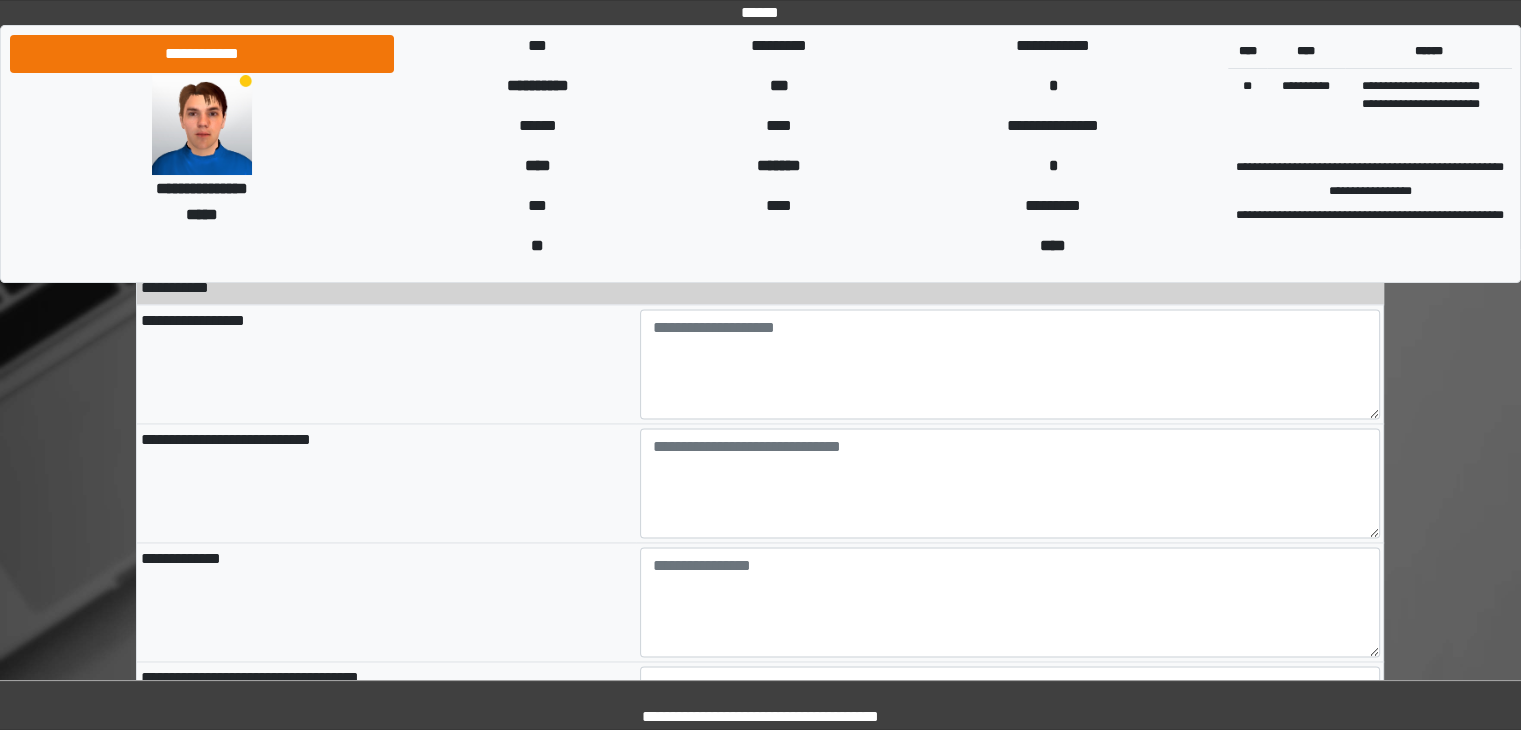 type on "**********" 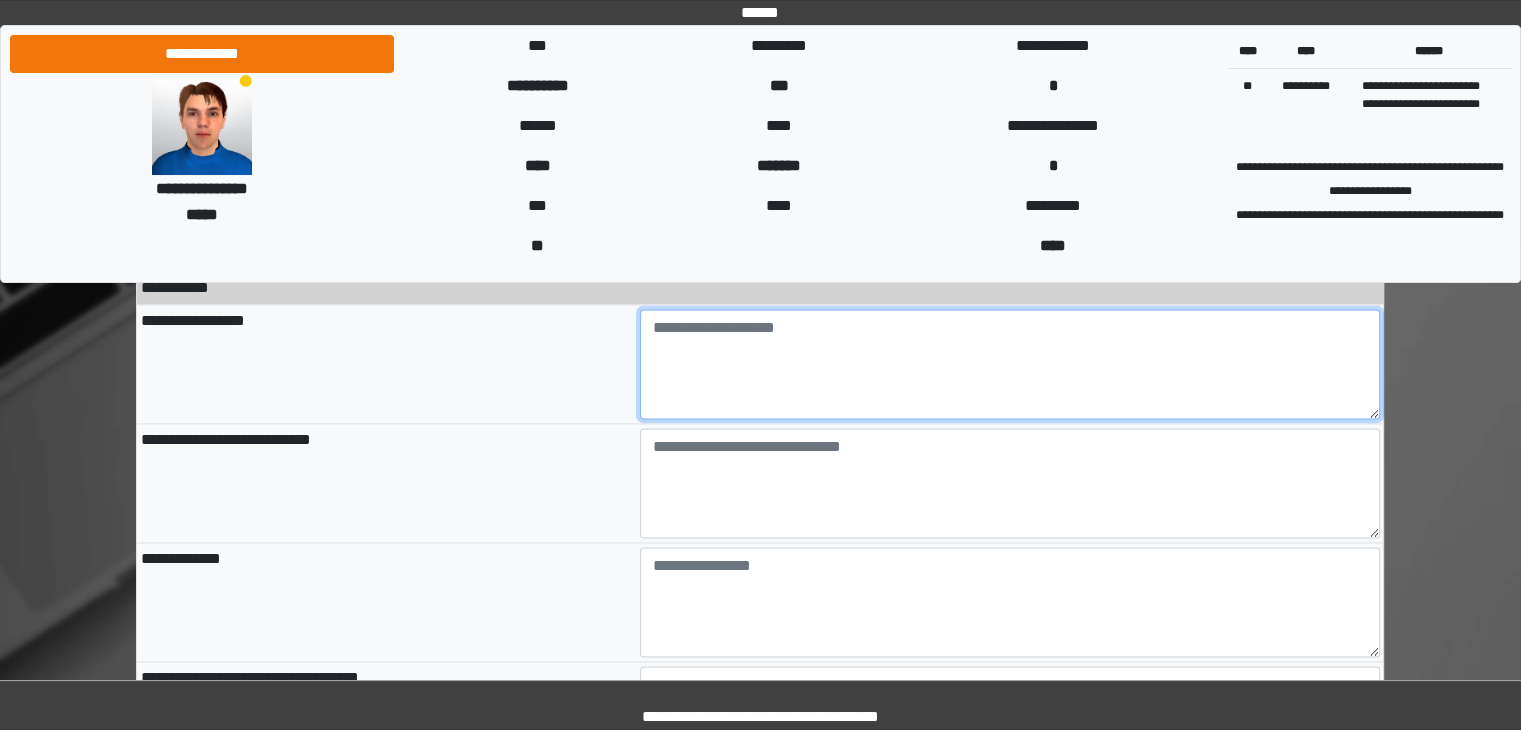 click at bounding box center (1010, 364) 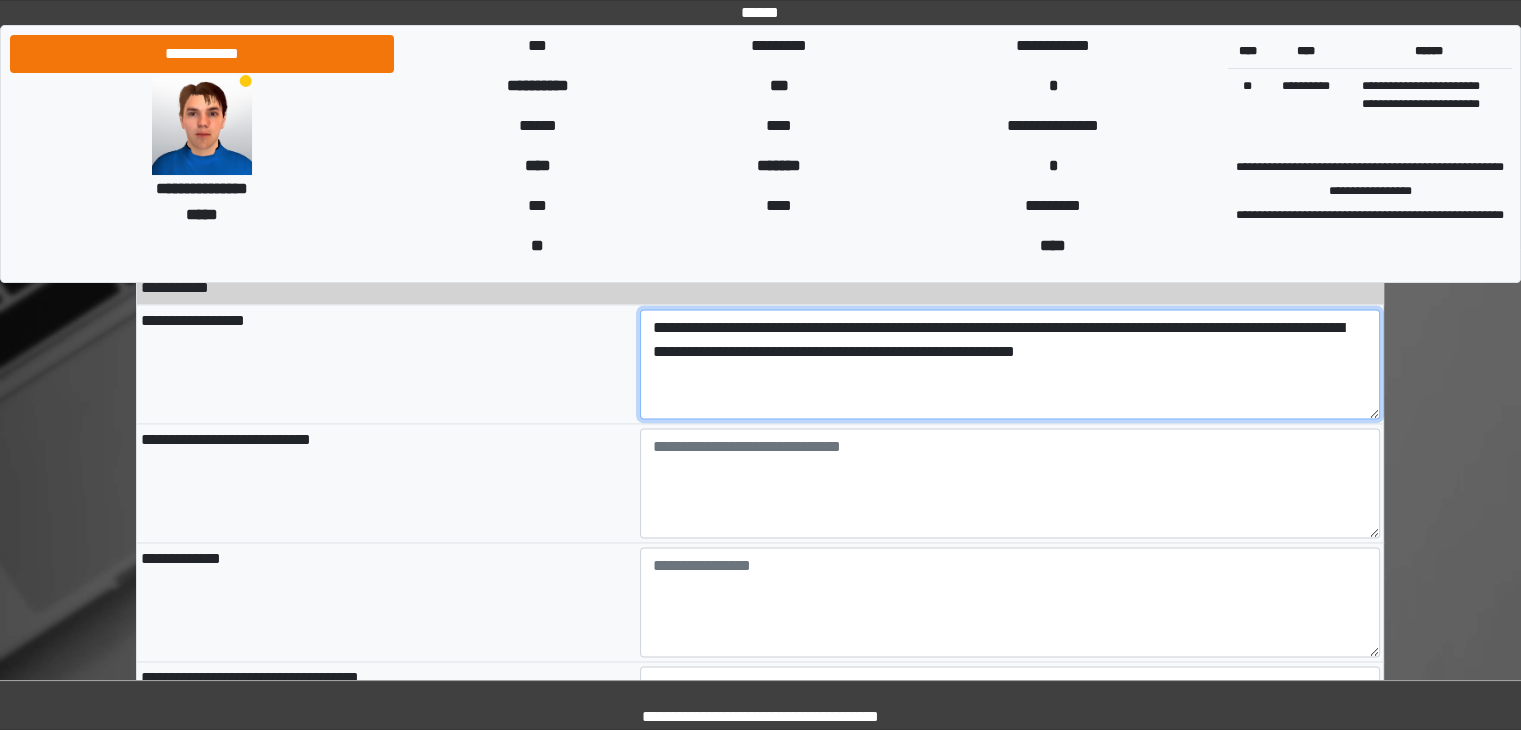 type on "[PHONE]" 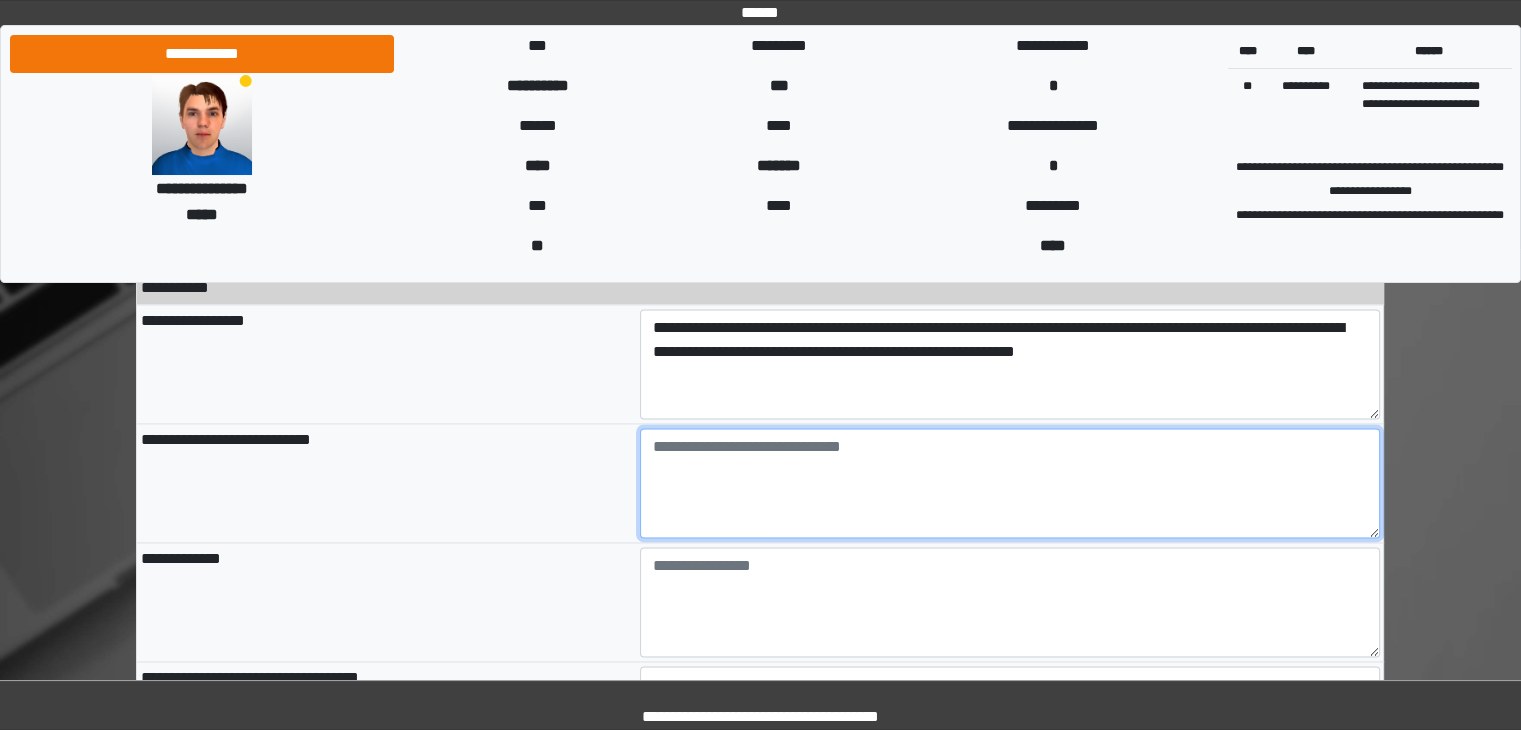 click at bounding box center (1010, 483) 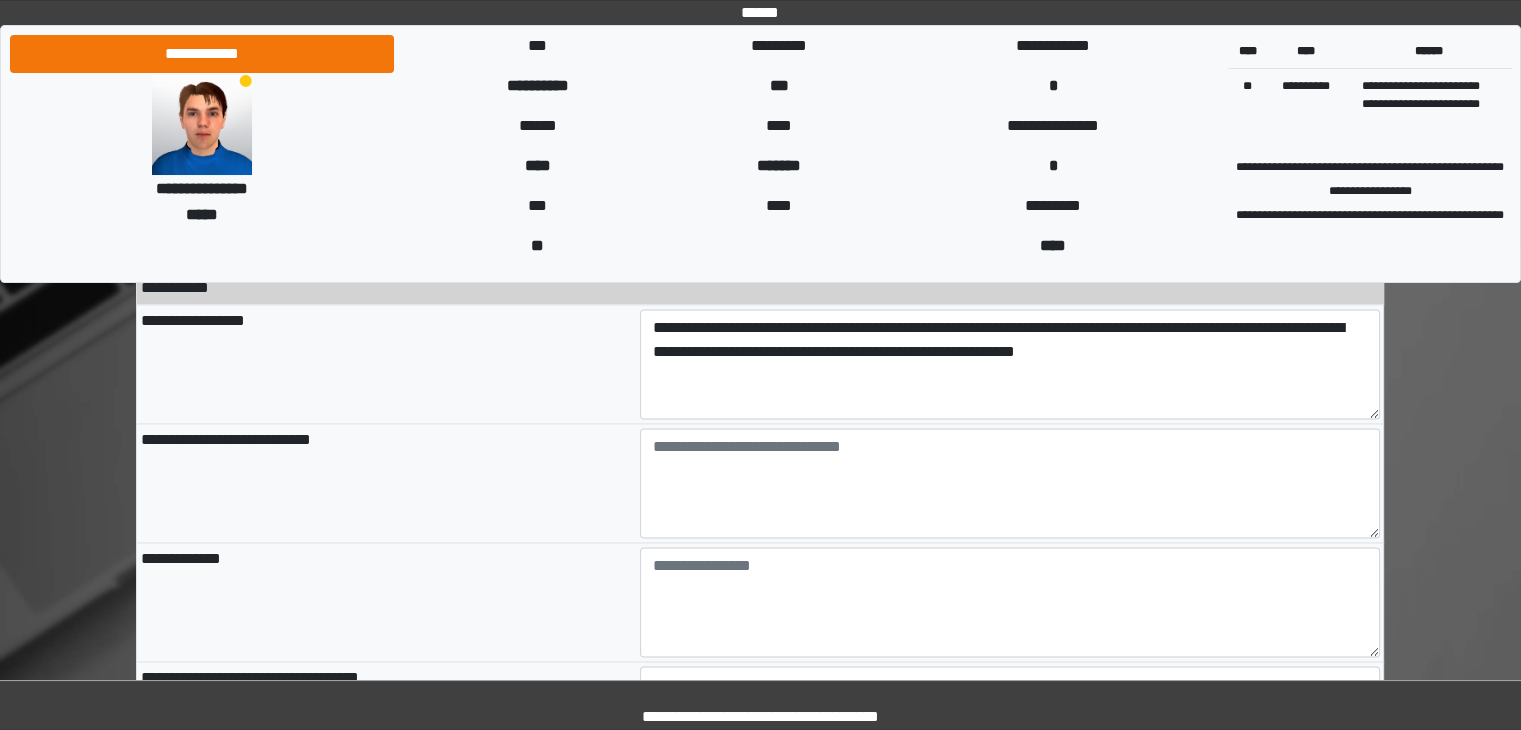 click on "[FIRST] [LAST]
[PRODUCT]
[FIRST] [LAST] [PRODUCT] [VERSION] [OS] [BUILD] [ARCHITECTURE] [LANGUAGE] [REGION] [COUNTRY] [TIMEZONE] [DATE] [TIME] [USER_ID] [SESSION_ID] [DEVICE_TYPE] [OS_VERSION] [BROWSER] [BROWSER_VERSION] [IP_ADDRESS] [MAC_ADDRESS] [EMAIL] [PHONE] [ADDRESS] [CITY] [STATE] [ZIP] [COUNTRY] [POSTAL_CODE] [LATITUDE] [LONGITUDE] [ALTITUDE] [TIMESTAMP] [USER_AGENT] [REFERRER] [COOKIES] [USER_AGENT_FULL] [DEVICE_MODEL] [DEVICE_MANUFACTURER] [SCREEN_RESOLUTION] [COLOR_DEPTH] [CPU_CLASS] [PLATFORM] [PLUGINS] [FLASH_VERSION] [JAVA_ENABLED] [DO_NOT_TRACK] [LANGUAGE] [TIMEZONE] [USER_AGENT] [REFERRER] [COOKIES] [USER_AGENT_FULL] [DEVICE_MODEL] [DEVICE_MANUFACTURER] [SCREEN_RESOLUTION] [COLOR_DEPTH] [CPU_CLASS] [PLATFORM] [PLUGINS] [FLASH_VERSION] [JAVA_ENABLED] [DO_NOT_TRACK] [LANGUAGE] [TIMEZONE]
[FIRST] [LAST]
[FIRST] [LAST]" at bounding box center (760, 190) 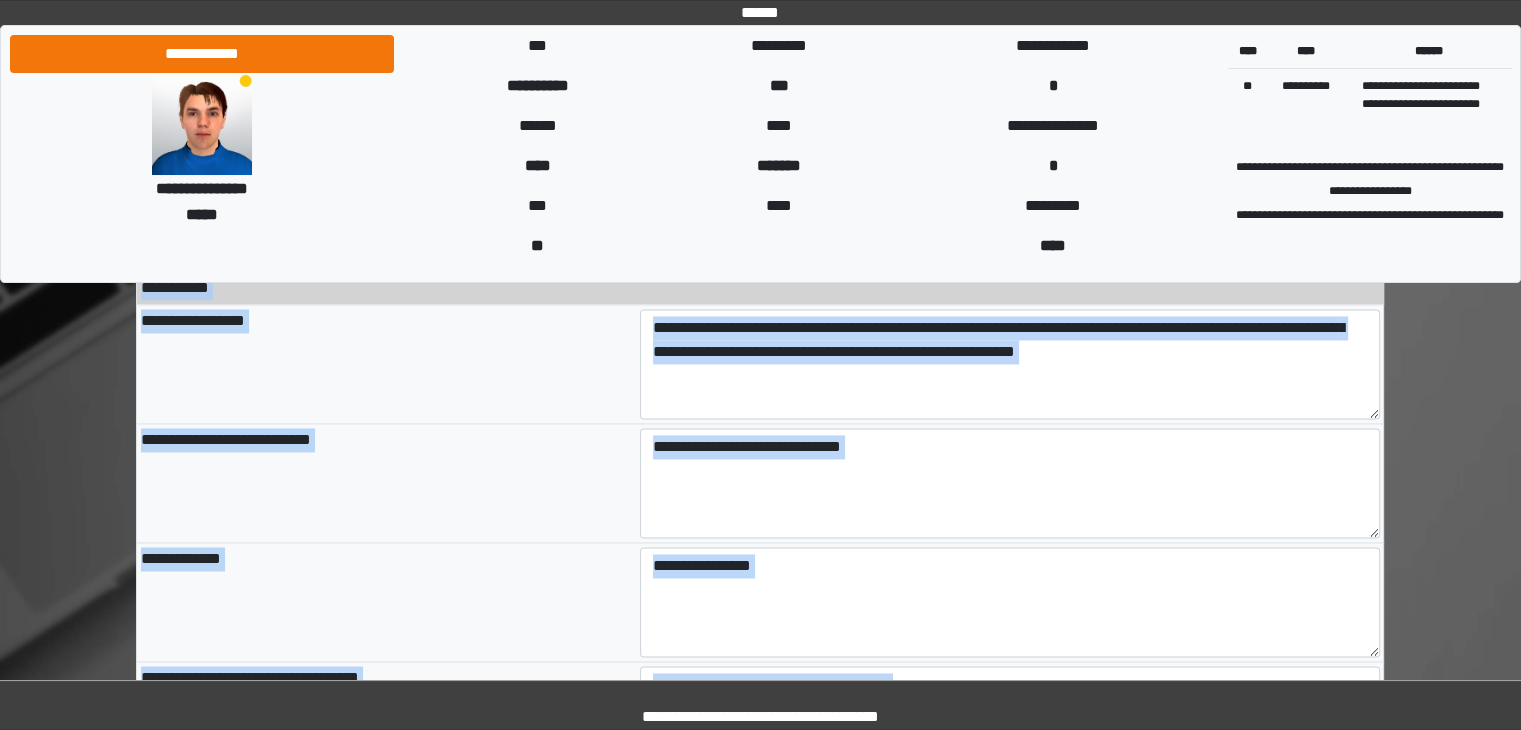 click on "[FIRST] [LAST]
[PRODUCT]
[FIRST] [LAST] [PRODUCT] [VERSION] [OS] [BUILD] [ARCHITECTURE] [LANGUAGE] [REGION] [COUNTRY] [TIMEZONE] [DATE] [TIME] [USER_ID] [SESSION_ID] [DEVICE_TYPE] [OS_VERSION] [BROWSER] [BROWSER_VERSION] [IP_ADDRESS] [MAC_ADDRESS] [EMAIL] [PHONE] [ADDRESS] [CITY] [STATE] [ZIP] [COUNTRY] [POSTAL_CODE] [LATITUDE] [LONGITUDE] [ALTITUDE] [TIMESTAMP] [USER_AGENT] [REFERRER] [COOKIES] [USER_AGENT_FULL] [DEVICE_MODEL] [DEVICE_MANUFACTURER] [SCREEN_RESOLUTION] [COLOR_DEPTH] [CPU_CLASS] [PLATFORM] [PLUGINS] [FLASH_VERSION] [JAVA_ENABLED] [DO_NOT_TRACK] [LANGUAGE] [TIMEZONE] [USER_AGENT] [REFERRER] [COOKIES] [USER_AGENT_FULL] [DEVICE_MODEL] [DEVICE_MANUFACTURER] [SCREEN_RESOLUTION] [COLOR_DEPTH] [CPU_CLASS] [PLATFORM] [PLUGINS] [FLASH_VERSION] [JAVA_ENABLED] [DO_NOT_TRACK] [LANGUAGE] [TIMEZONE]
[FIRST] [LAST]
[FIRST] [LAST]" at bounding box center (760, 190) 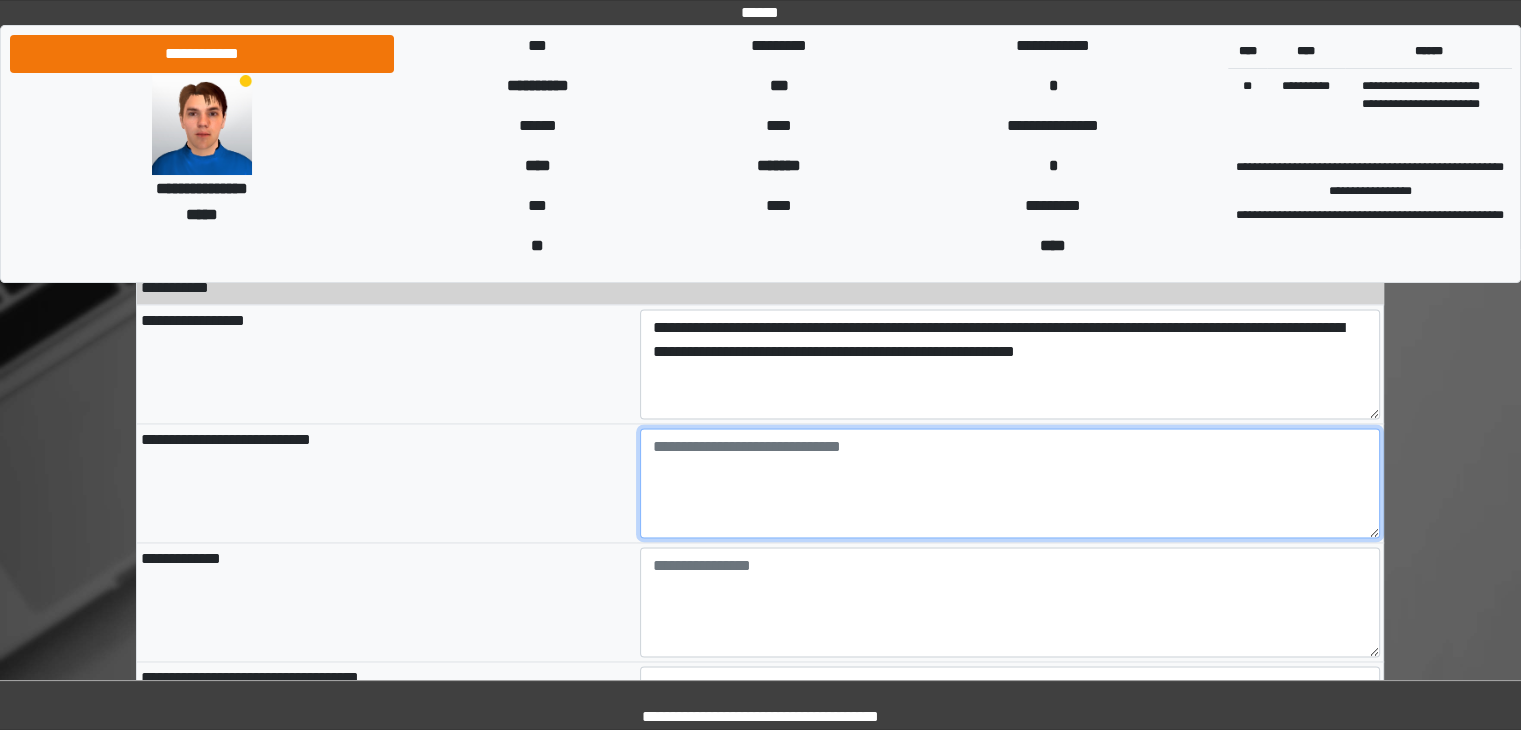 click at bounding box center [1010, 483] 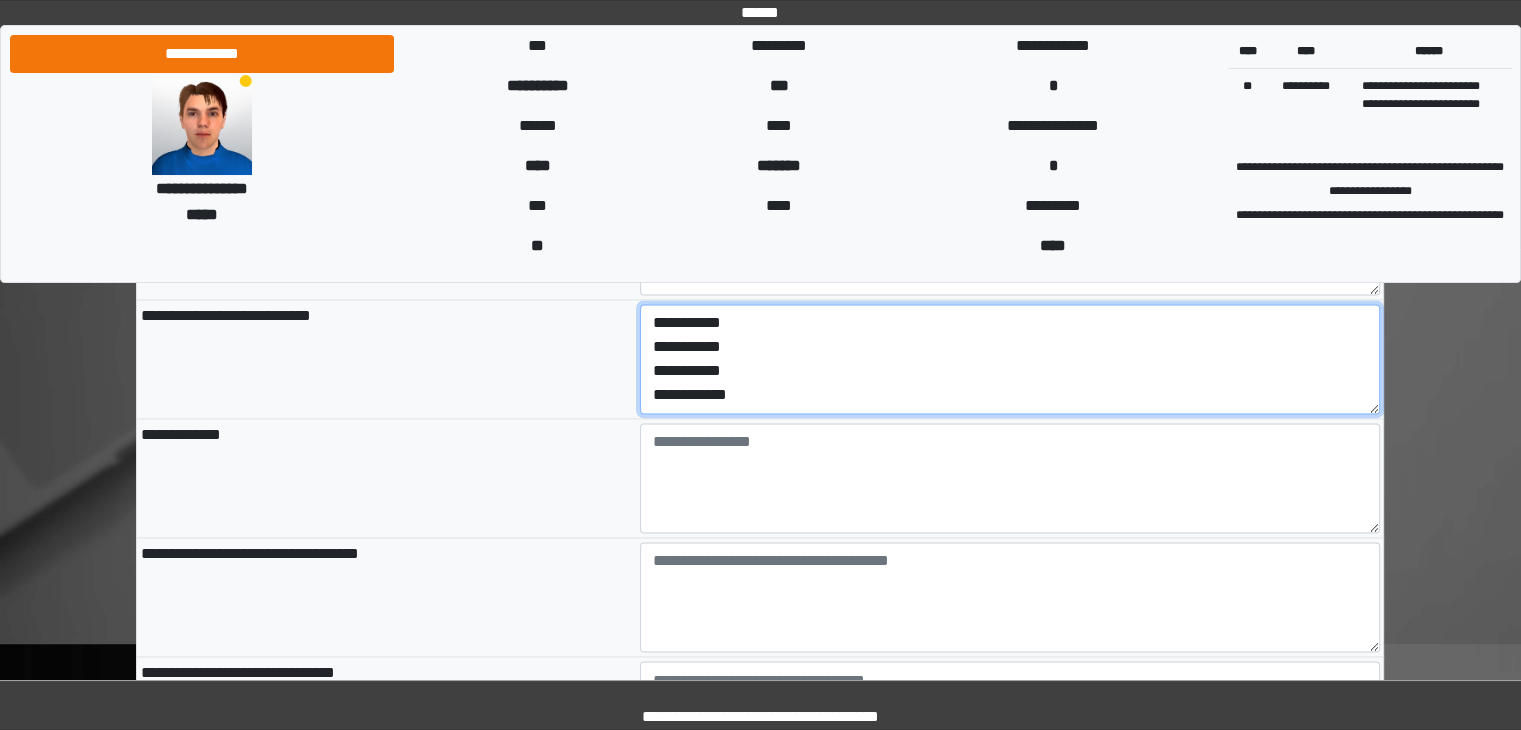 scroll, scrollTop: 3133, scrollLeft: 0, axis: vertical 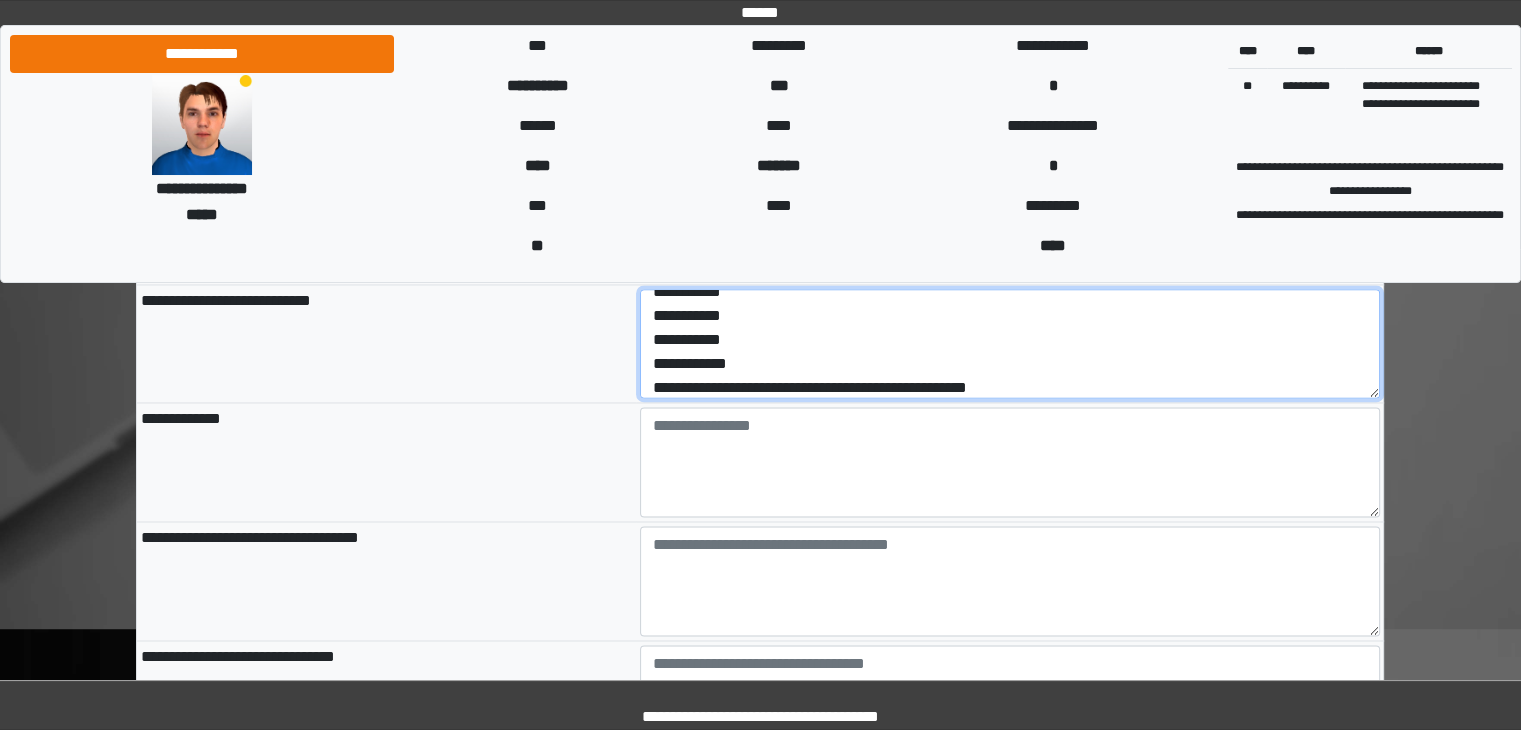 type on "[FIRST] [LAST]
[ADDRESS]
[ADDRESS]
[ADDRESS]
[ADDRESS]
[CREDIT_CARD]" 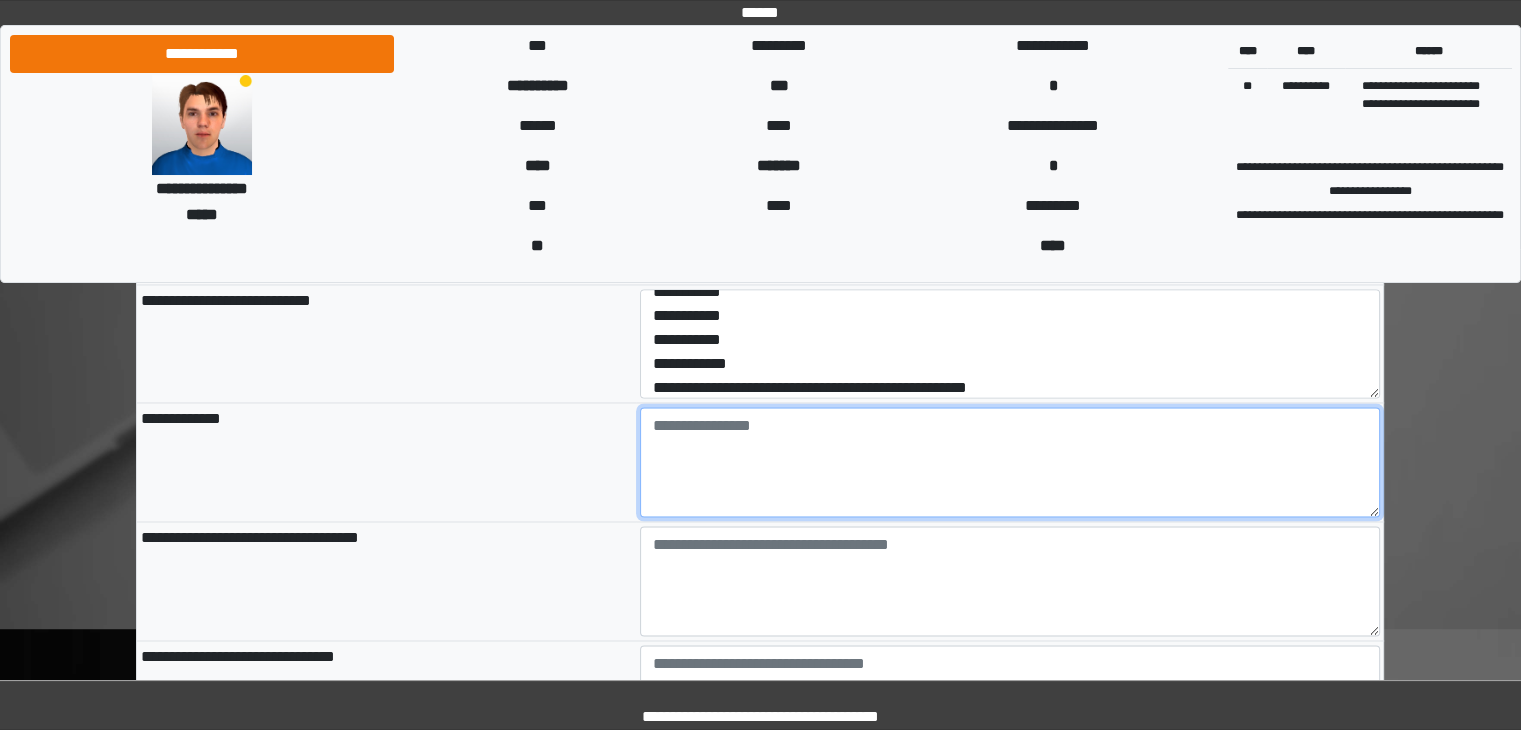 click at bounding box center [1010, 462] 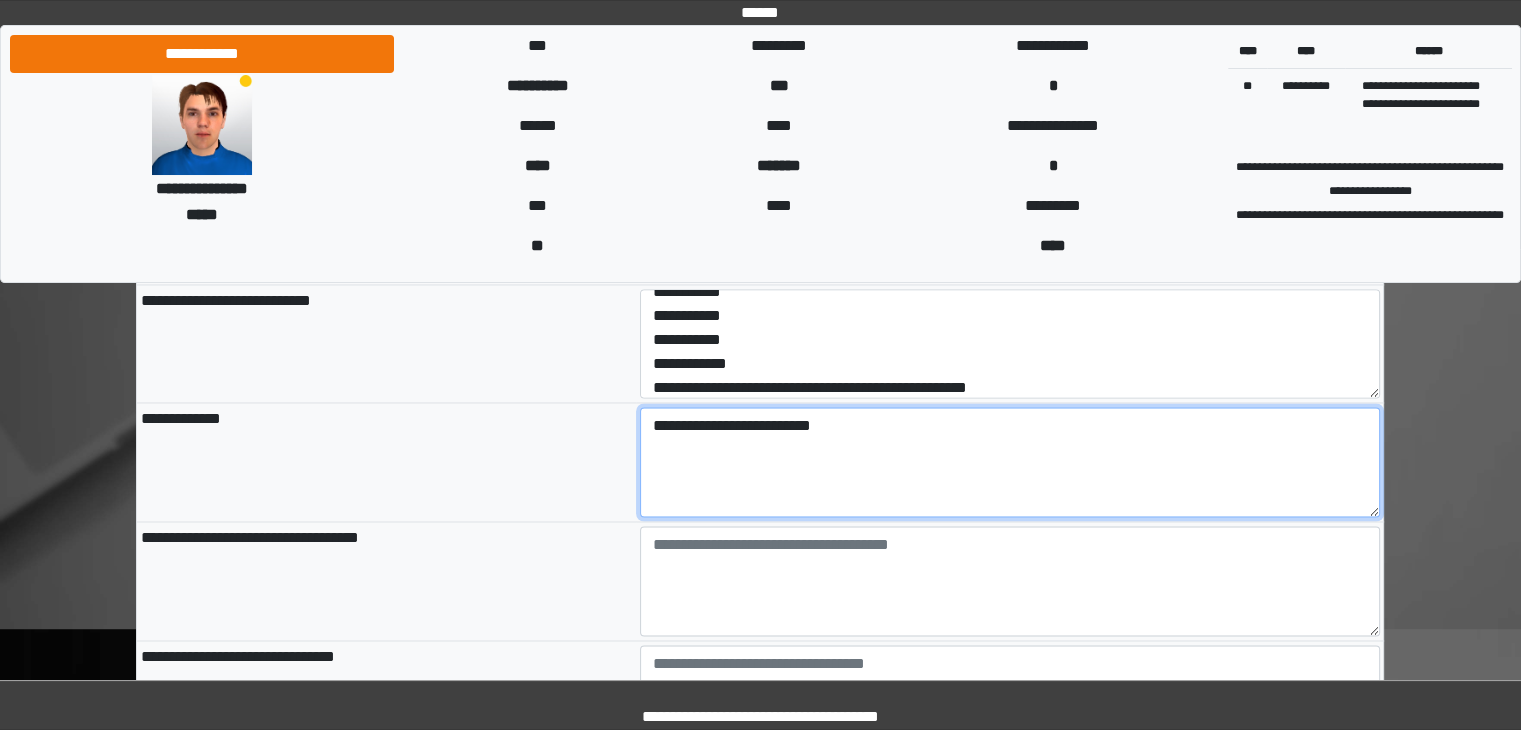 type on "**********" 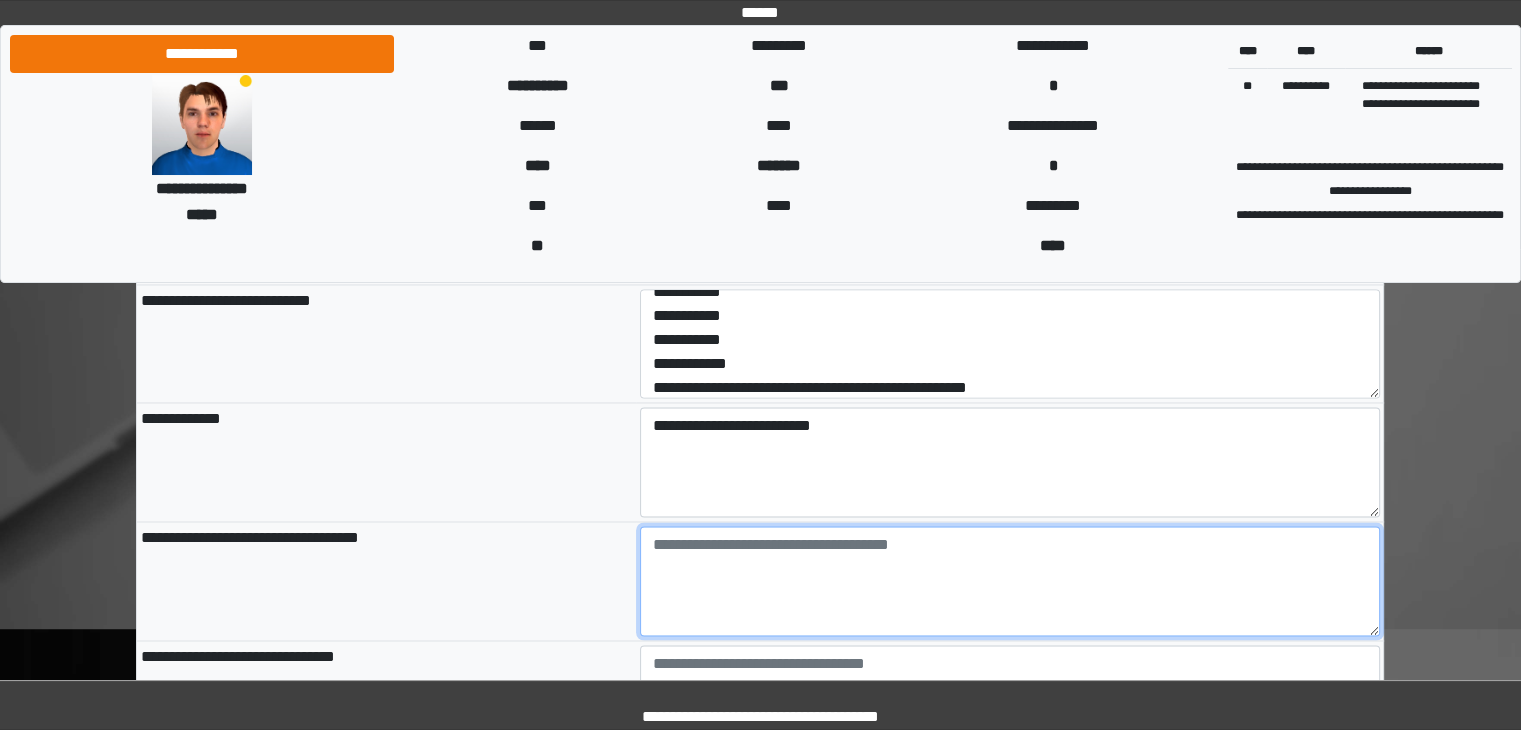 click at bounding box center (1010, 581) 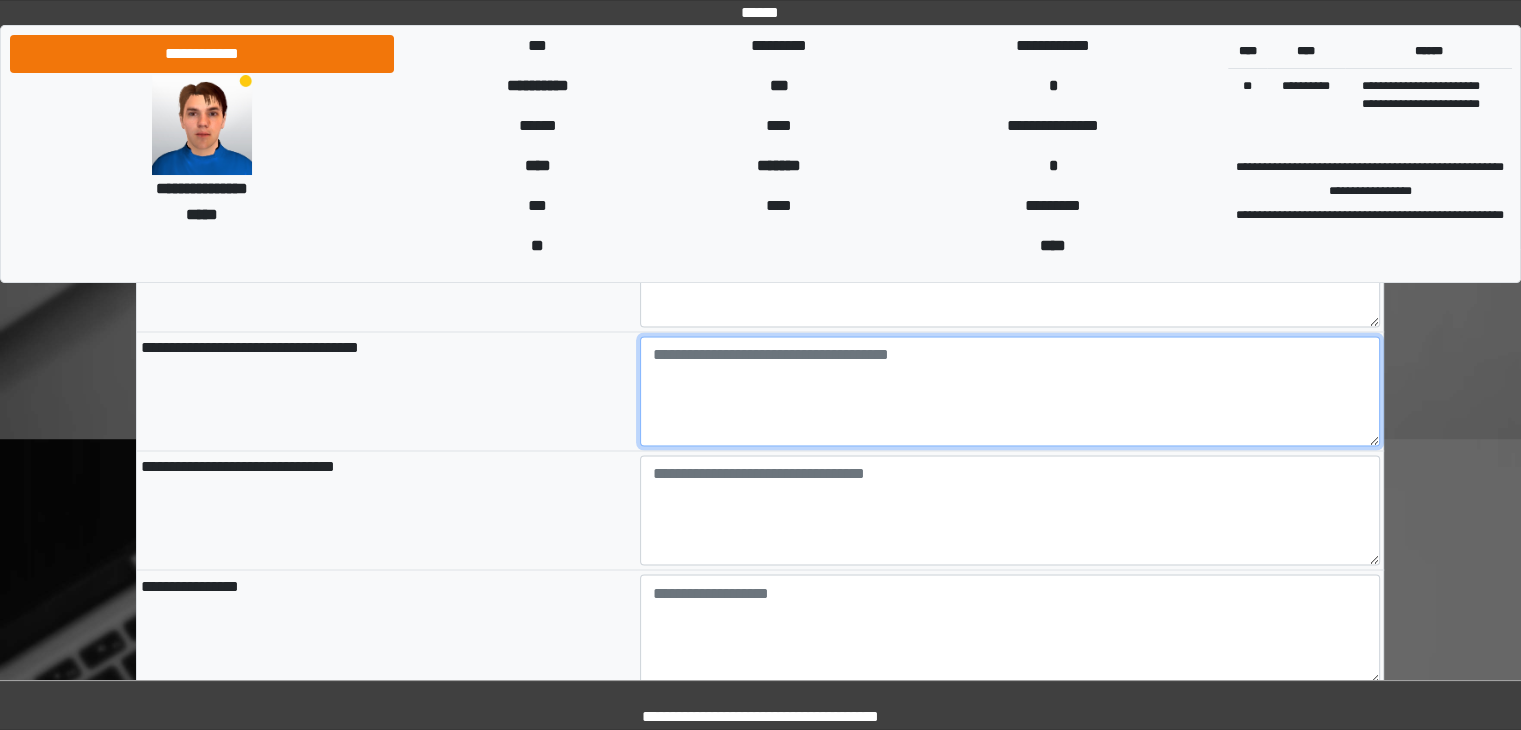 scroll, scrollTop: 3345, scrollLeft: 0, axis: vertical 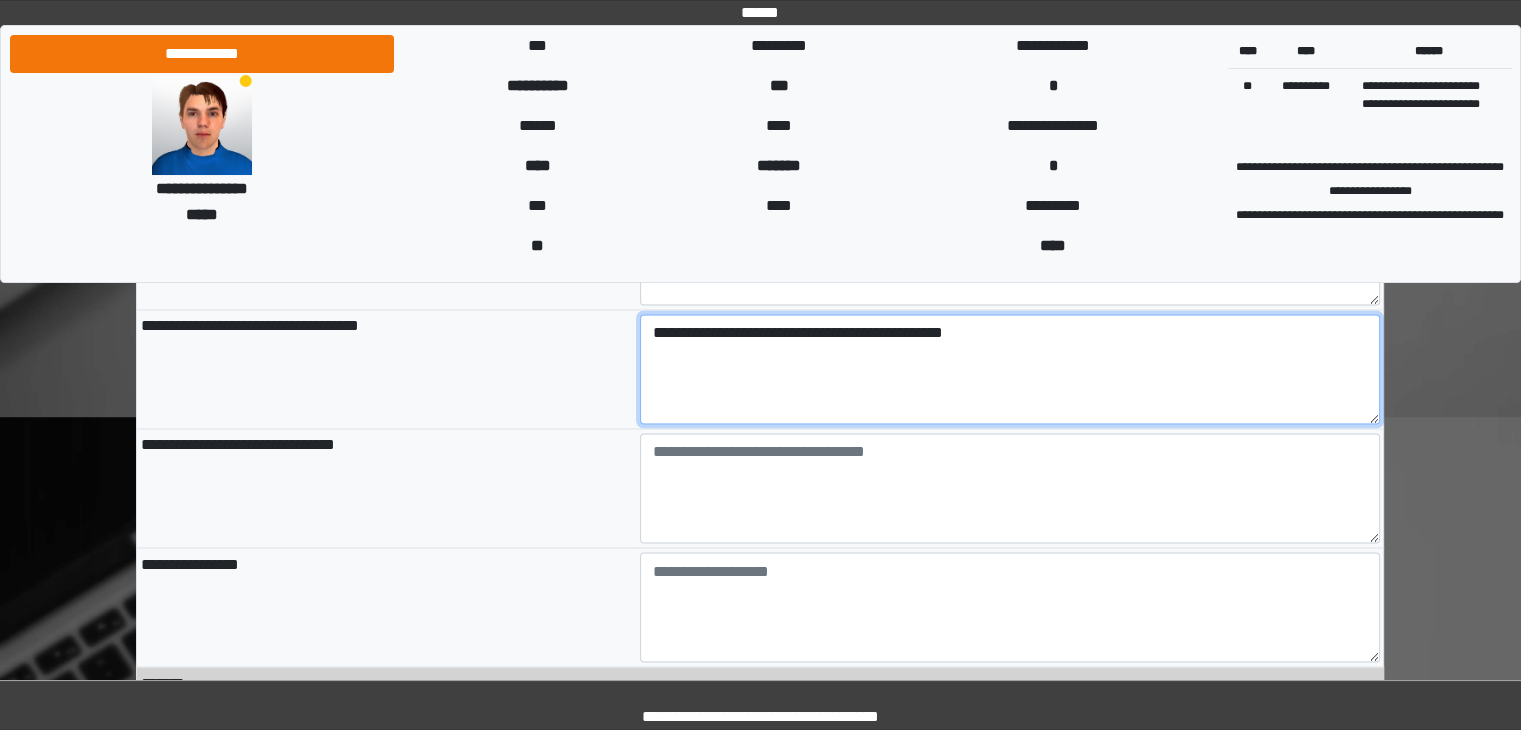 click on "**********" at bounding box center (1010, 369) 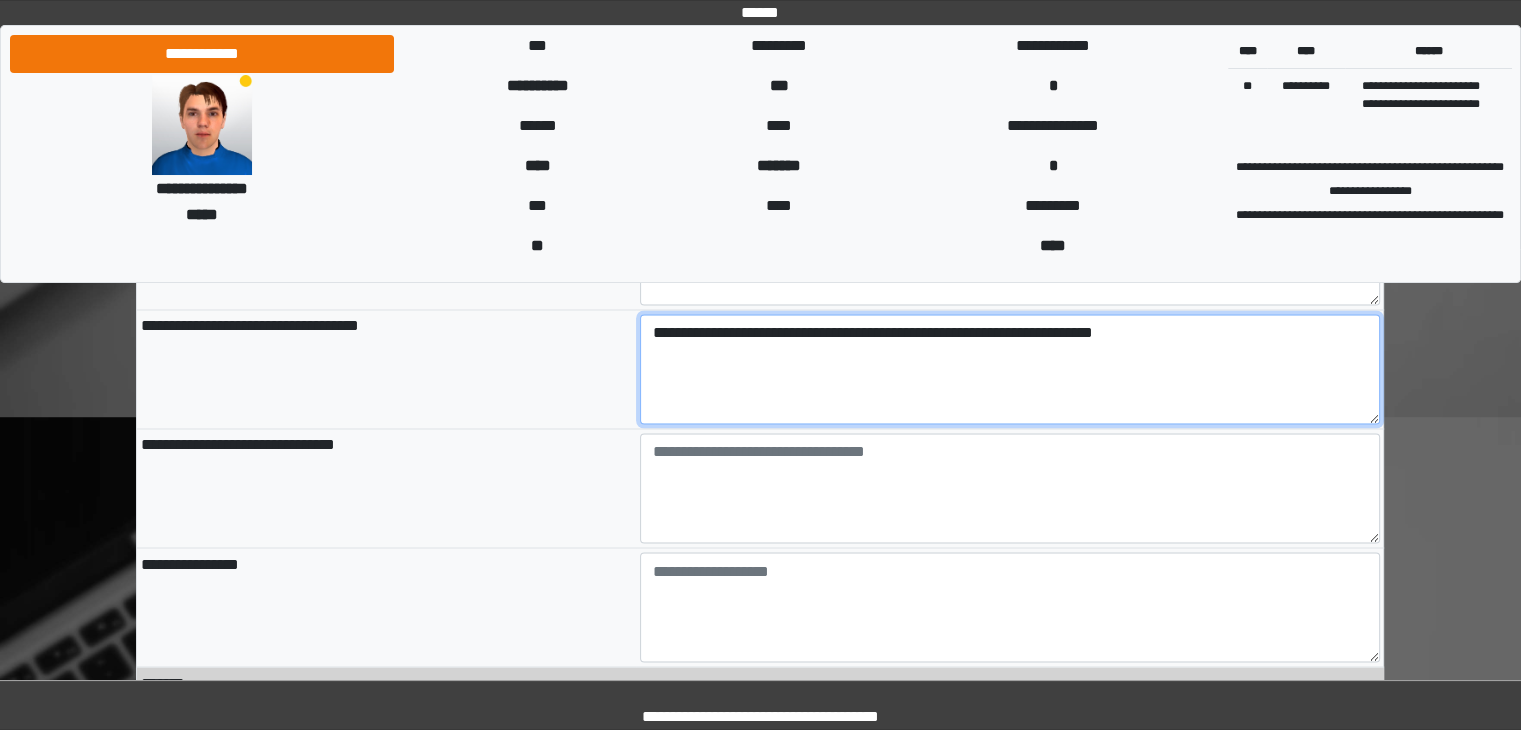 type on "**********" 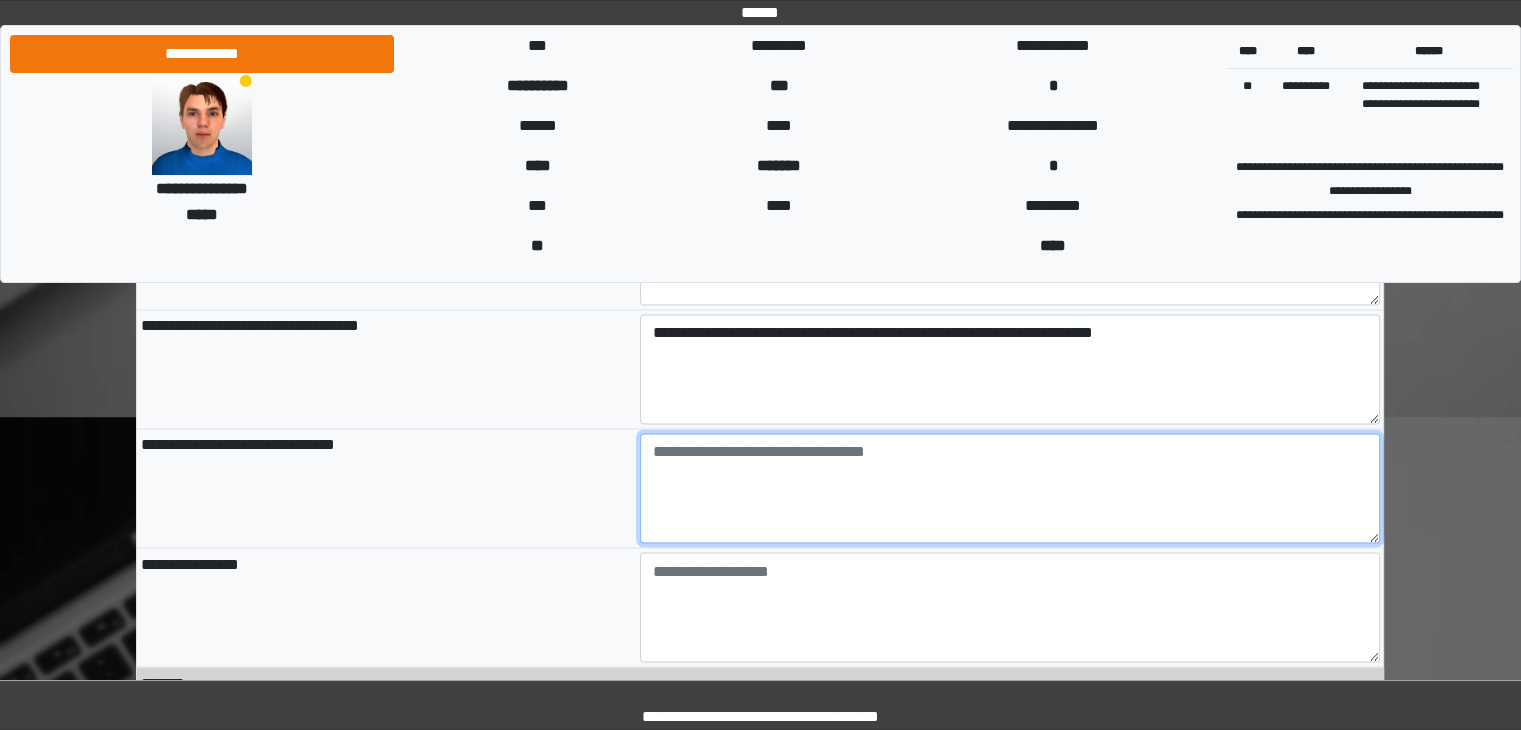 click at bounding box center (1010, 488) 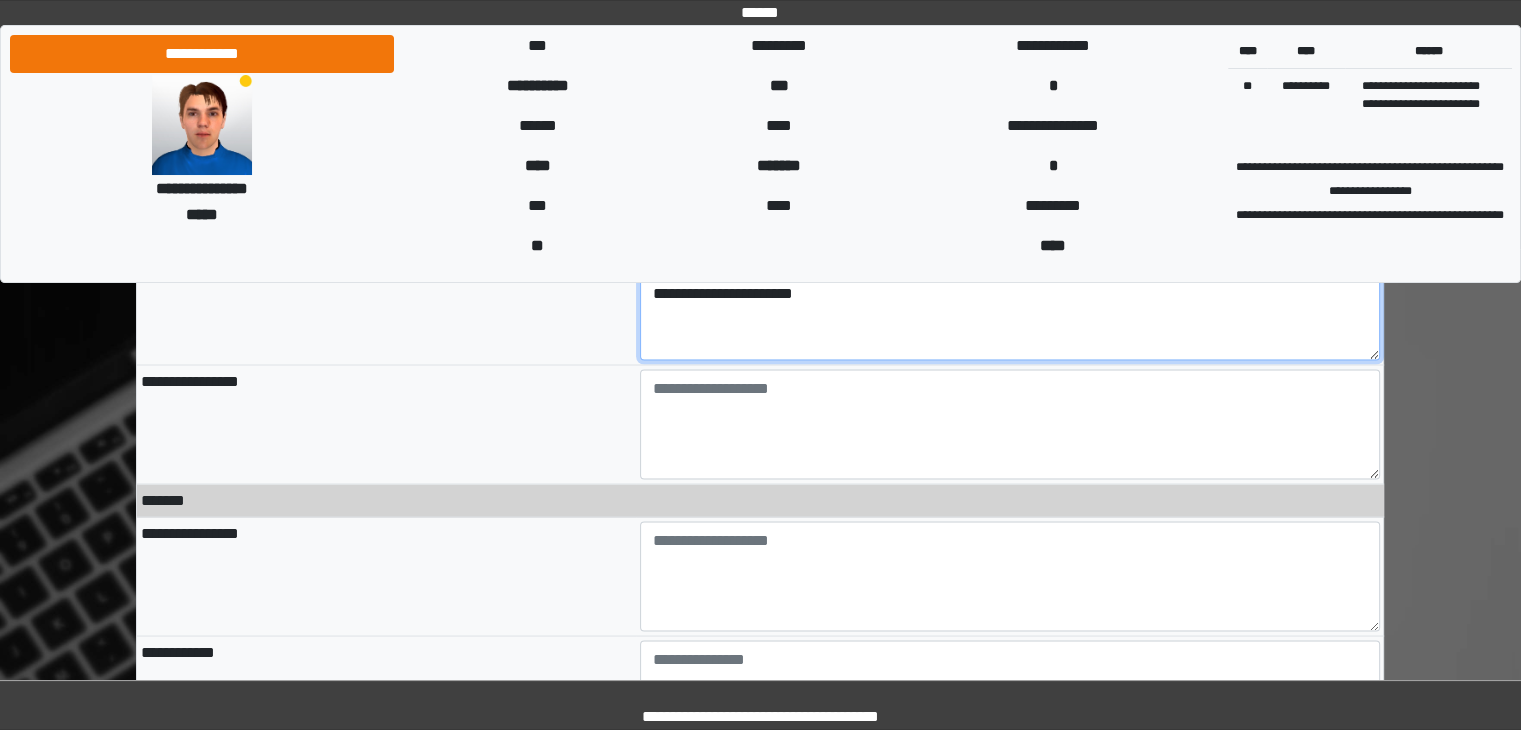 scroll, scrollTop: 3520, scrollLeft: 0, axis: vertical 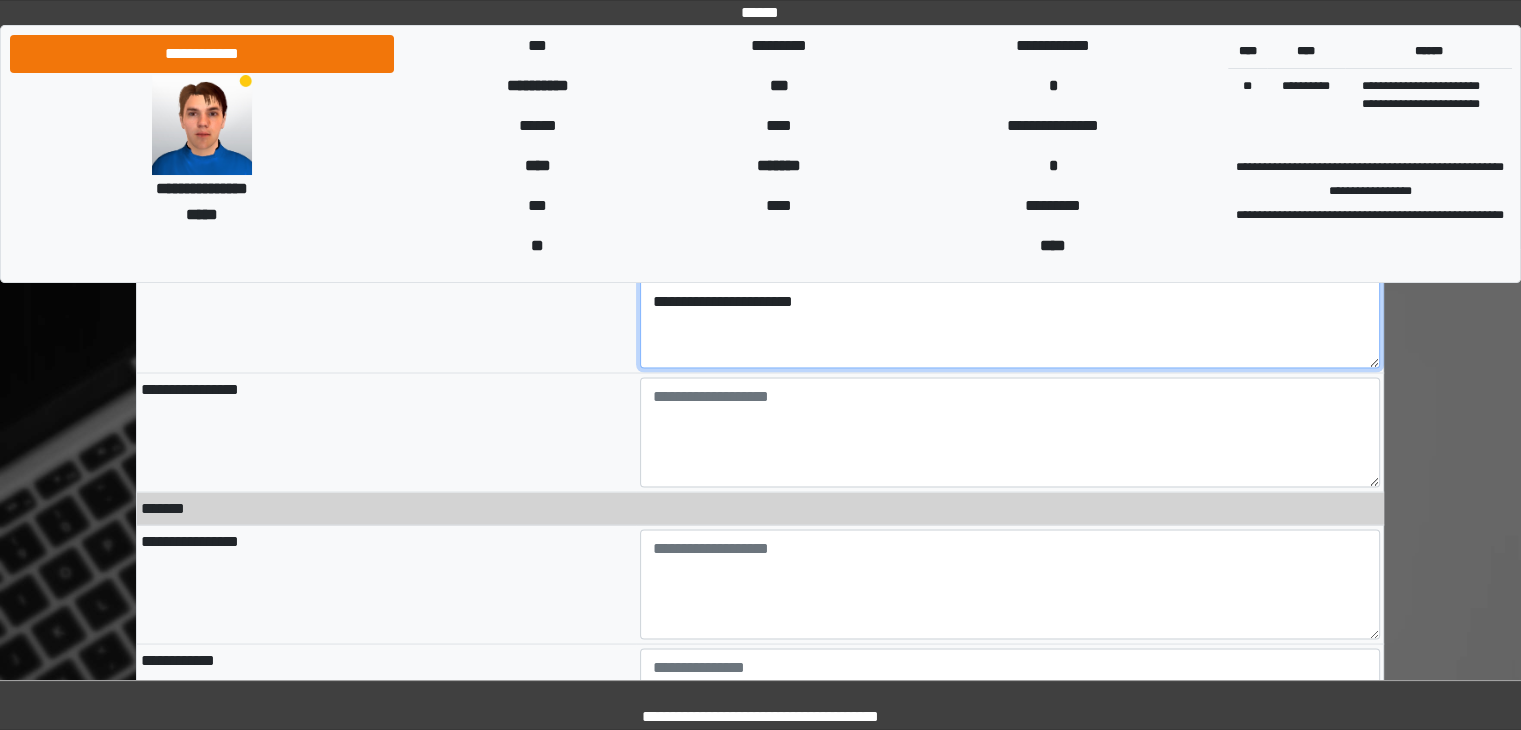 type on "[FIRST] [LAST]
[ADDRESS]" 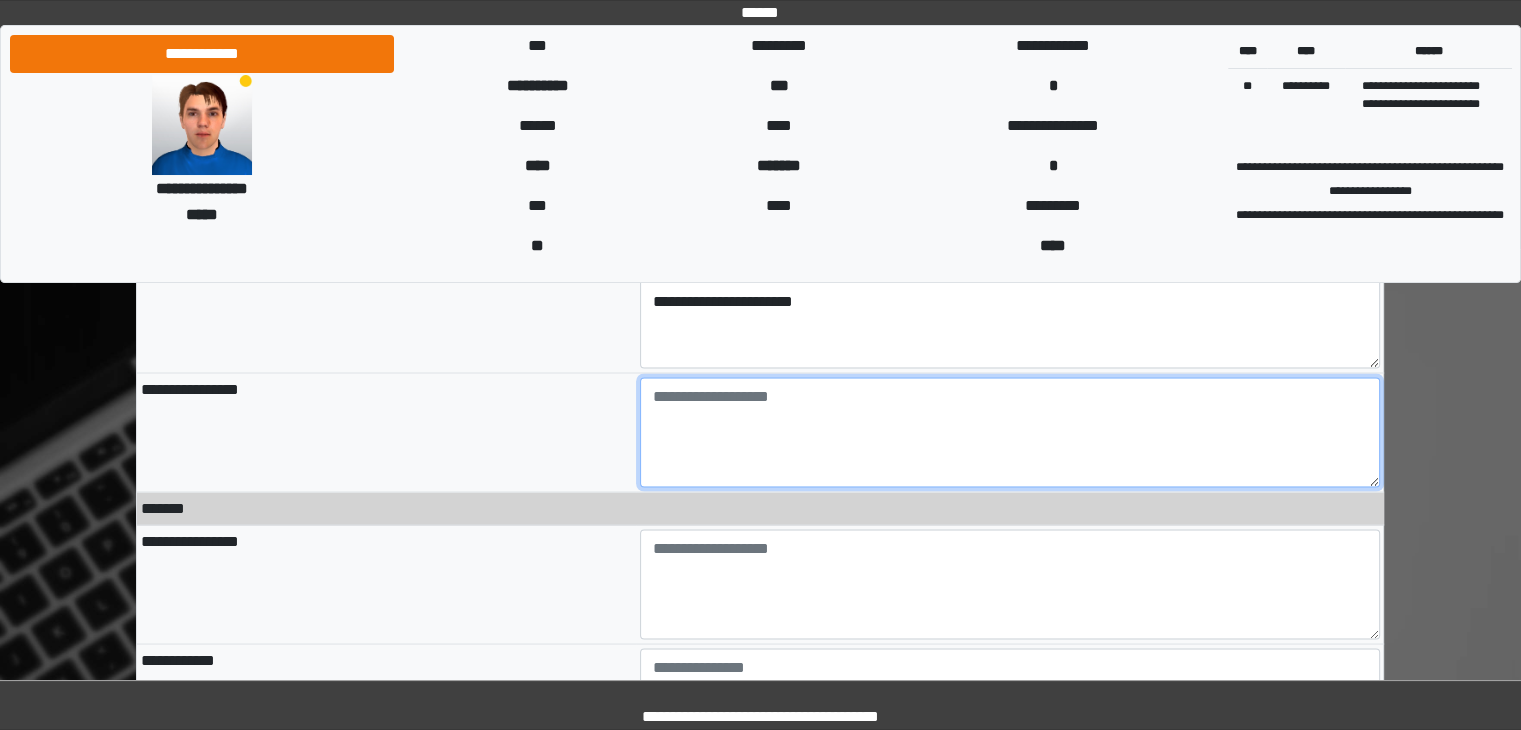 click at bounding box center (1010, 432) 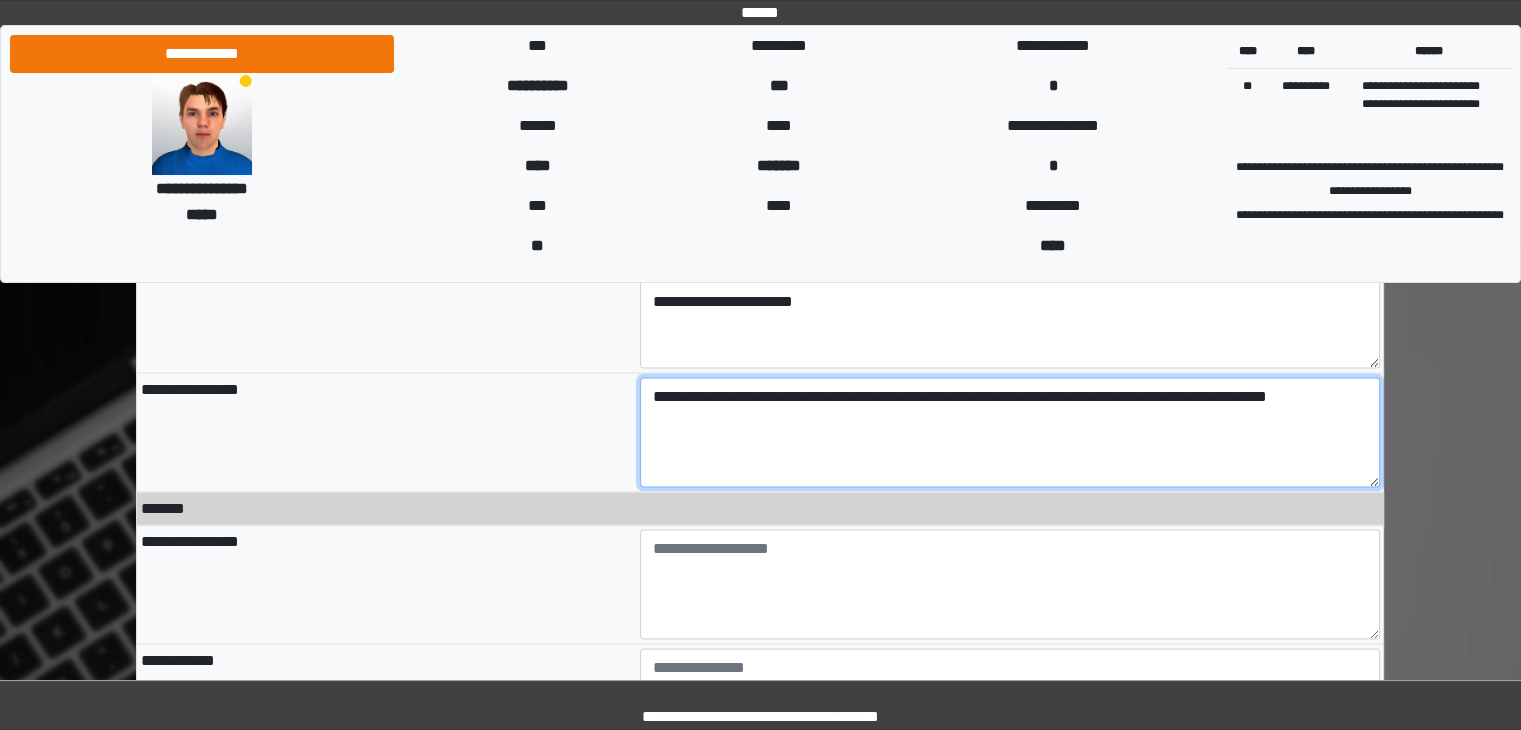 type on "**********" 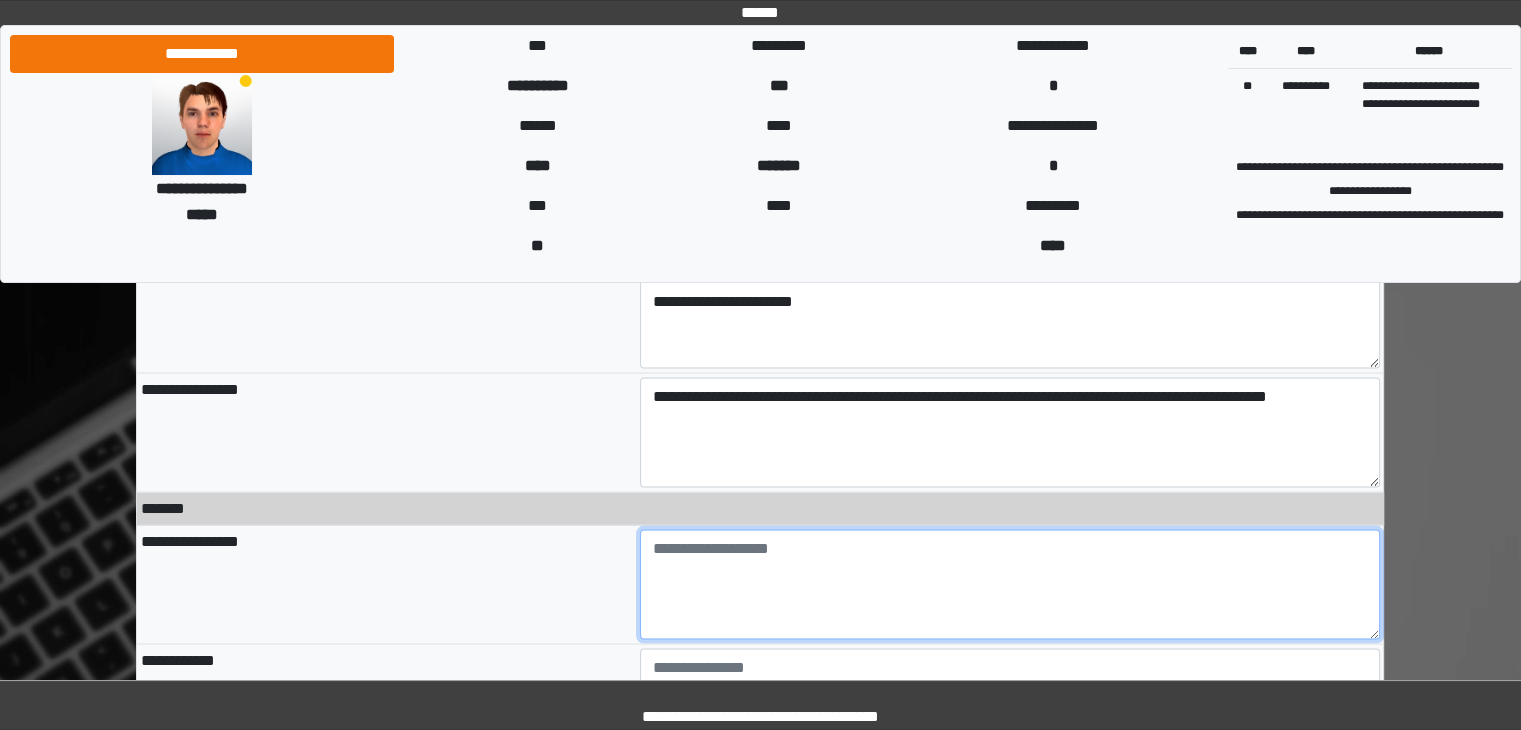 click at bounding box center [1010, 584] 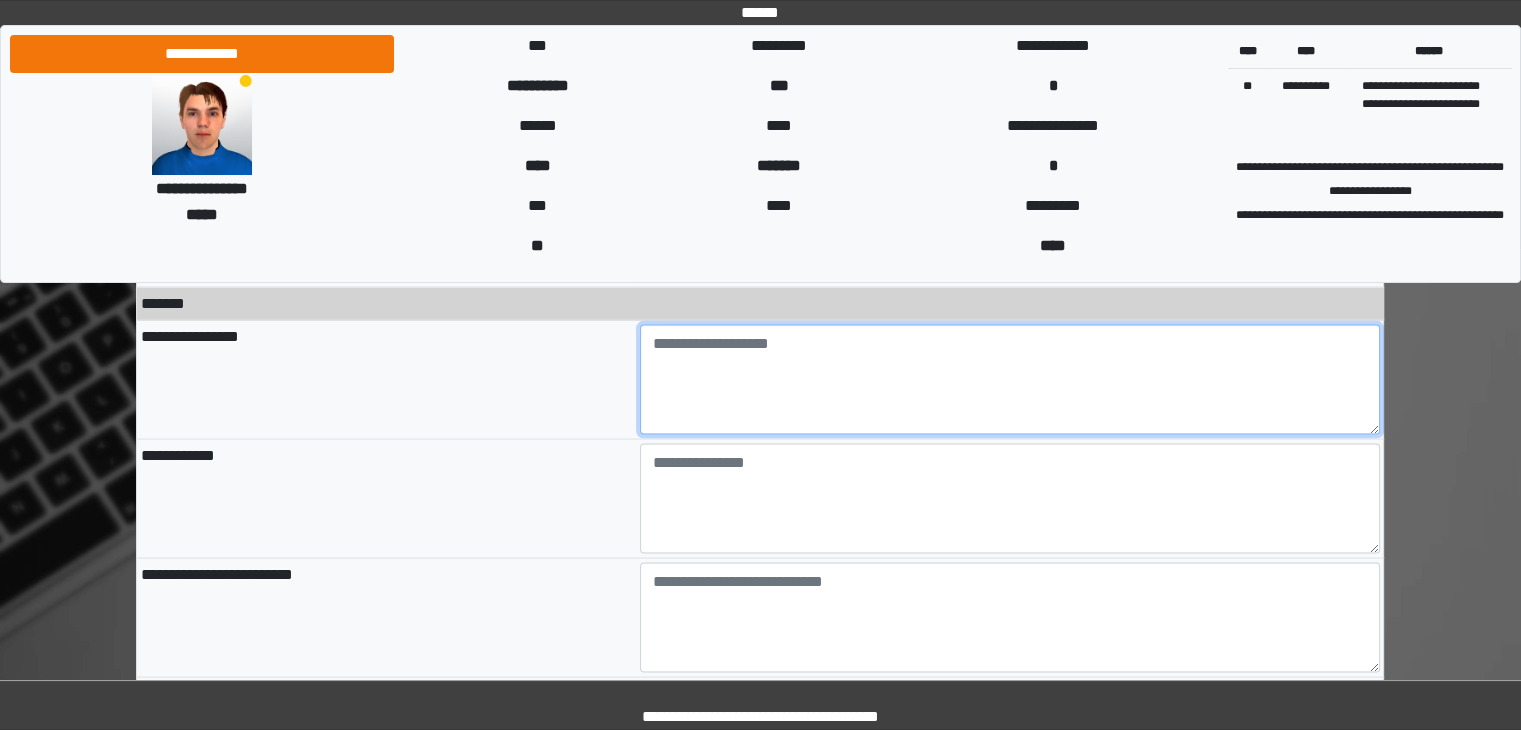 scroll, scrollTop: 3732, scrollLeft: 0, axis: vertical 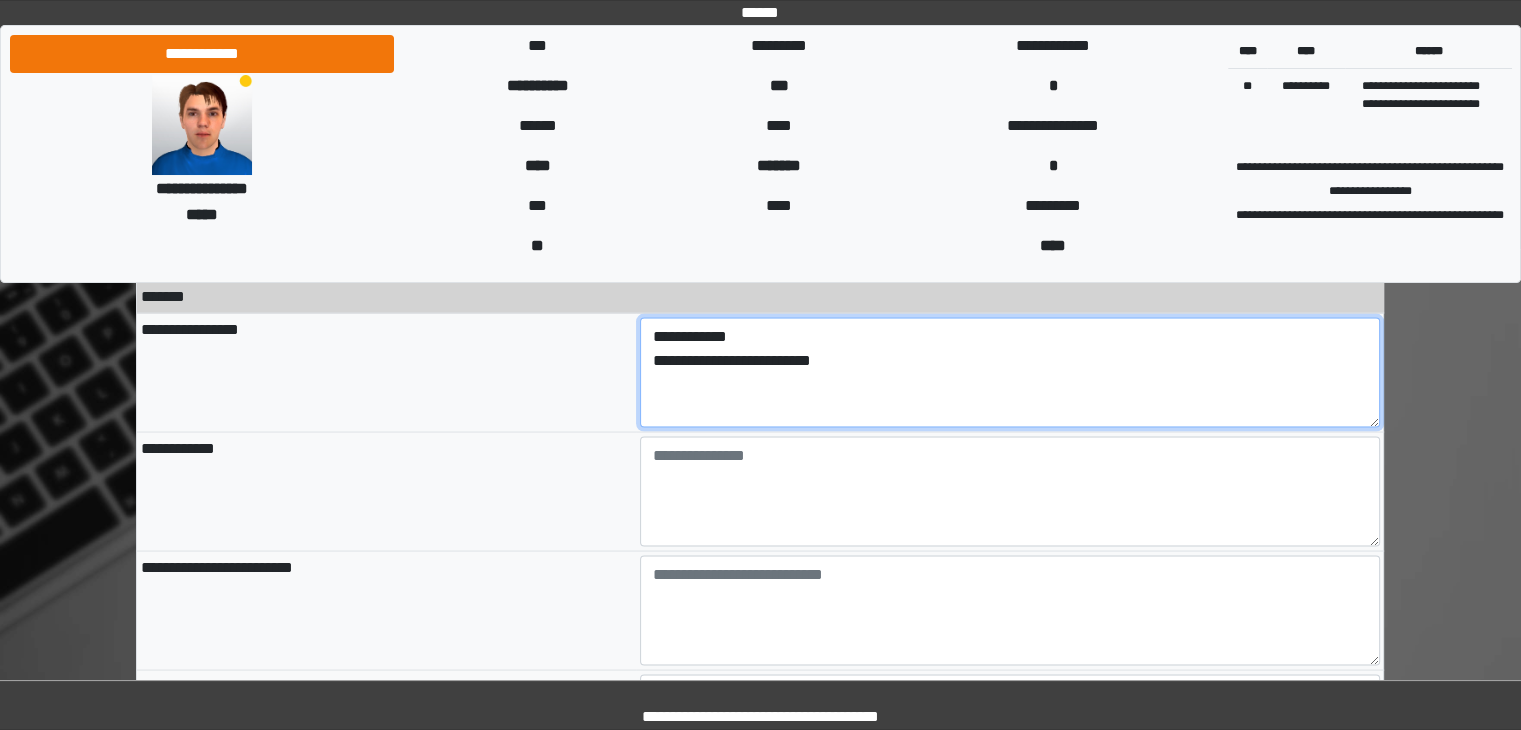 type on "**********" 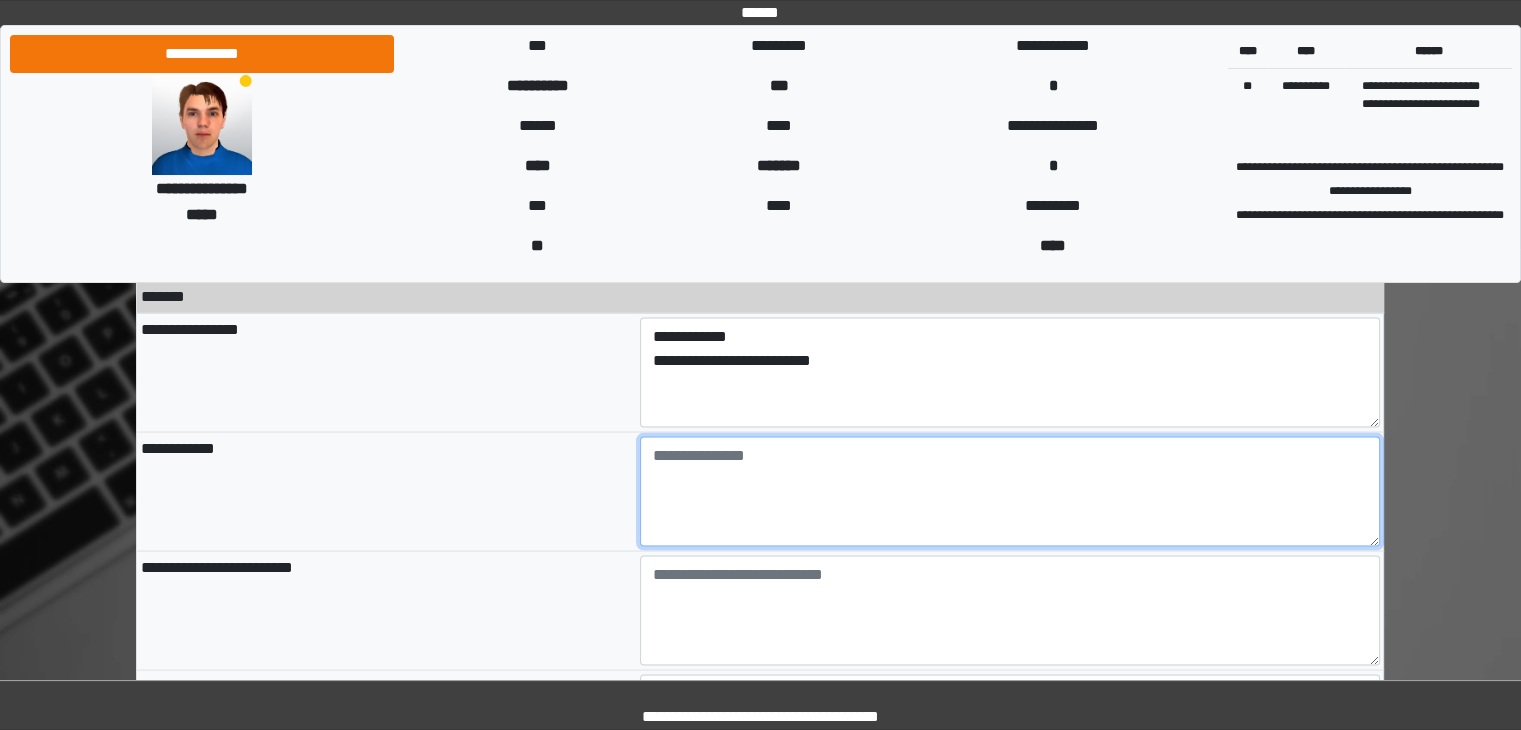 click at bounding box center (1010, 491) 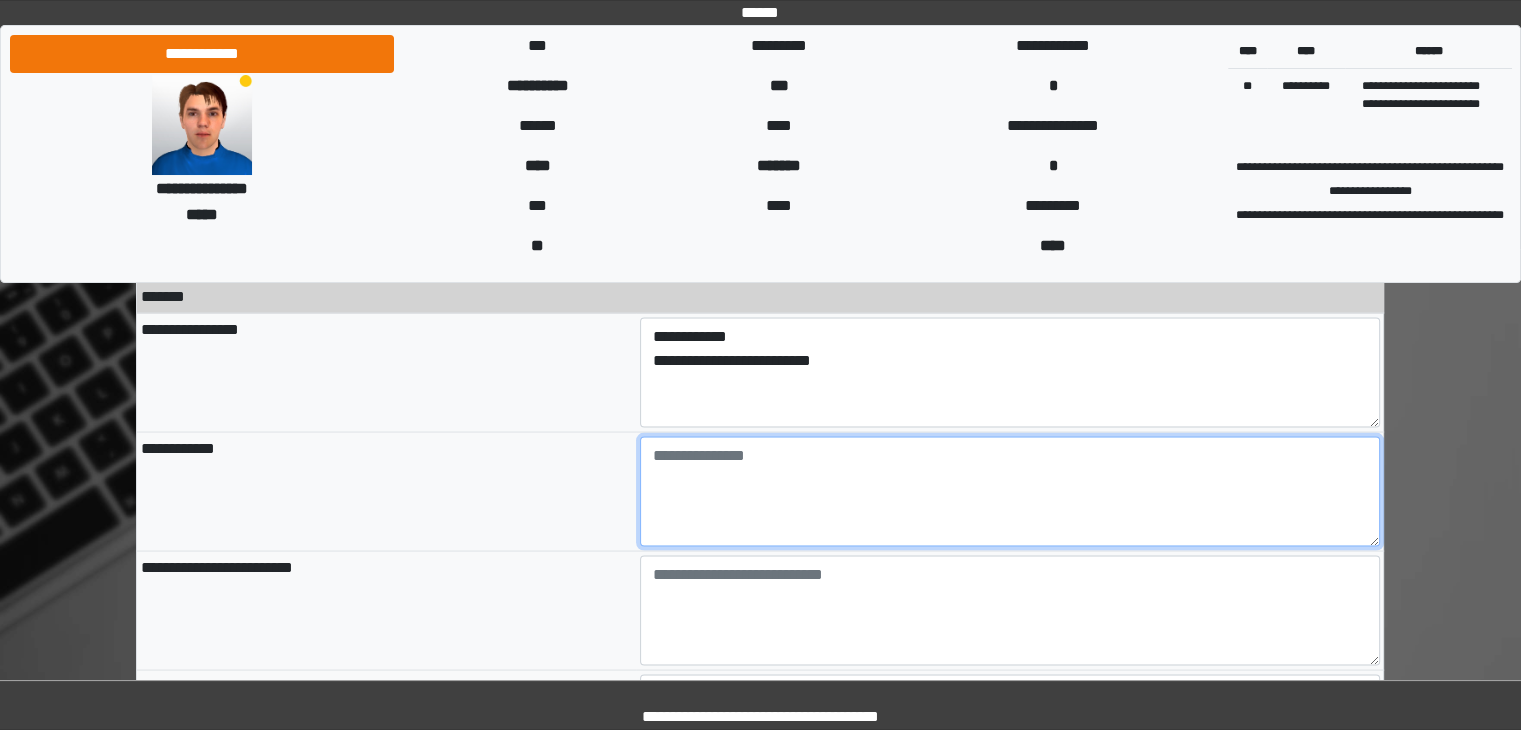 type on "*" 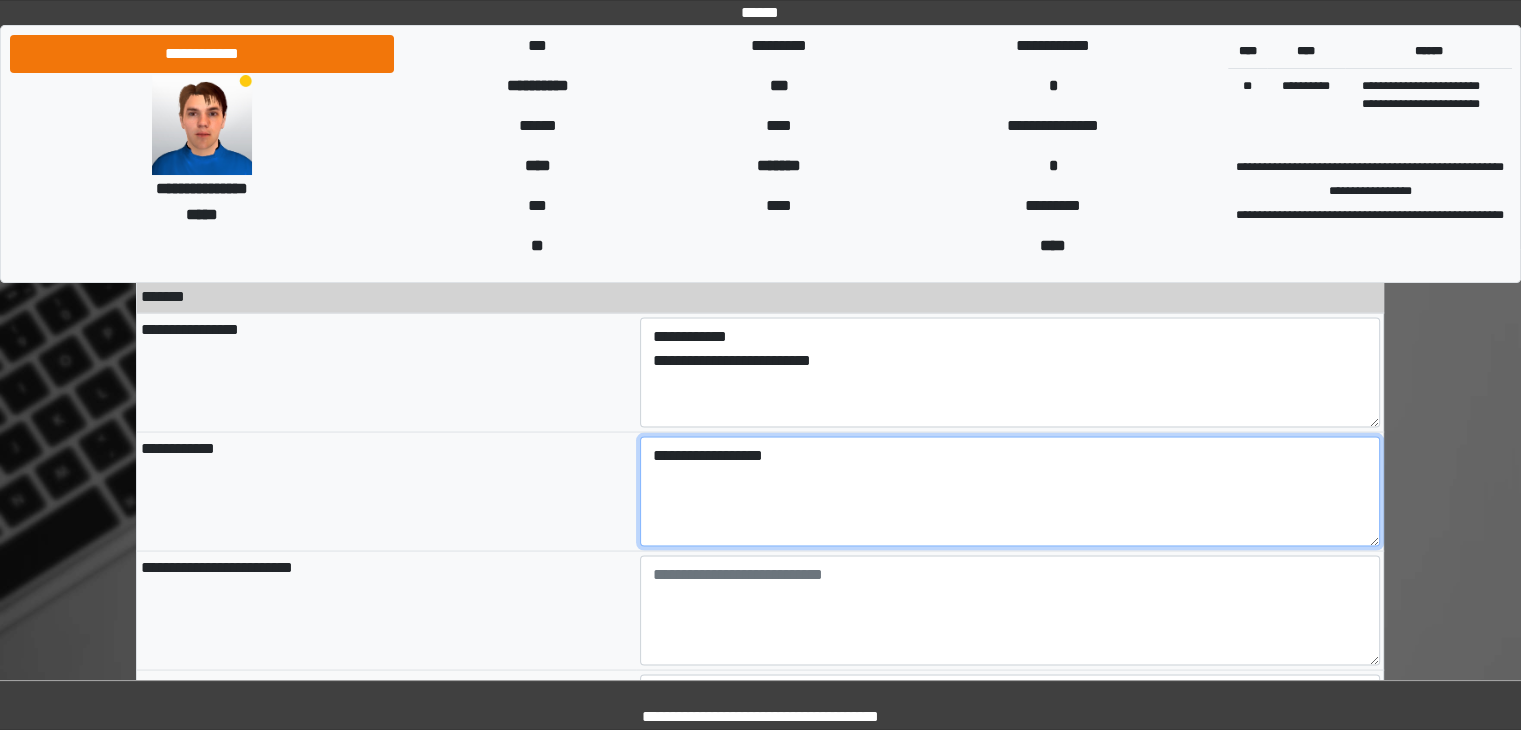 type on "**********" 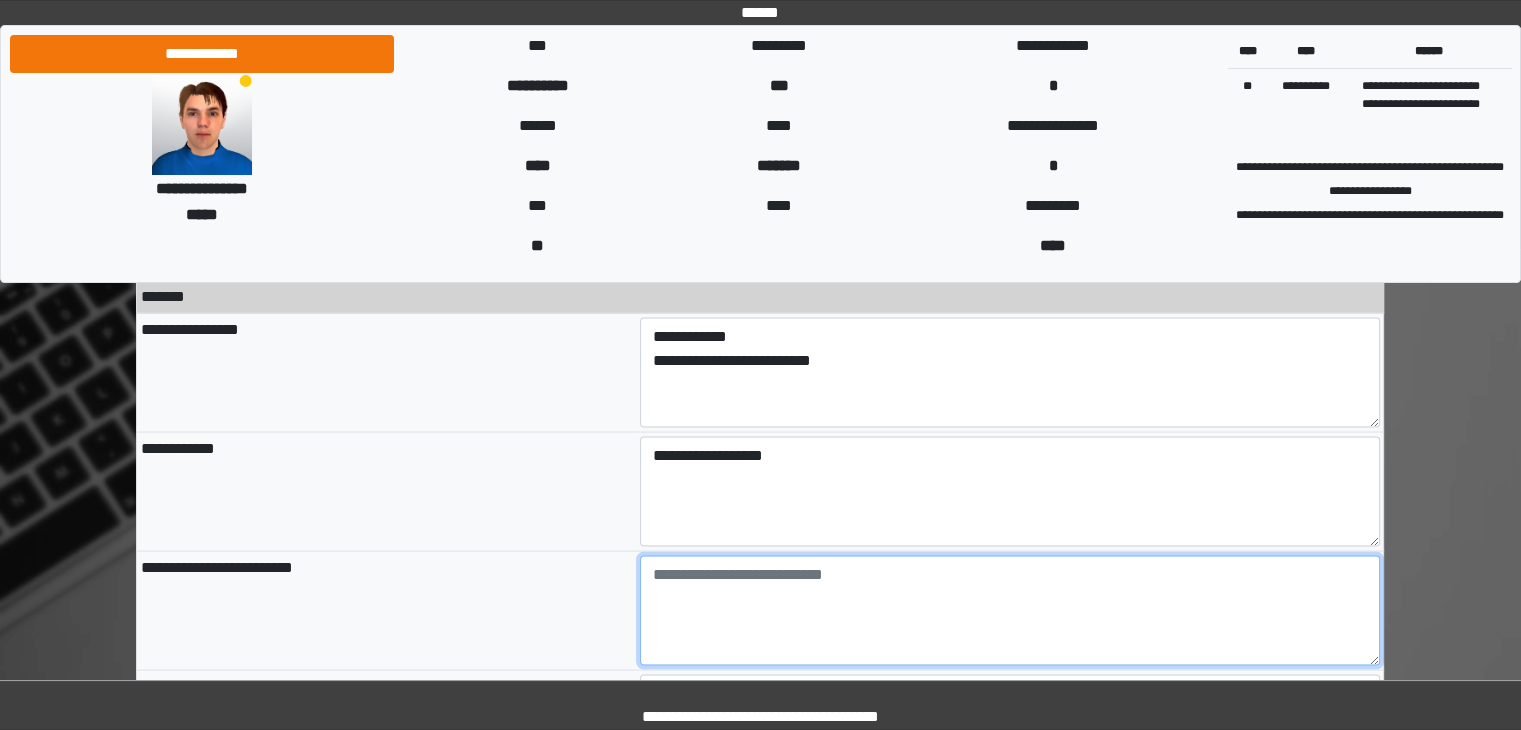 click at bounding box center (1010, 610) 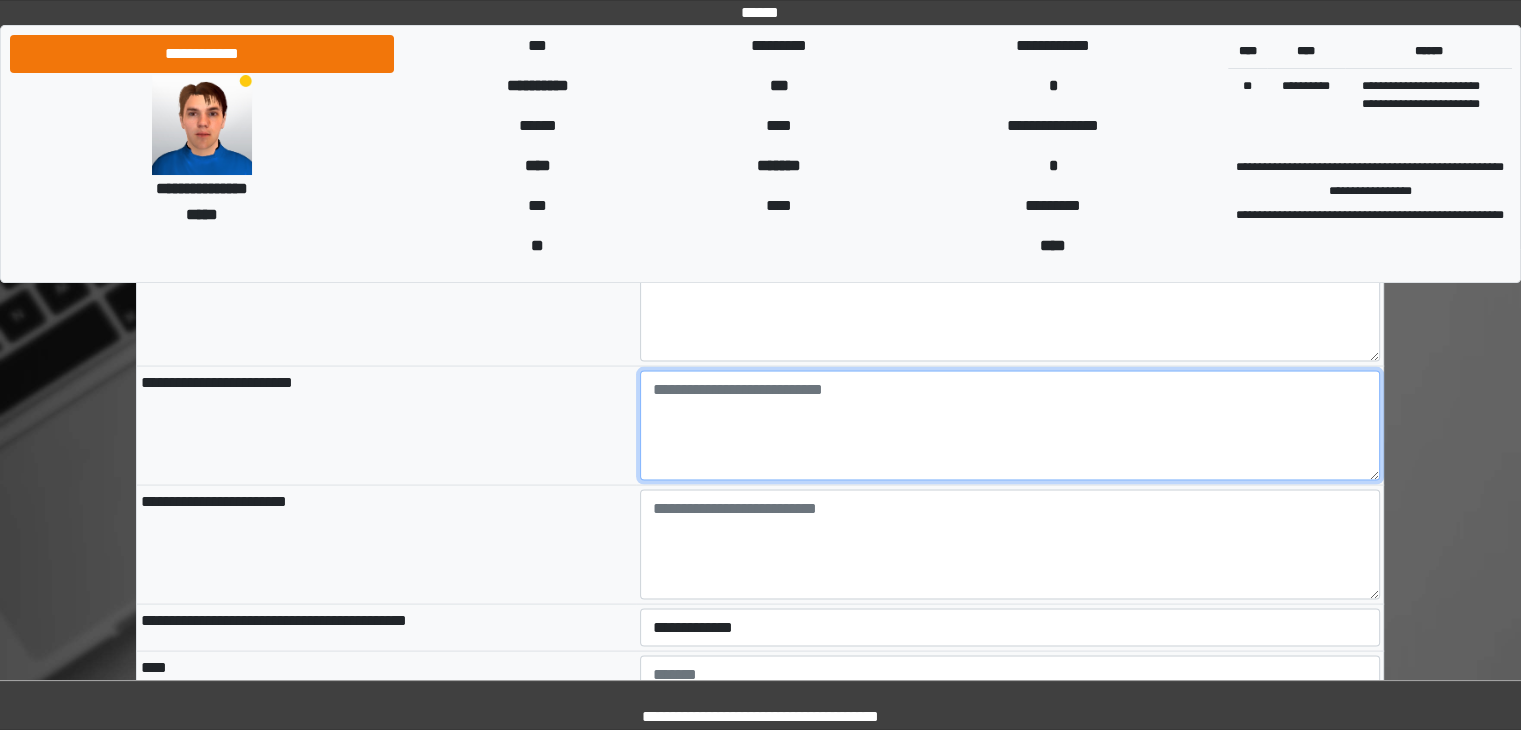 scroll, scrollTop: 3938, scrollLeft: 0, axis: vertical 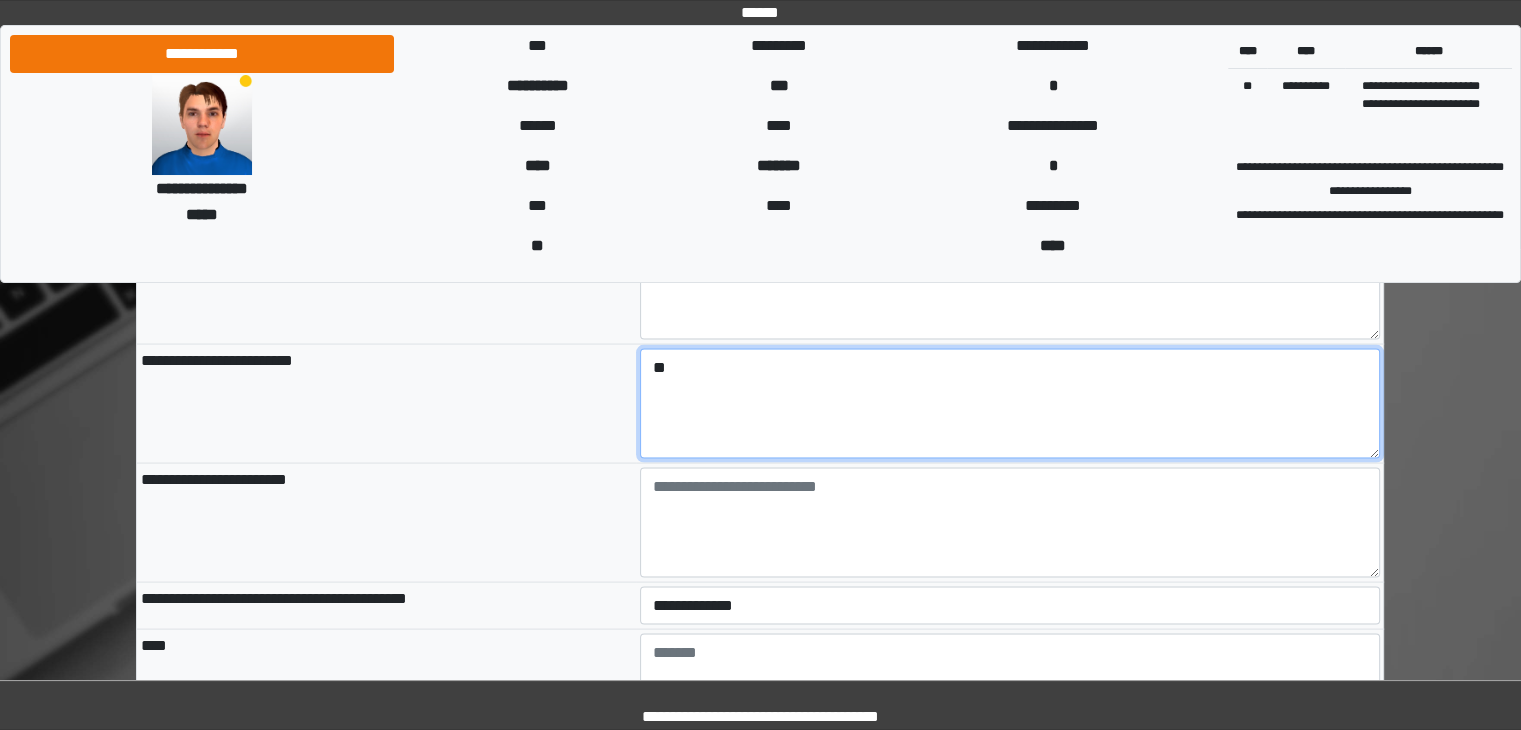 type on "**" 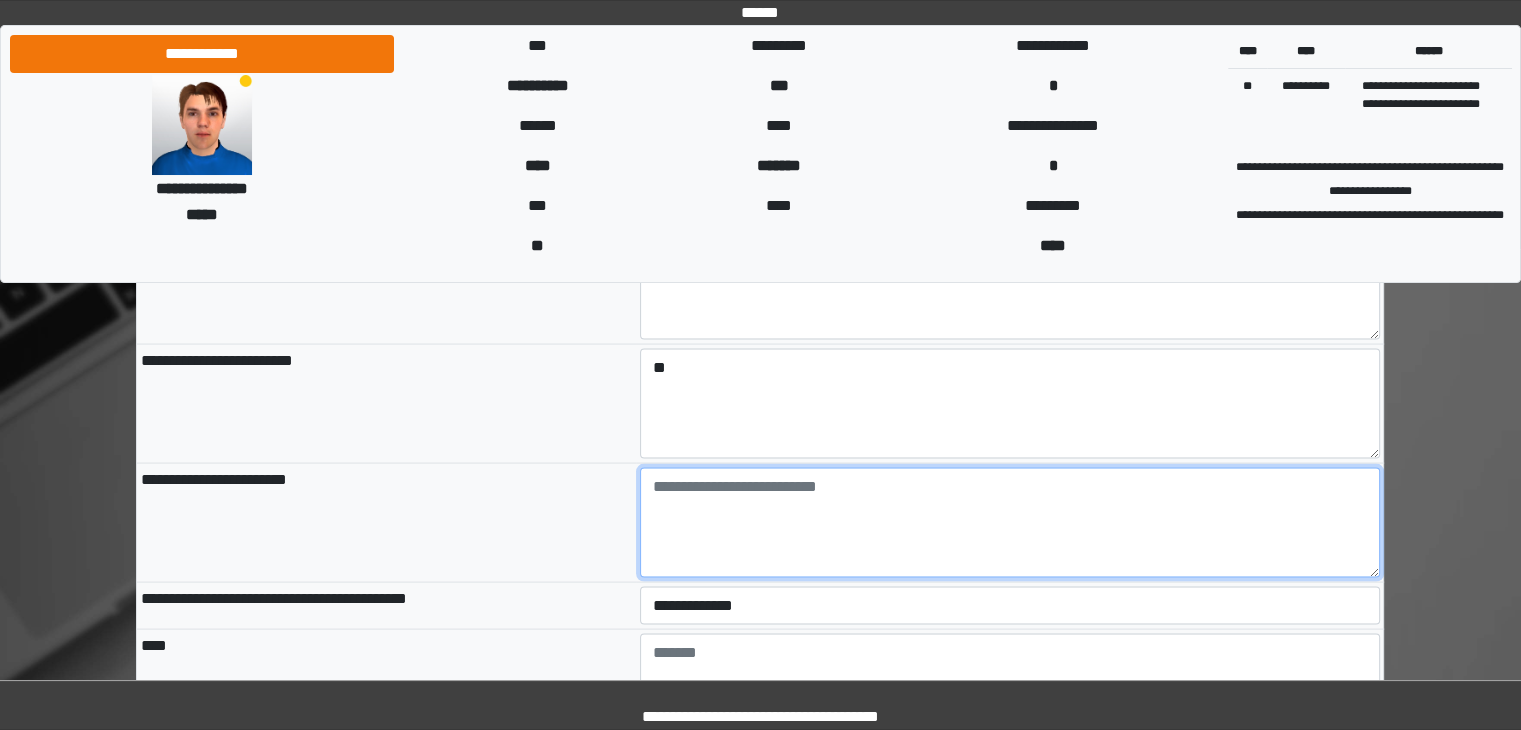 click at bounding box center (1010, 523) 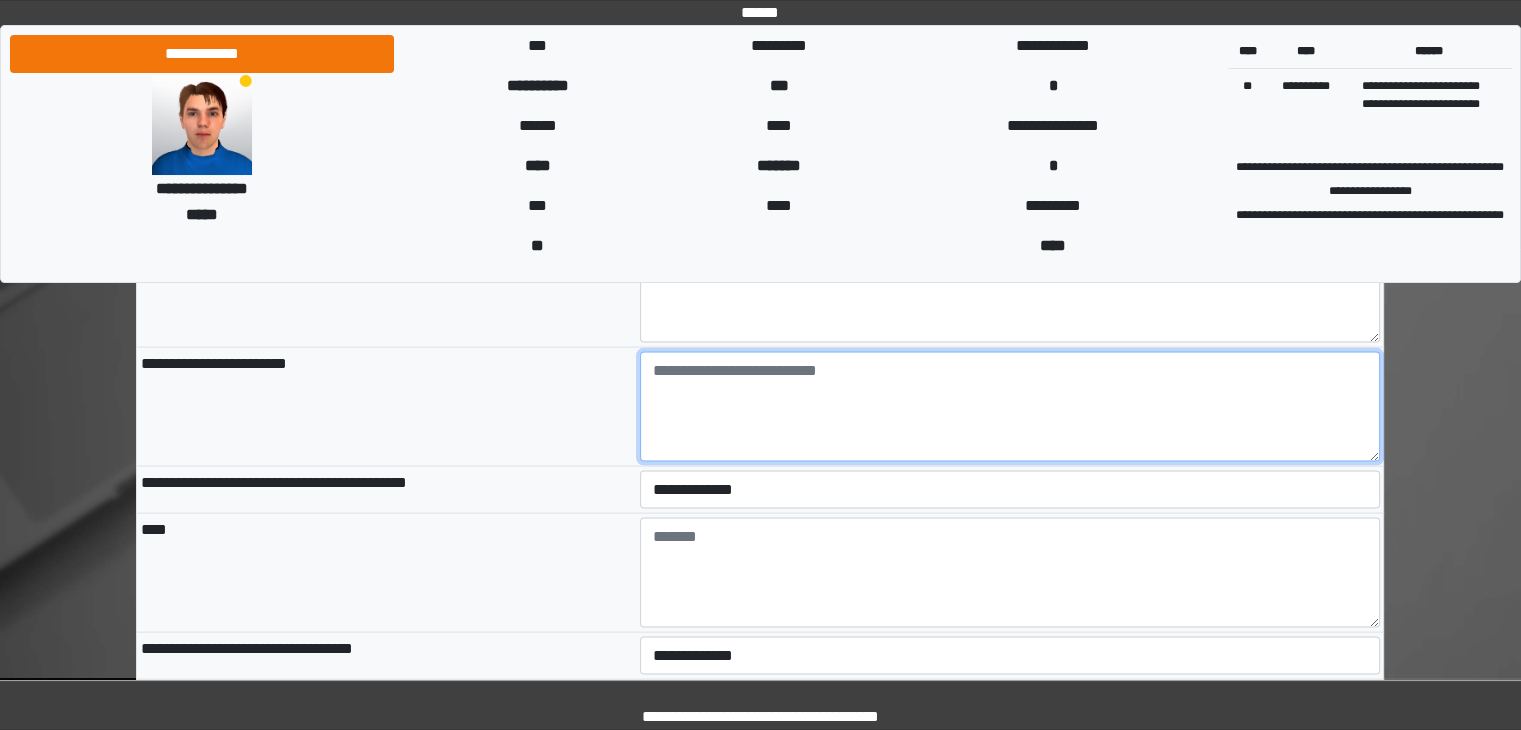 scroll, scrollTop: 4061, scrollLeft: 0, axis: vertical 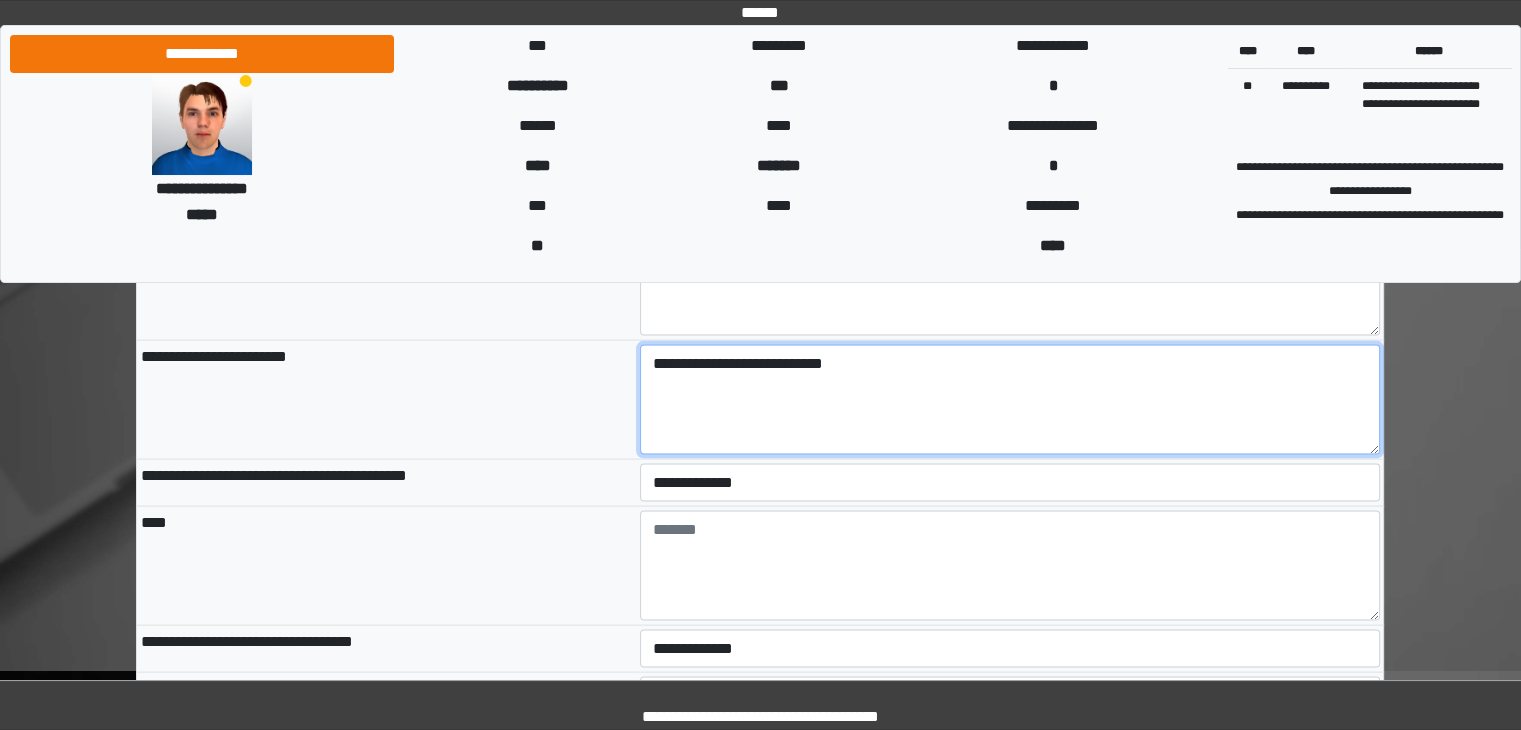 type on "**********" 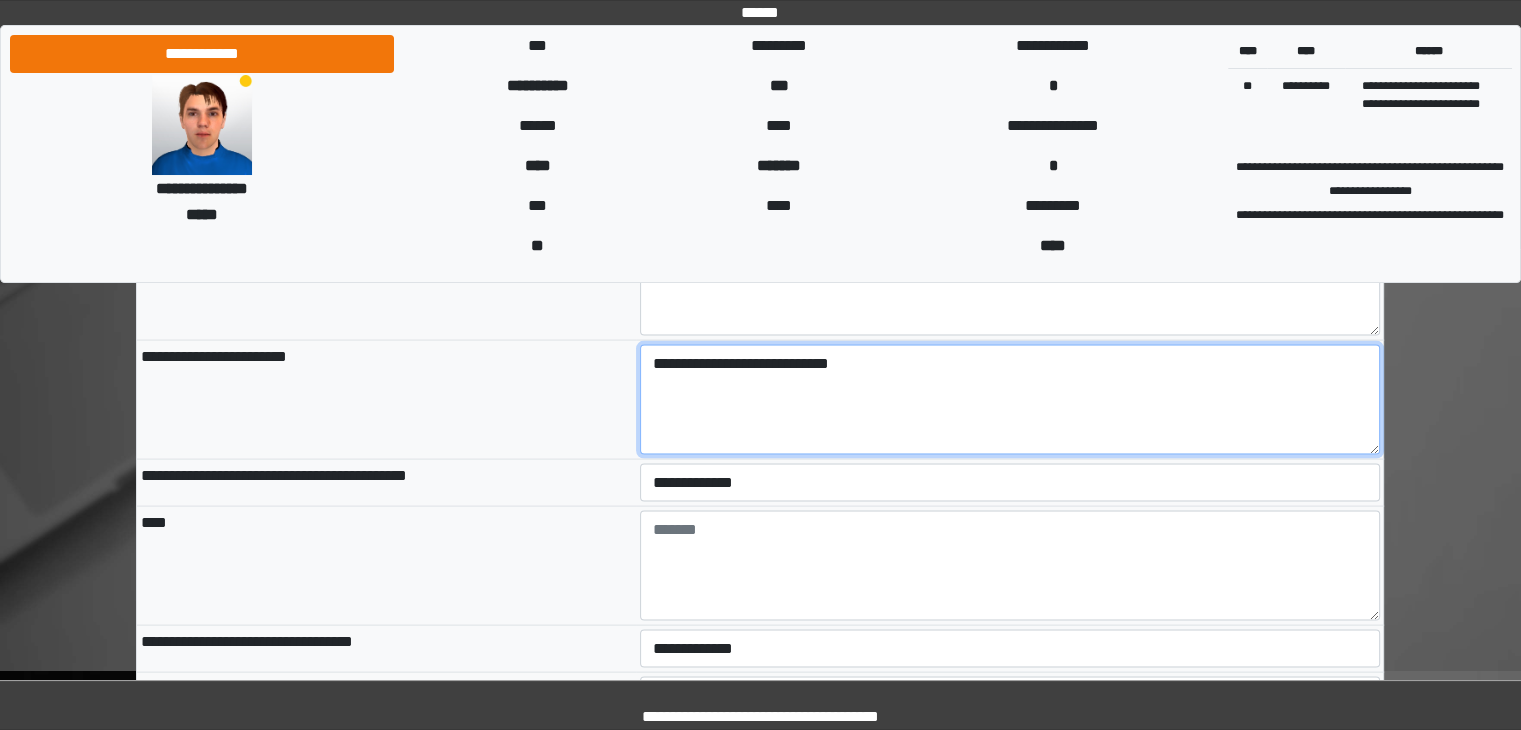 click on "**********" at bounding box center (1010, 400) 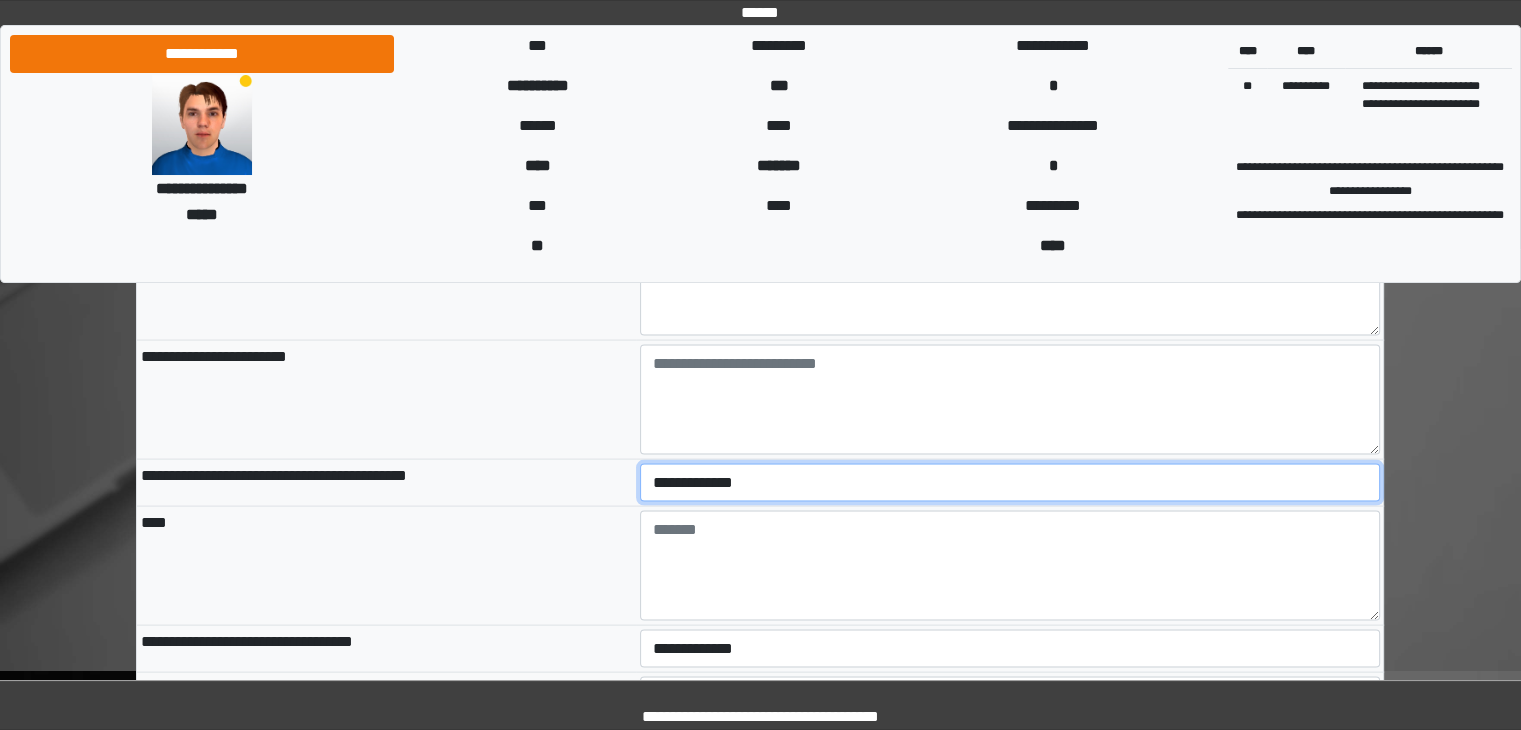 click on "**********" at bounding box center [1010, 483] 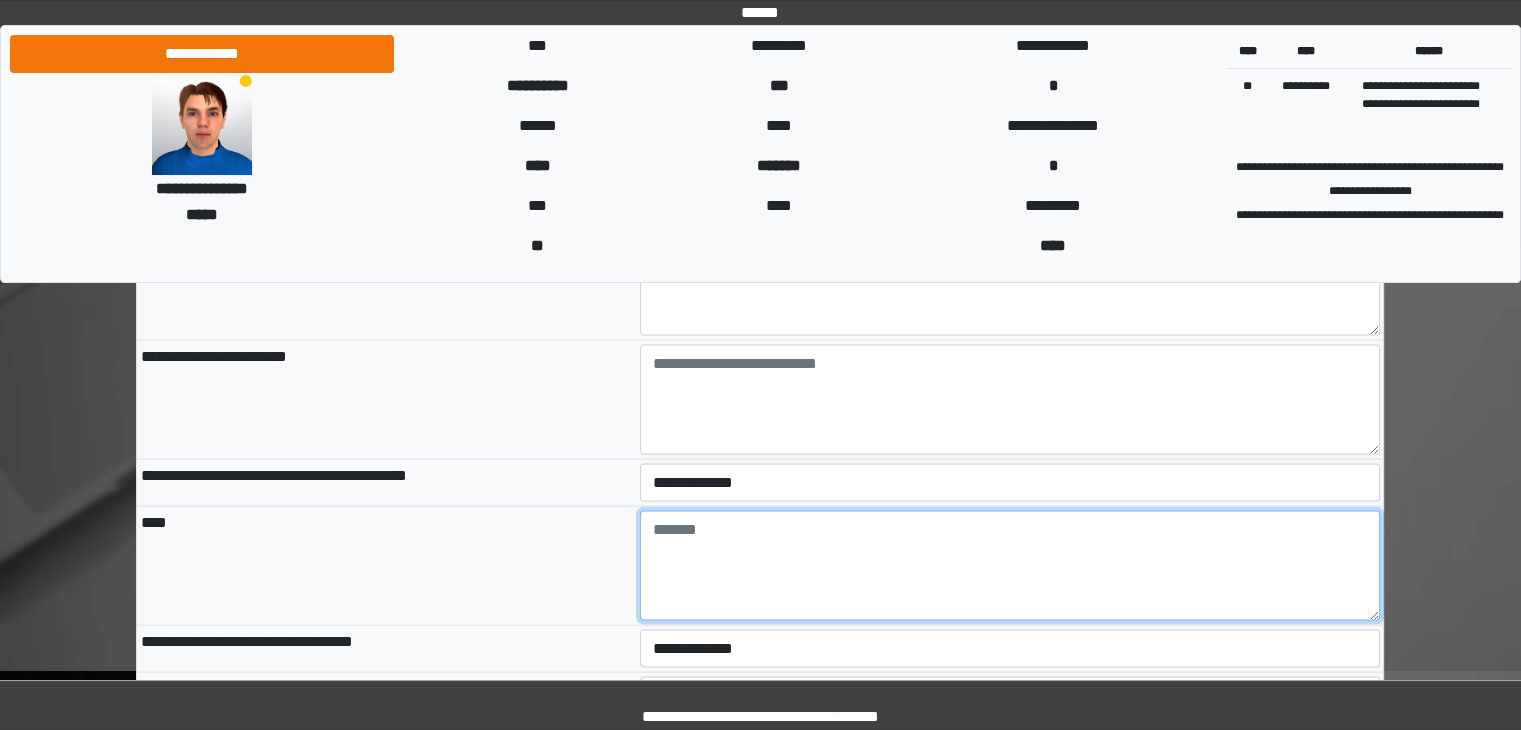 click at bounding box center [1010, 566] 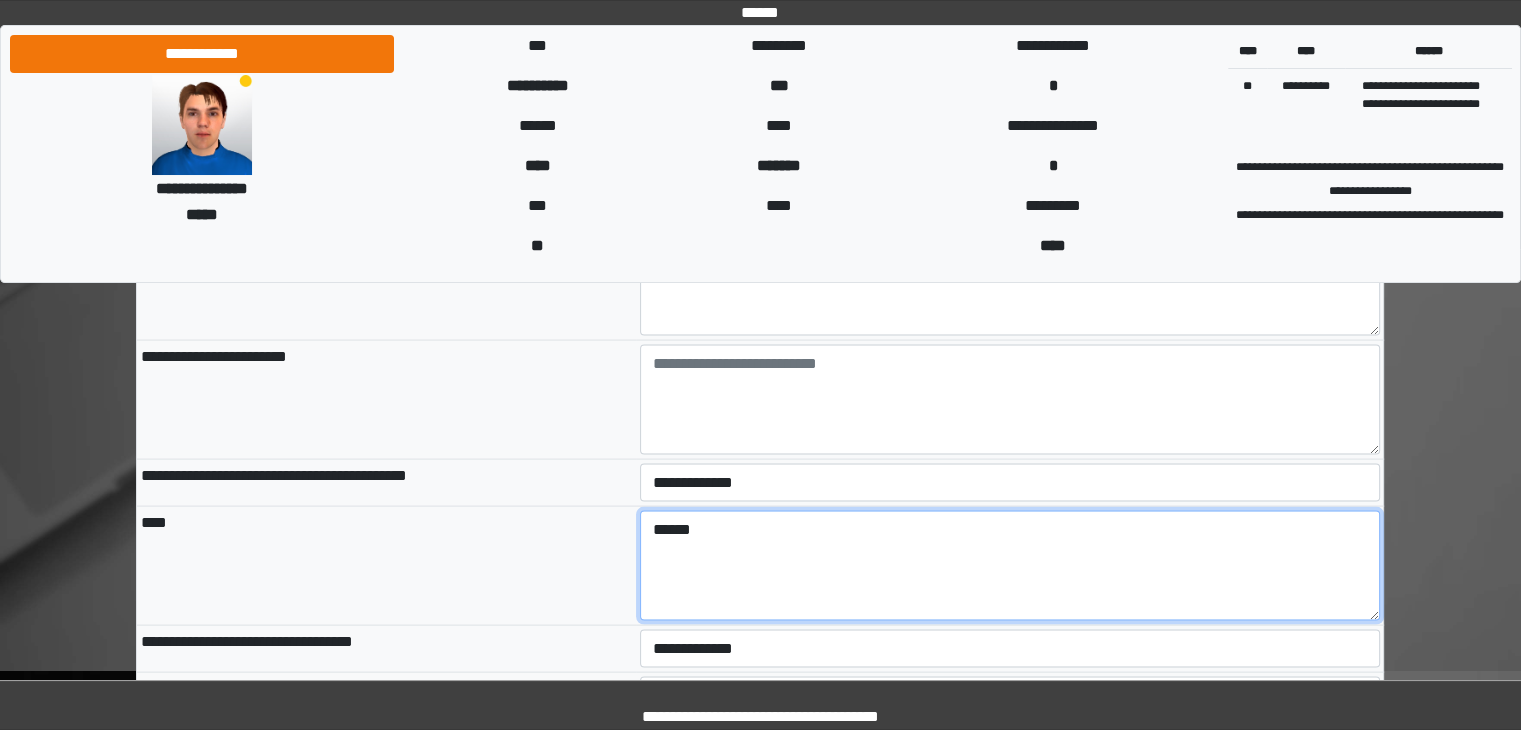 type on "******" 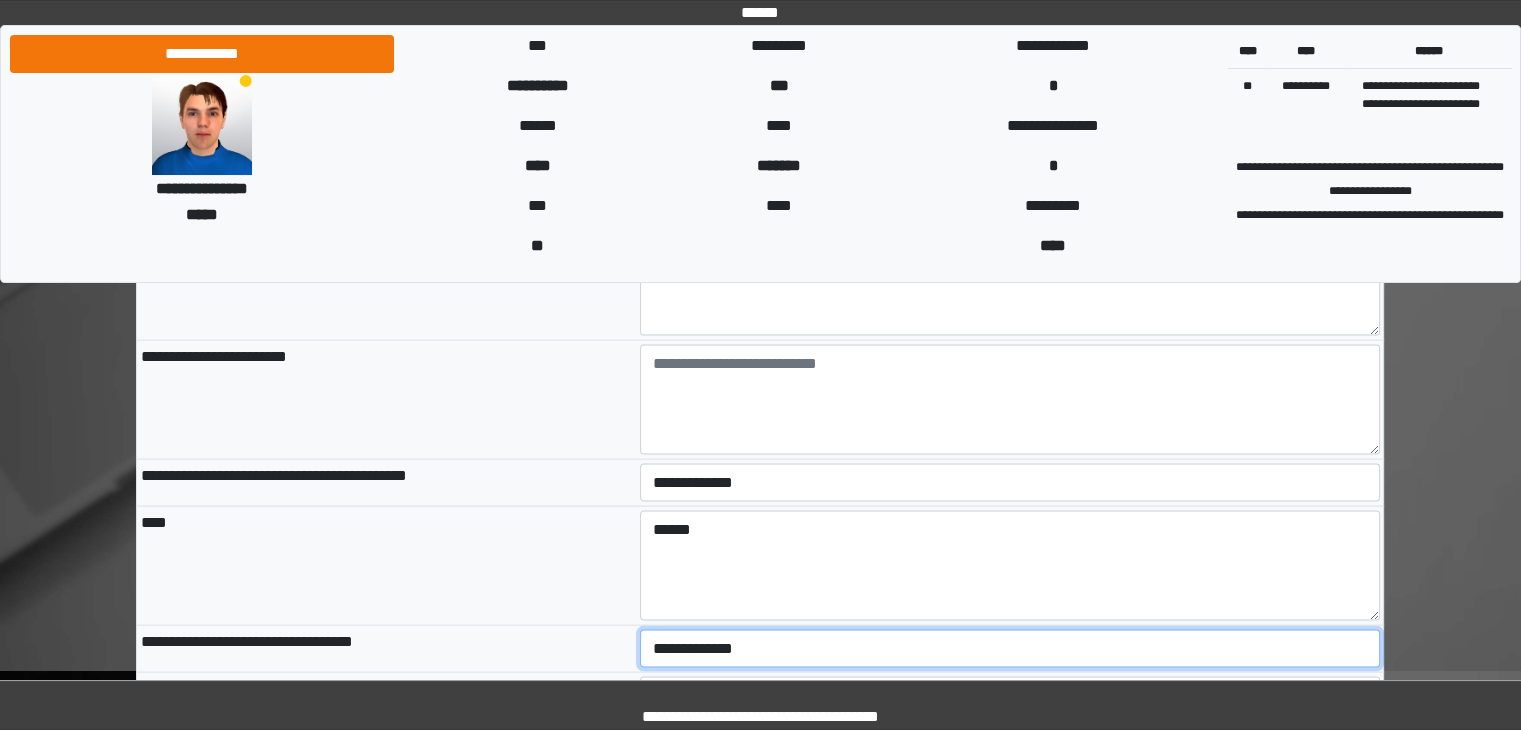 click on "**********" at bounding box center [1010, 649] 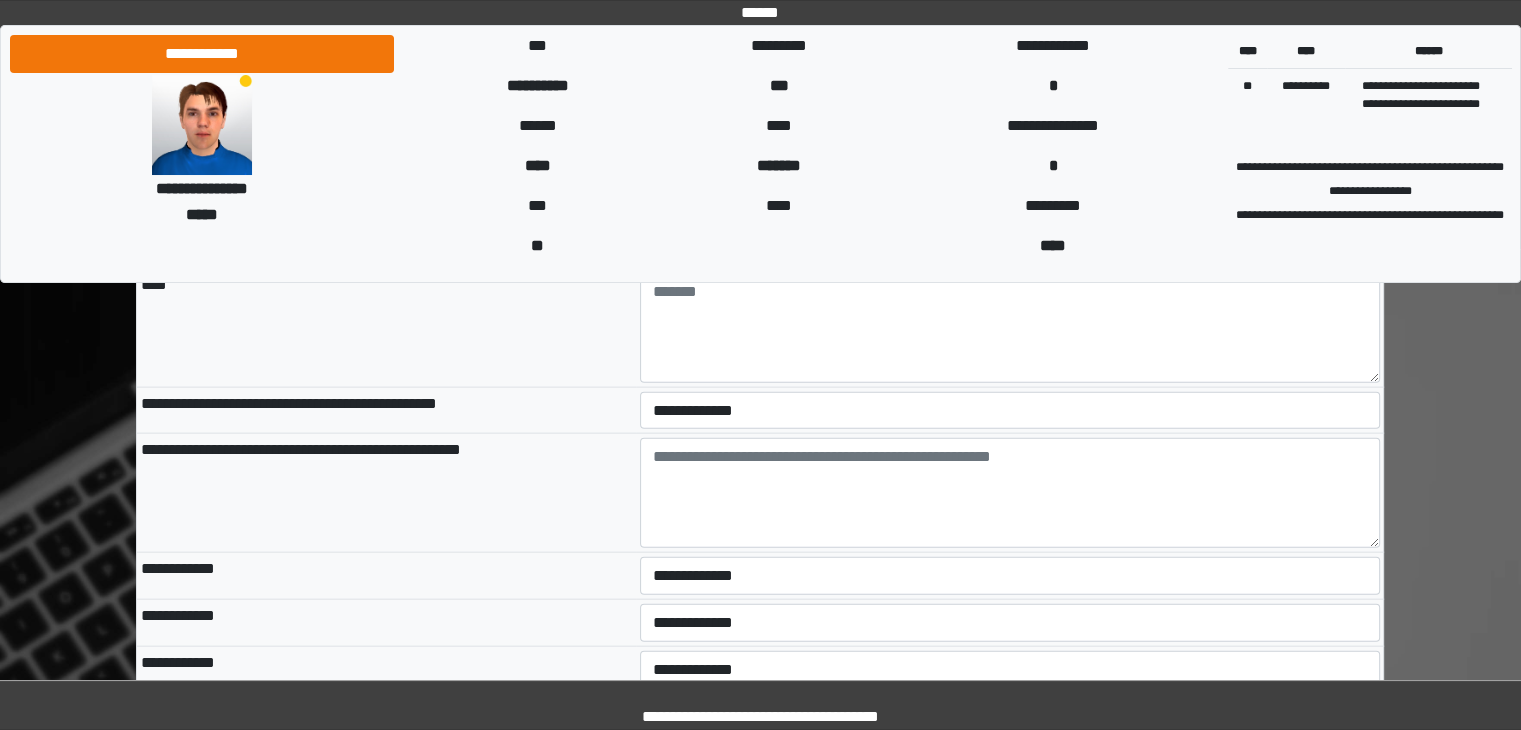 scroll, scrollTop: 4517, scrollLeft: 0, axis: vertical 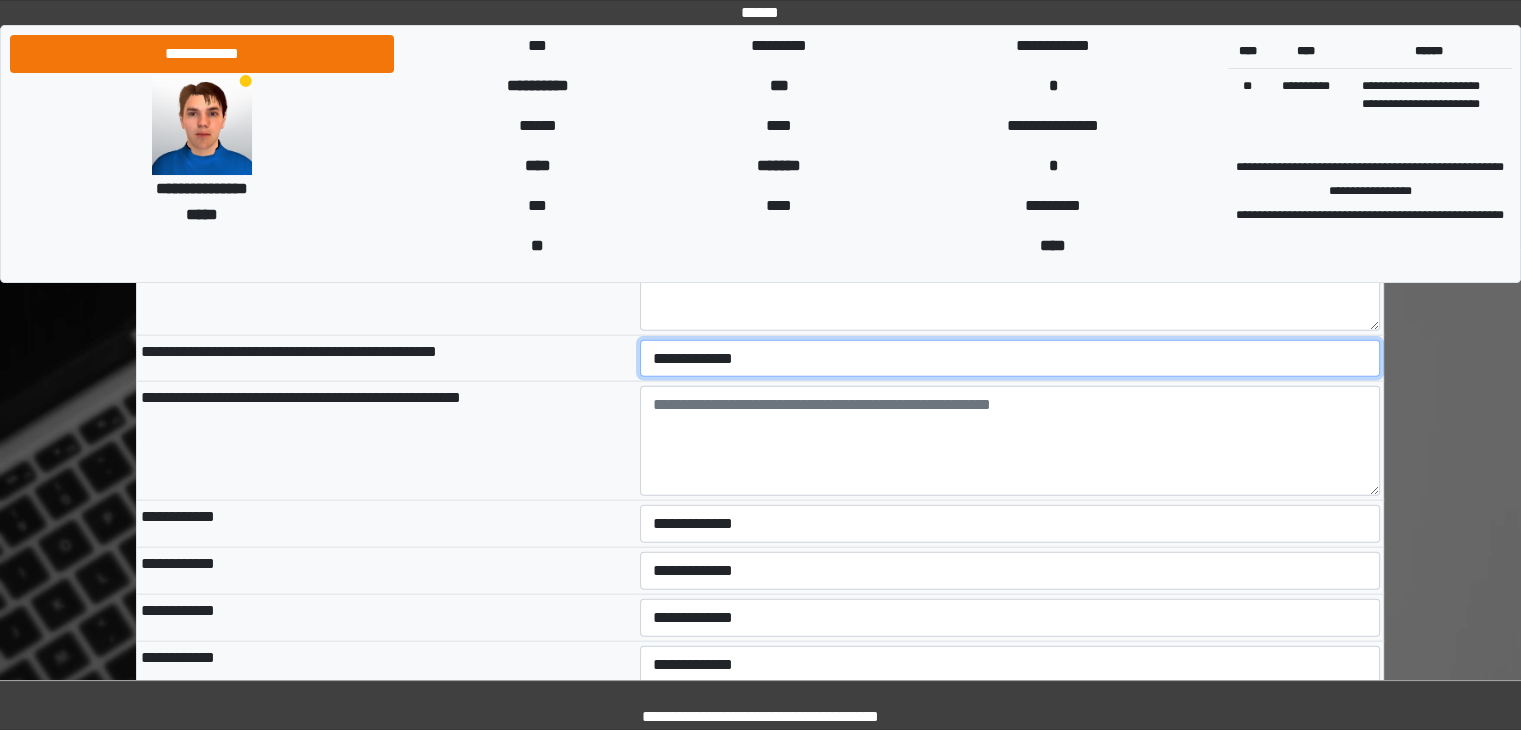click on "**********" at bounding box center (1010, 359) 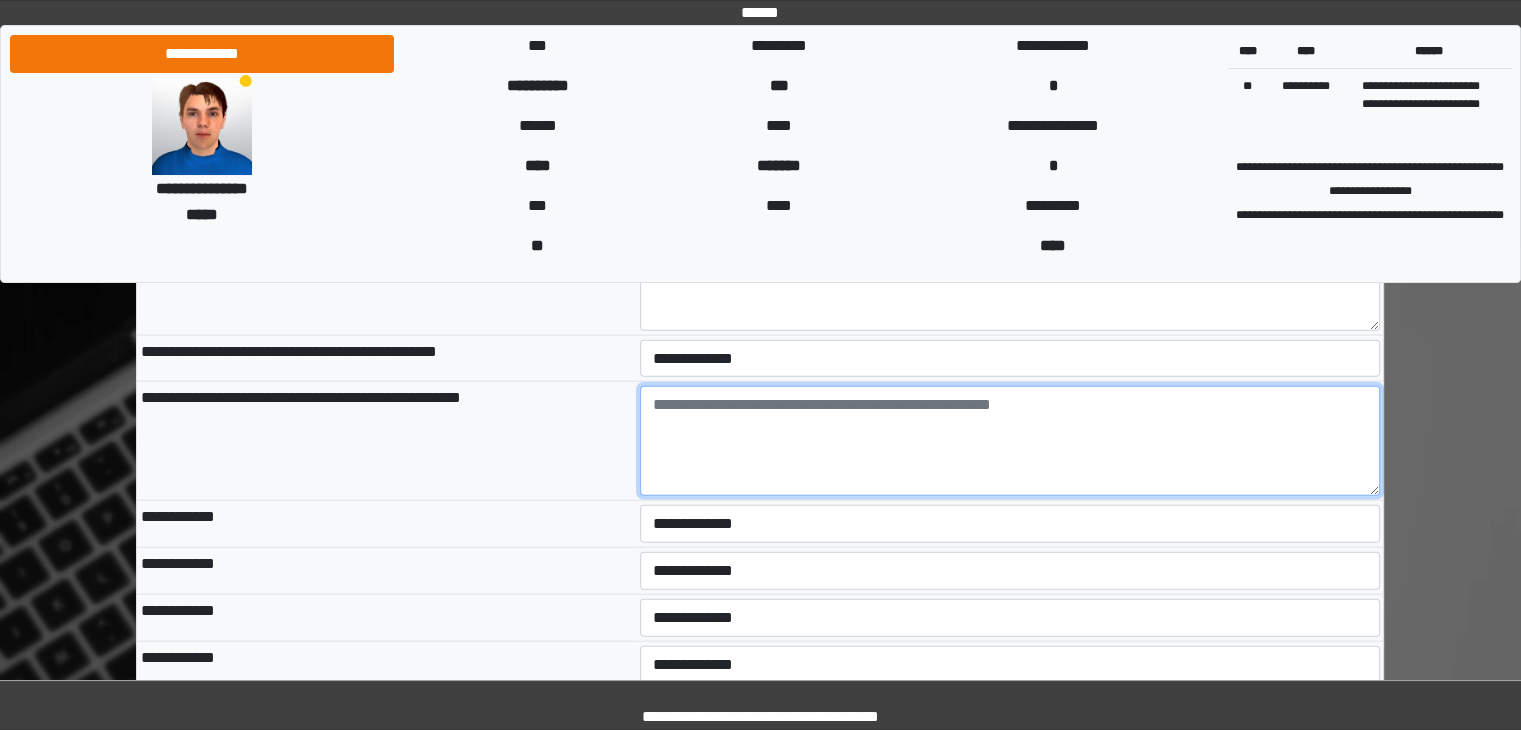 click at bounding box center [1010, 441] 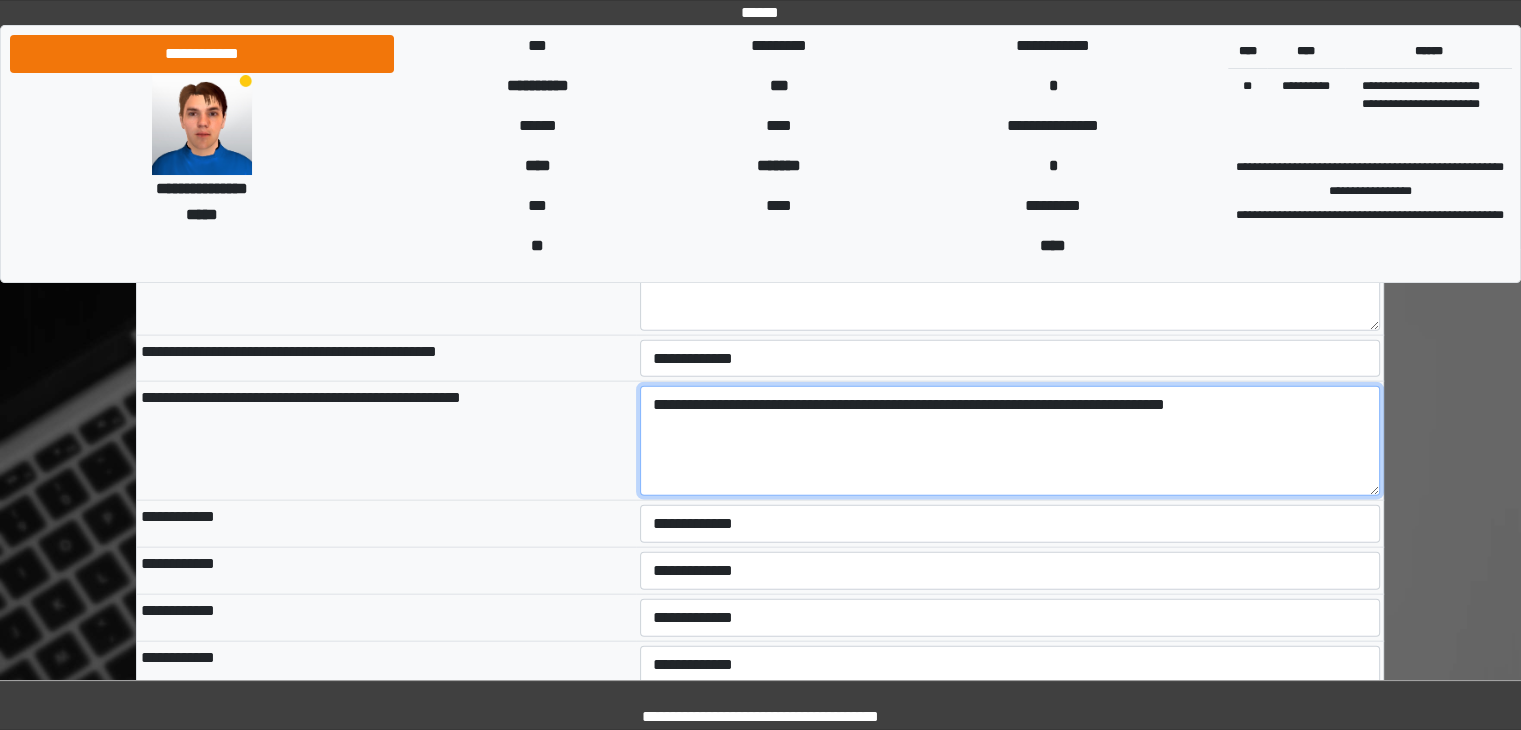 type on "**********" 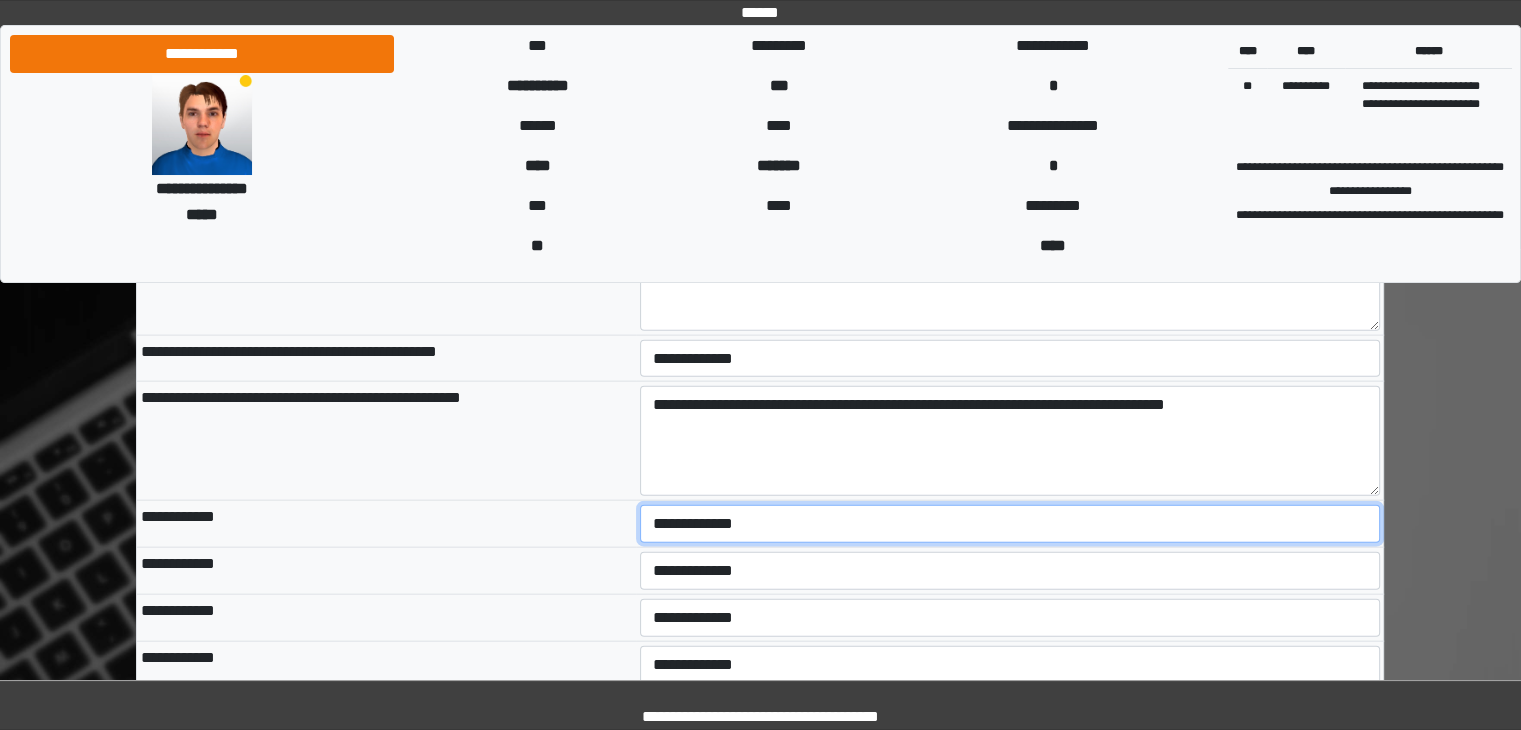 click on "**********" at bounding box center (1010, 524) 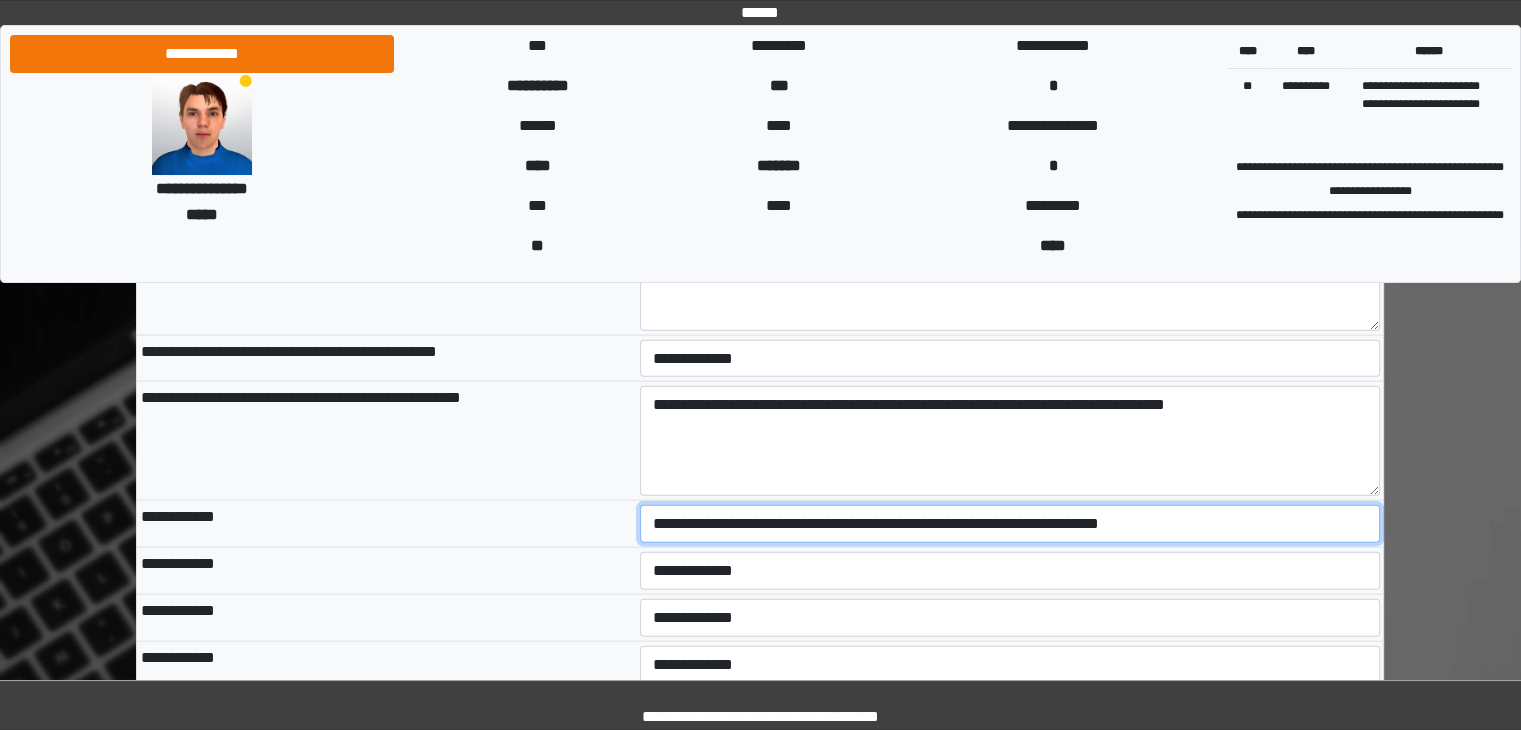 click on "**********" at bounding box center [1010, 524] 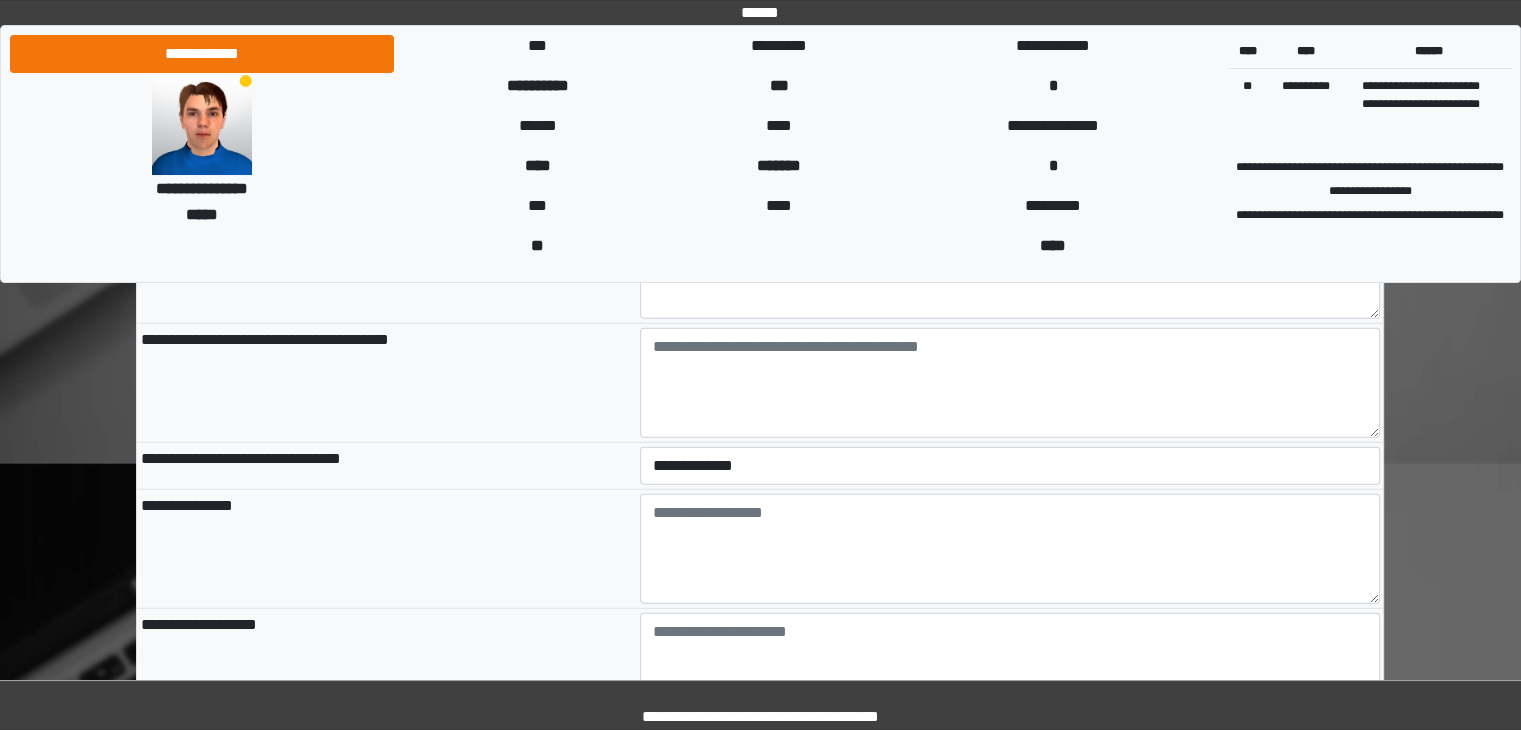 scroll, scrollTop: 5291, scrollLeft: 0, axis: vertical 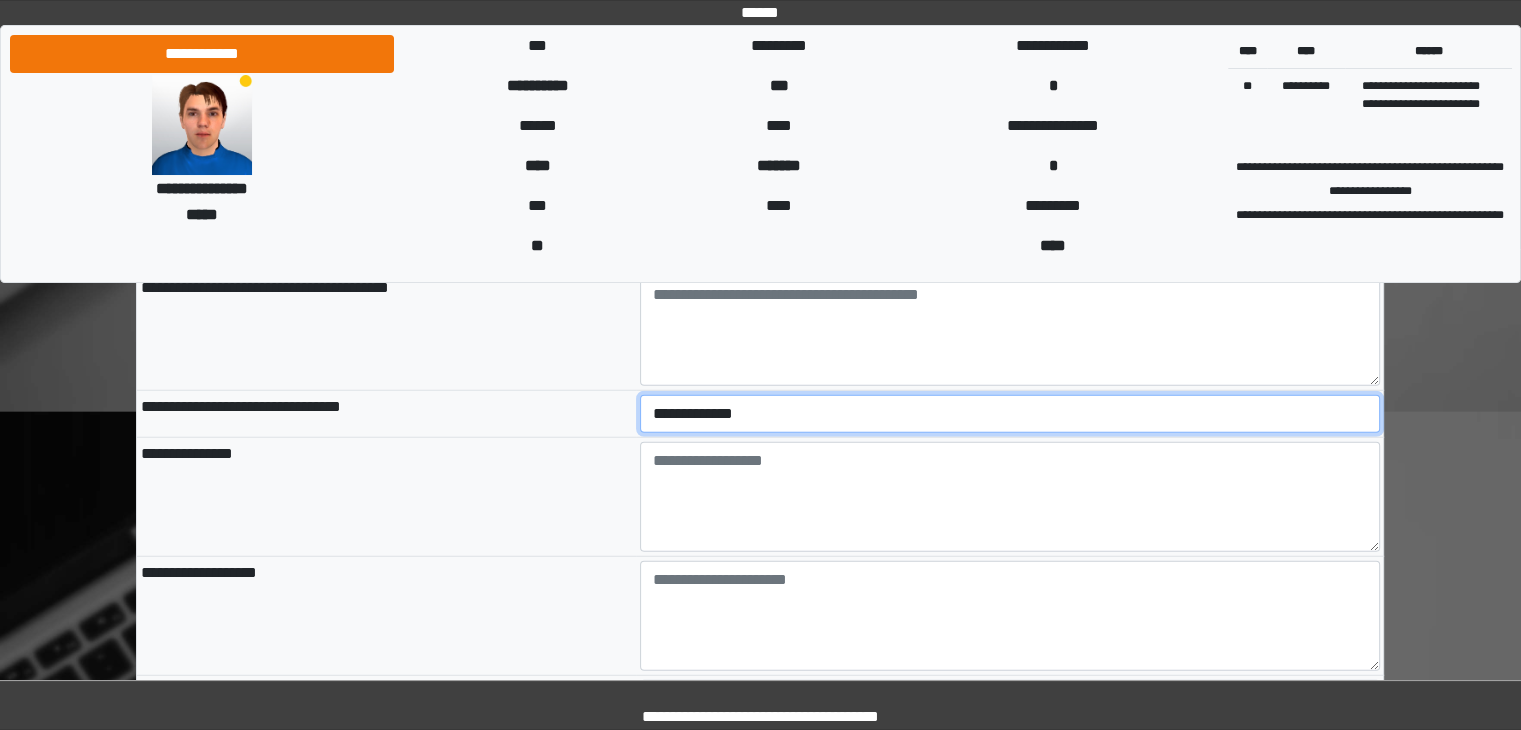 click on "**********" at bounding box center [1010, 414] 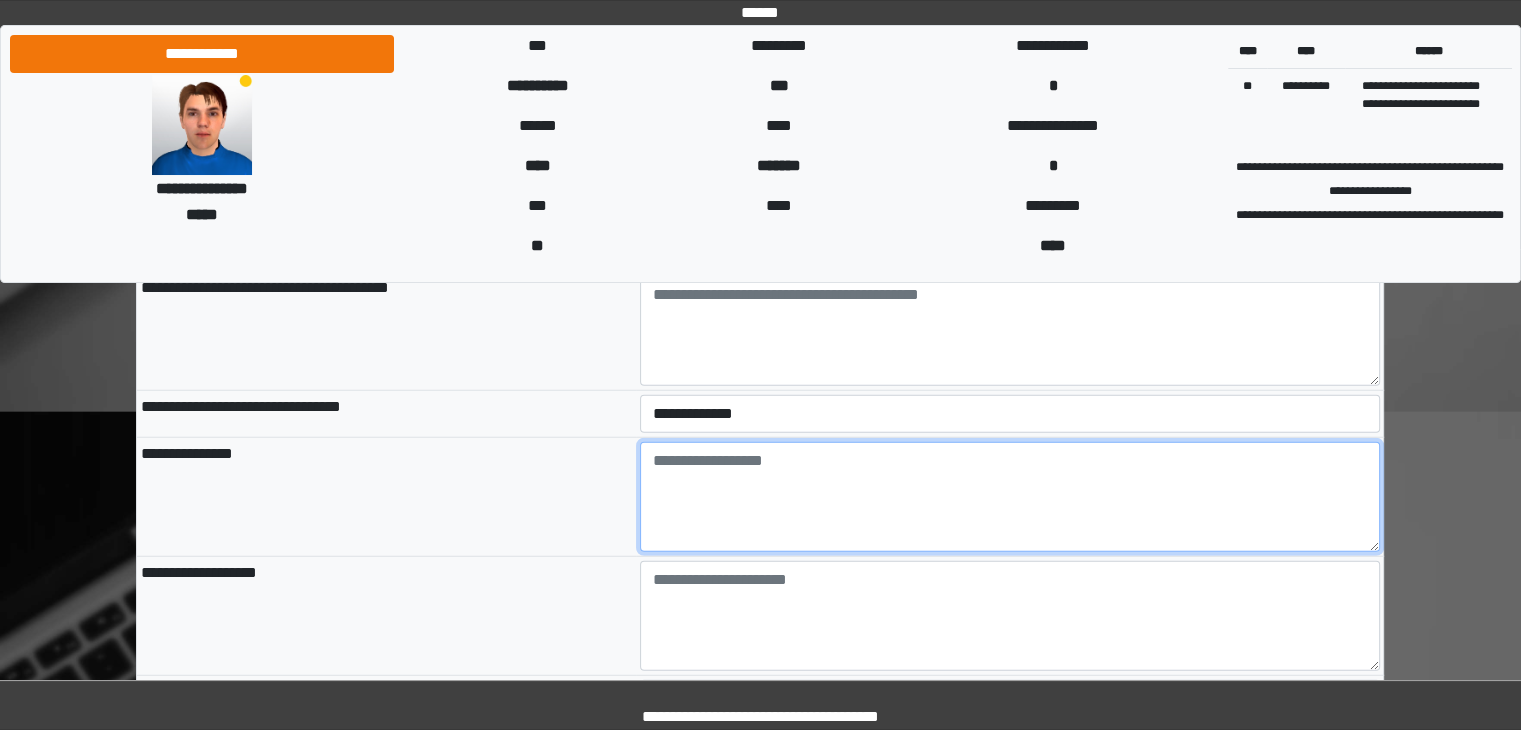 click at bounding box center (1010, 497) 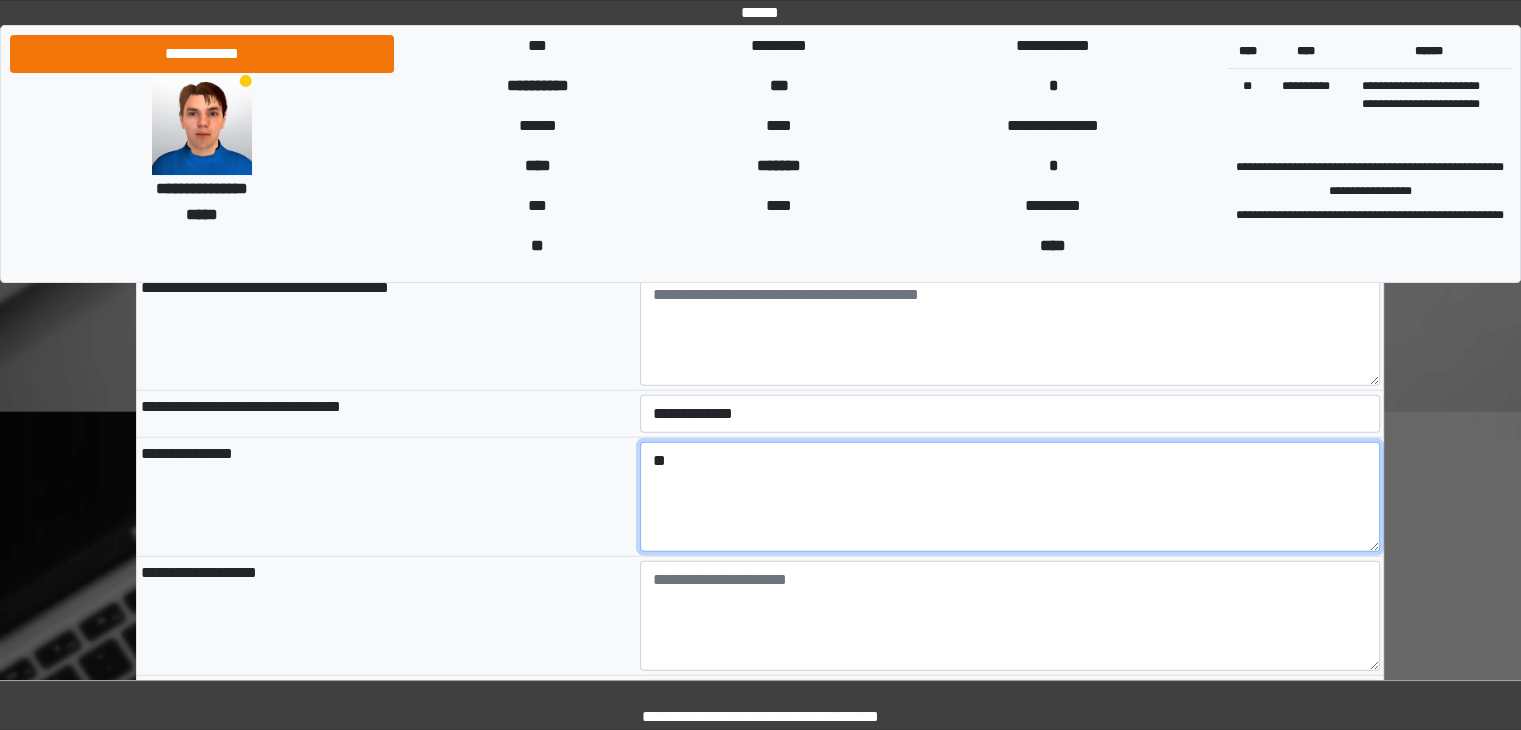 type on "*" 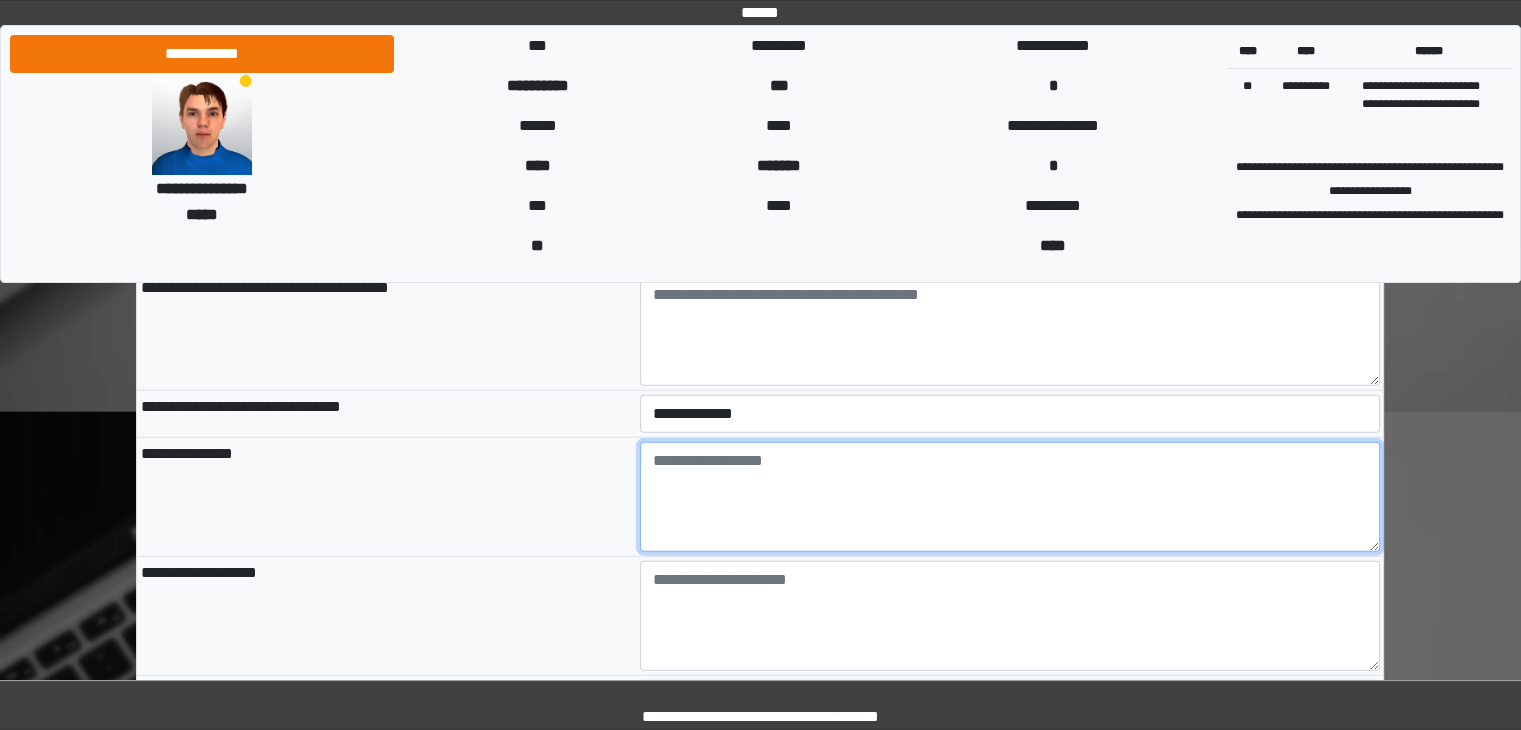 click at bounding box center (1010, 497) 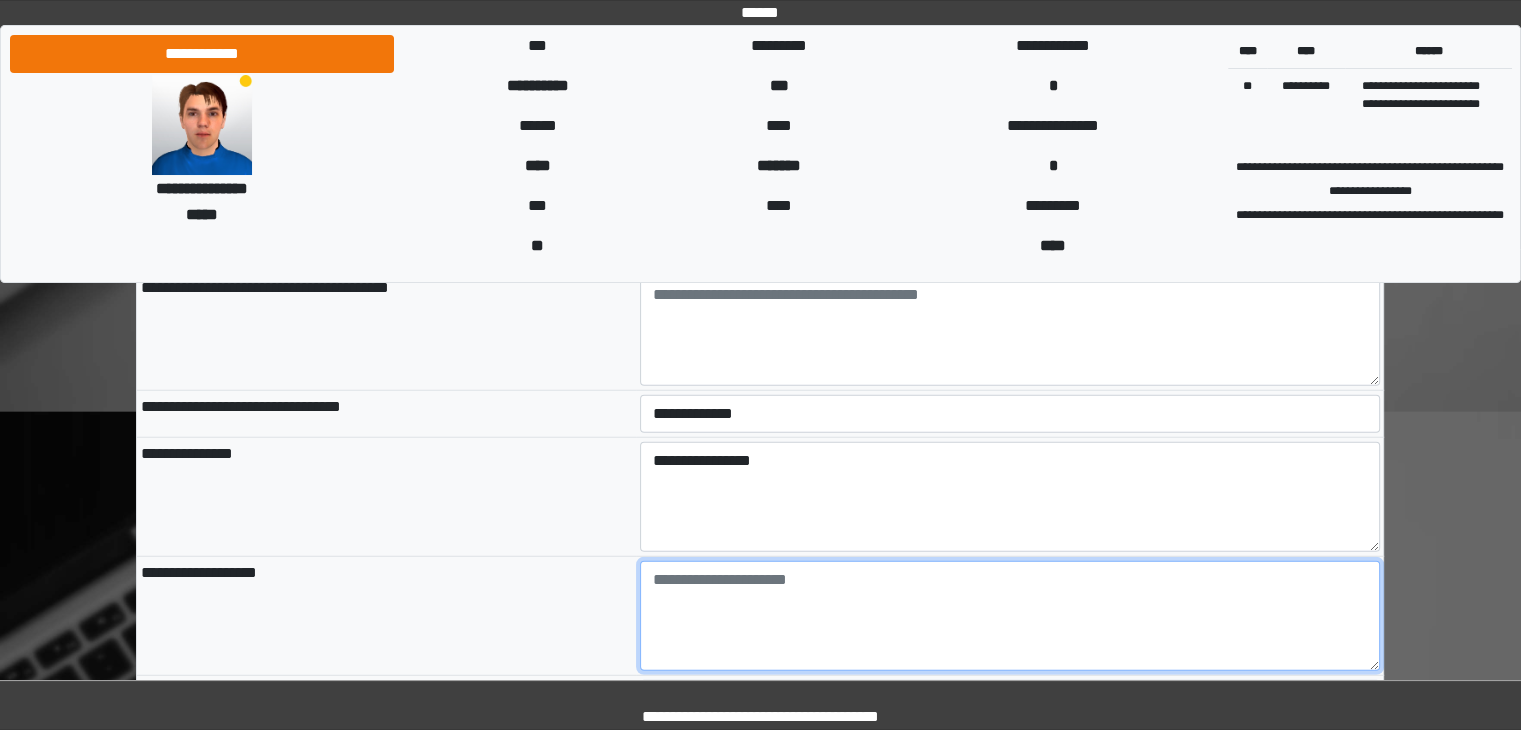 click at bounding box center [1010, 616] 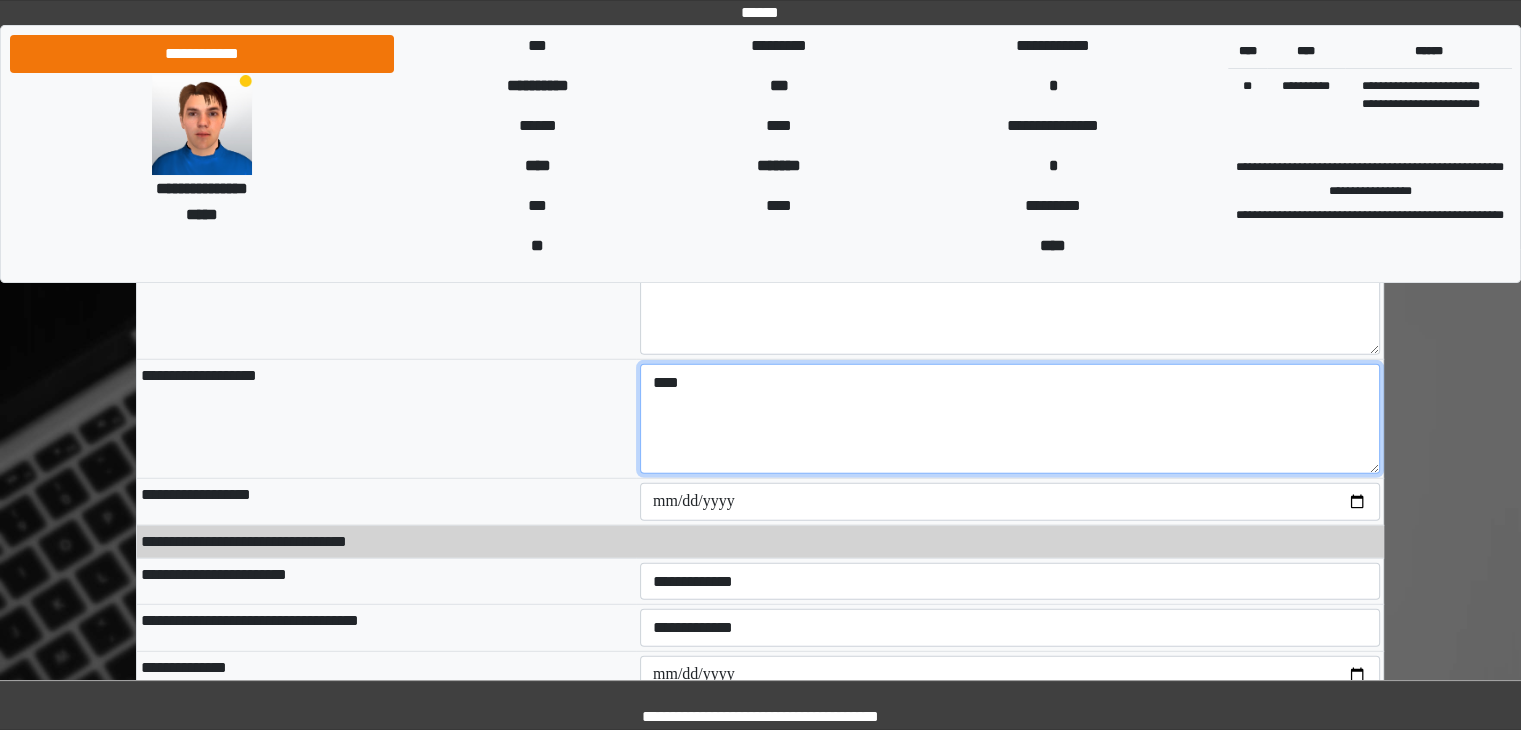 scroll, scrollTop: 5503, scrollLeft: 0, axis: vertical 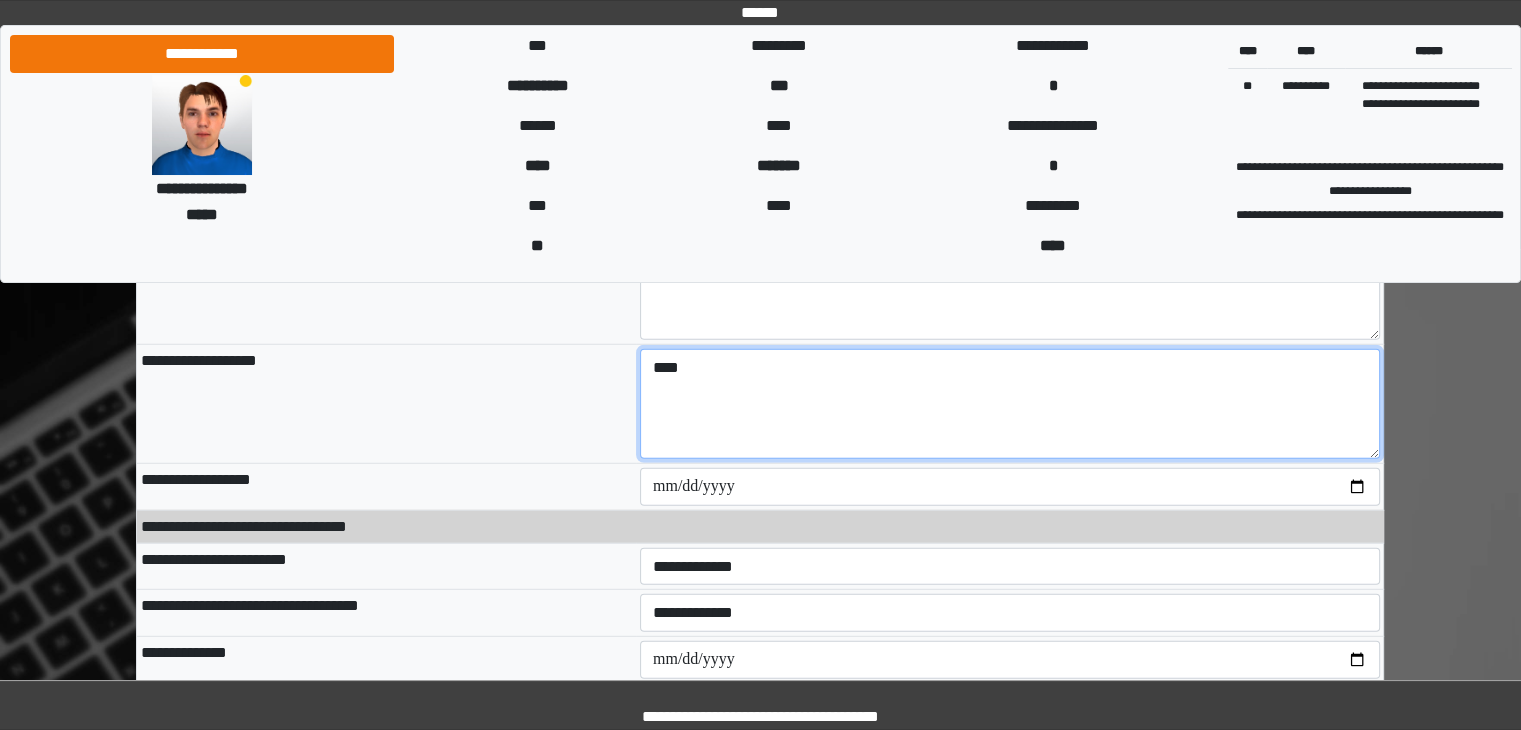 type on "****" 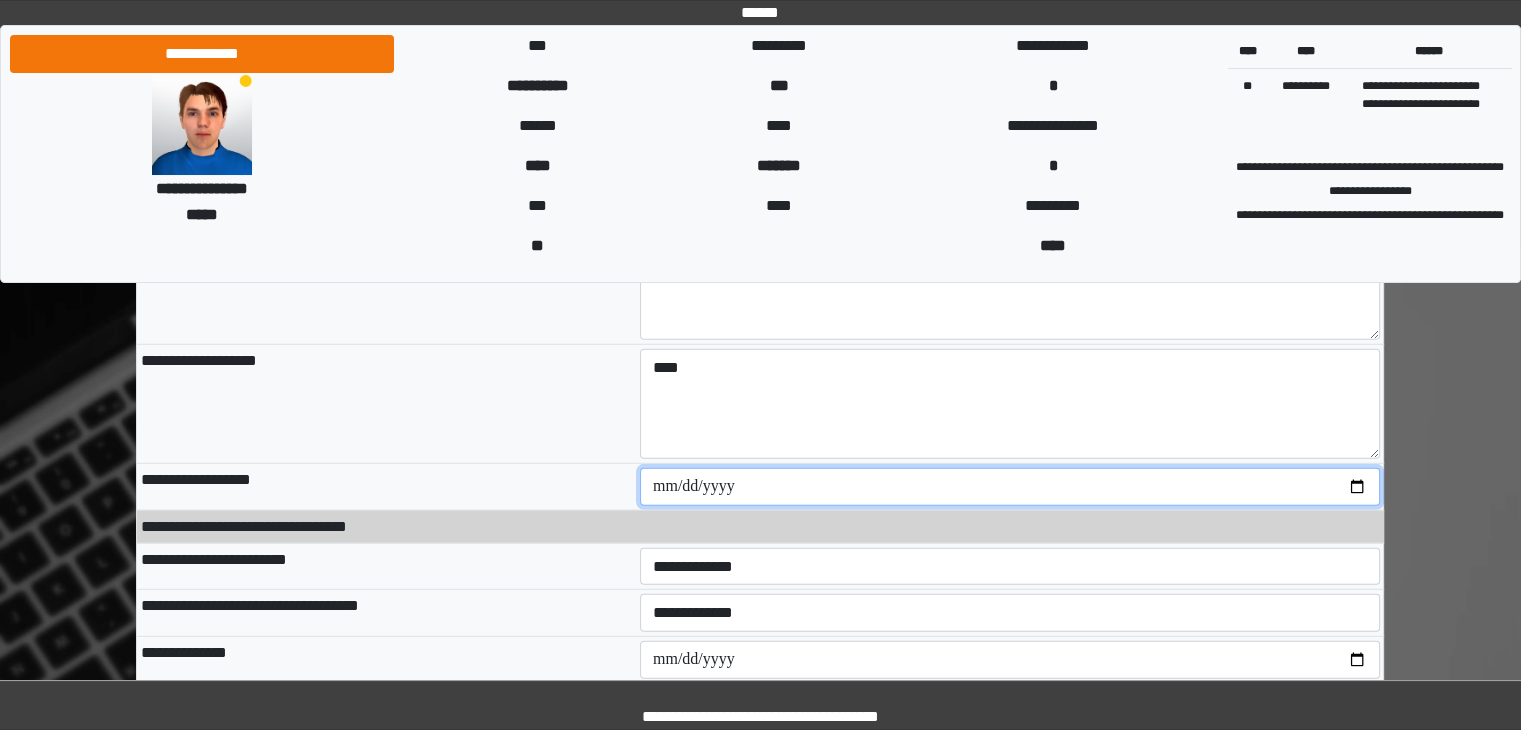 click at bounding box center (1010, 487) 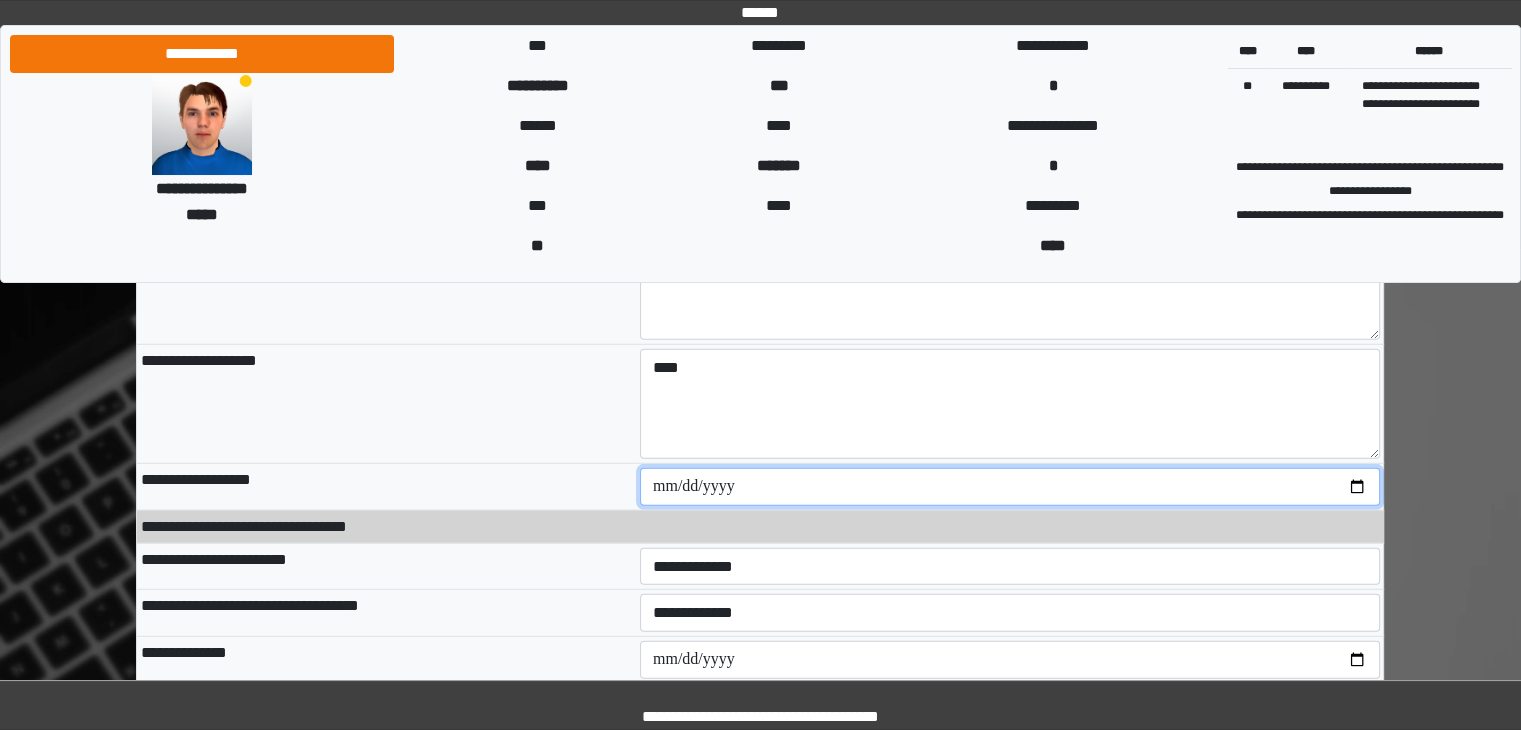 type on "**********" 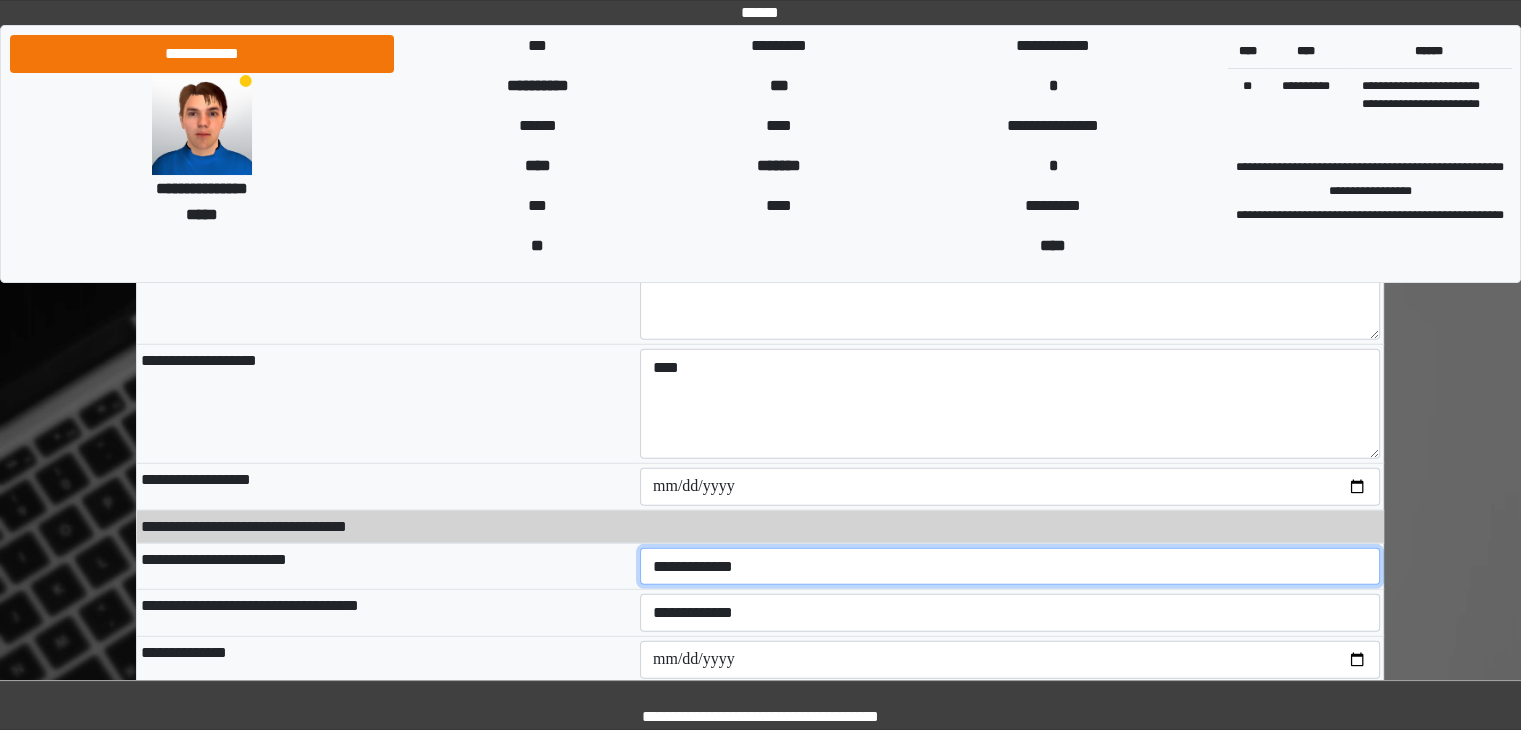 click on "**********" at bounding box center [1010, 567] 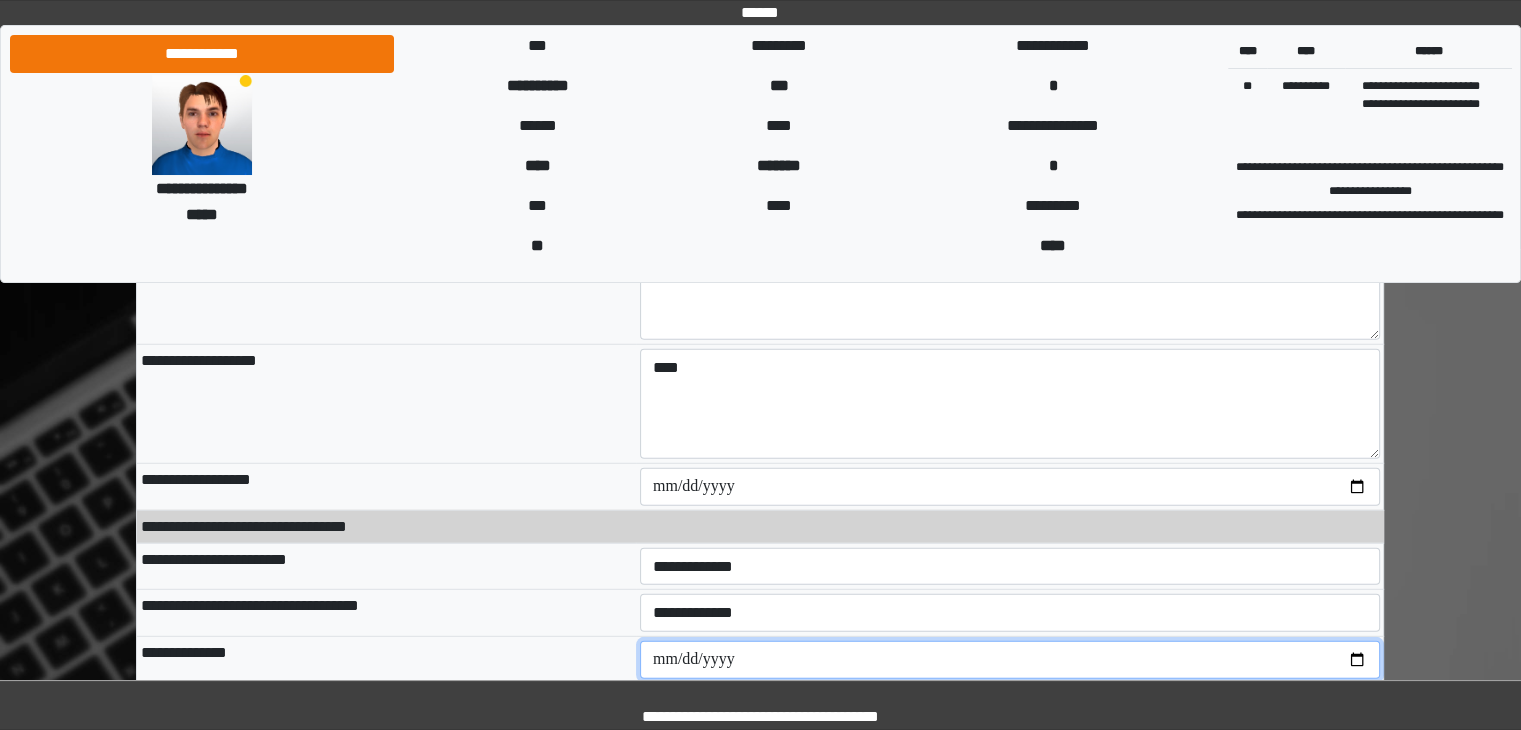 click at bounding box center [1010, 660] 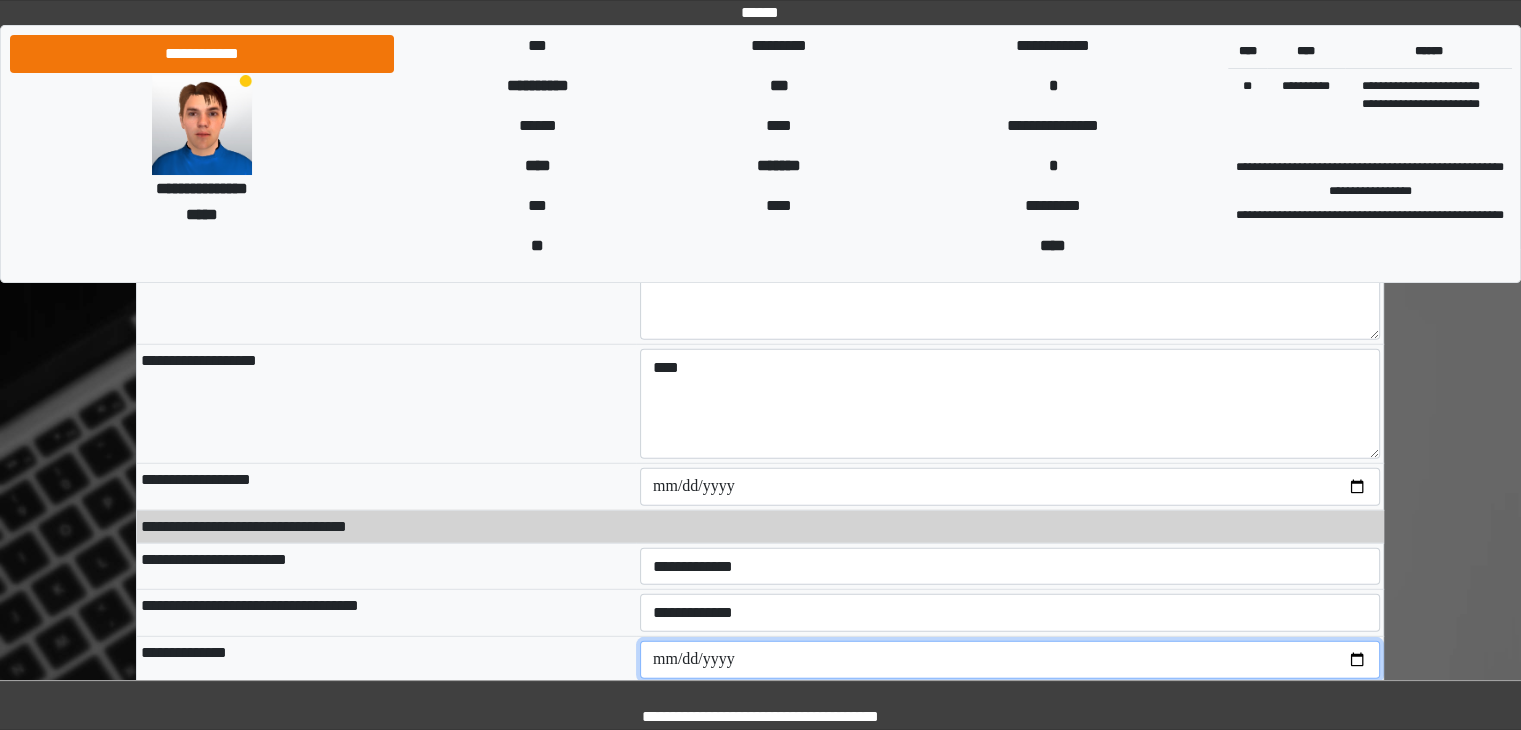 scroll, scrollTop: 4864, scrollLeft: 0, axis: vertical 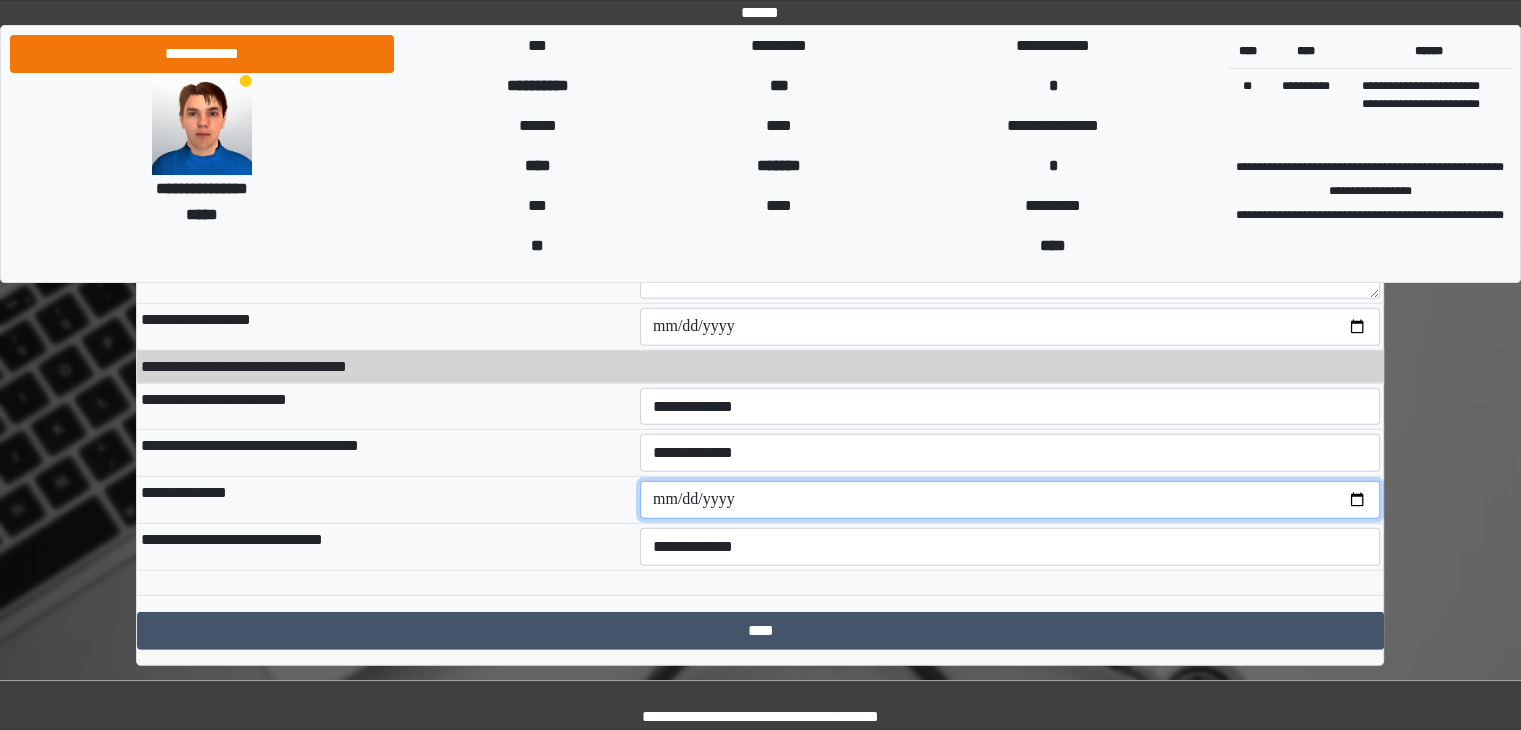 click at bounding box center [1010, 500] 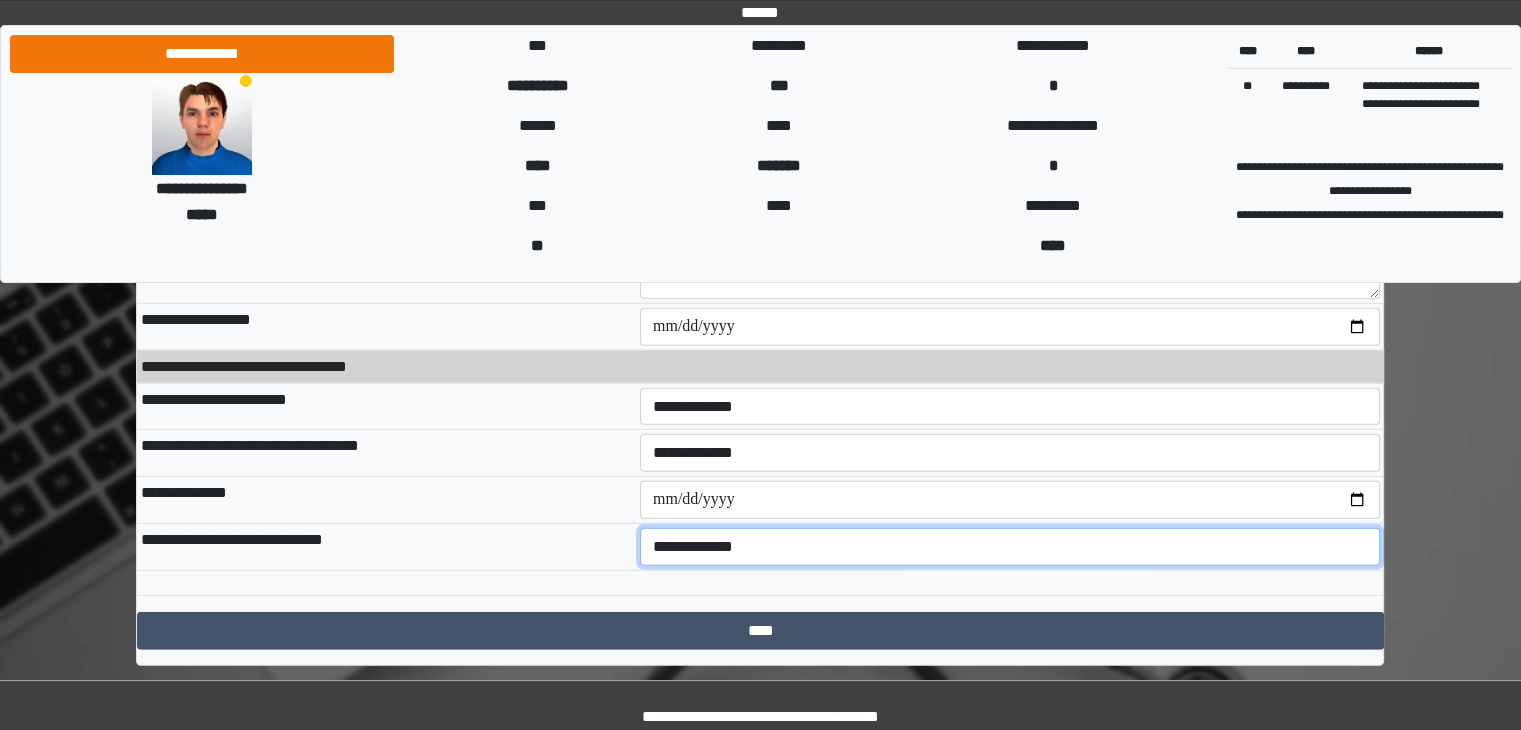 click on "**********" at bounding box center (1010, 547) 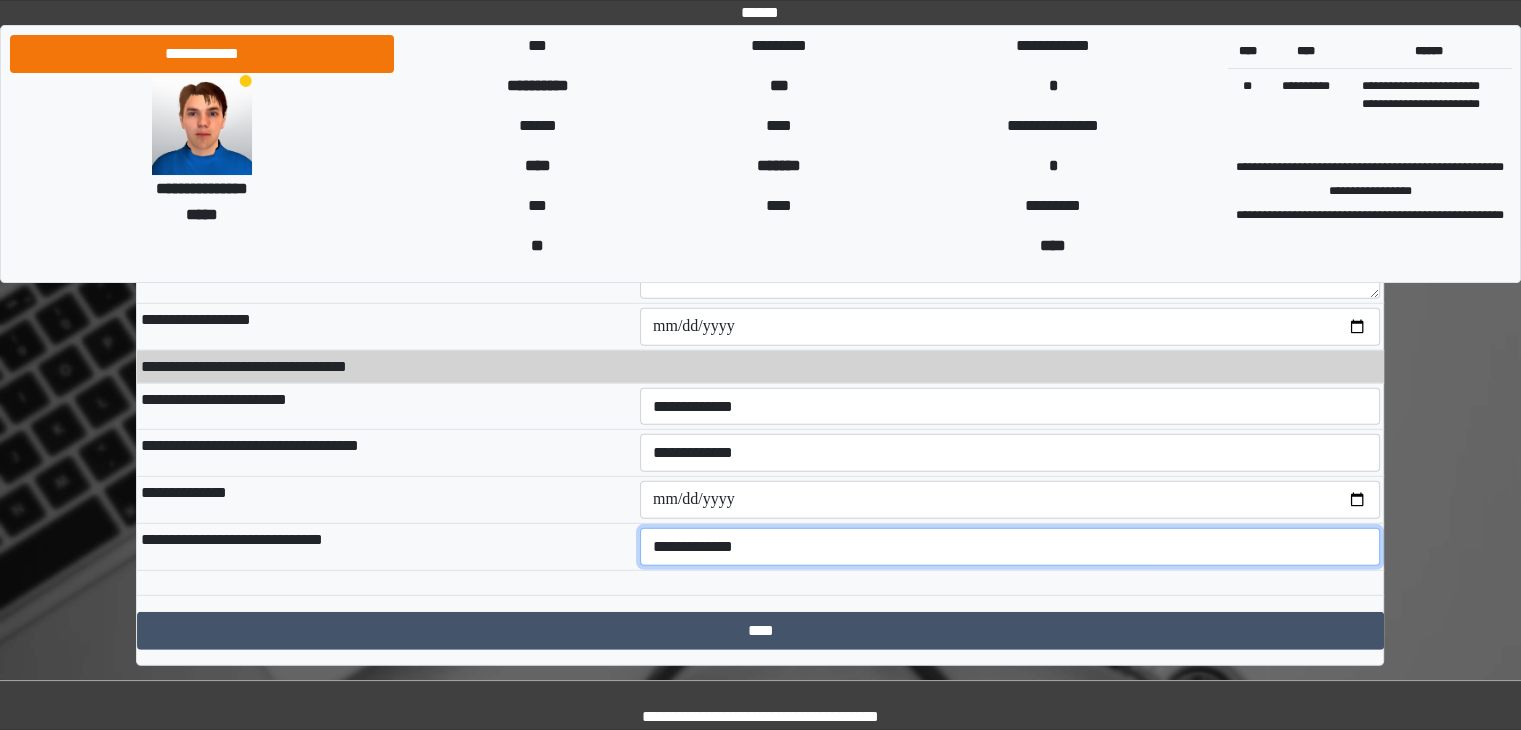 select on "*" 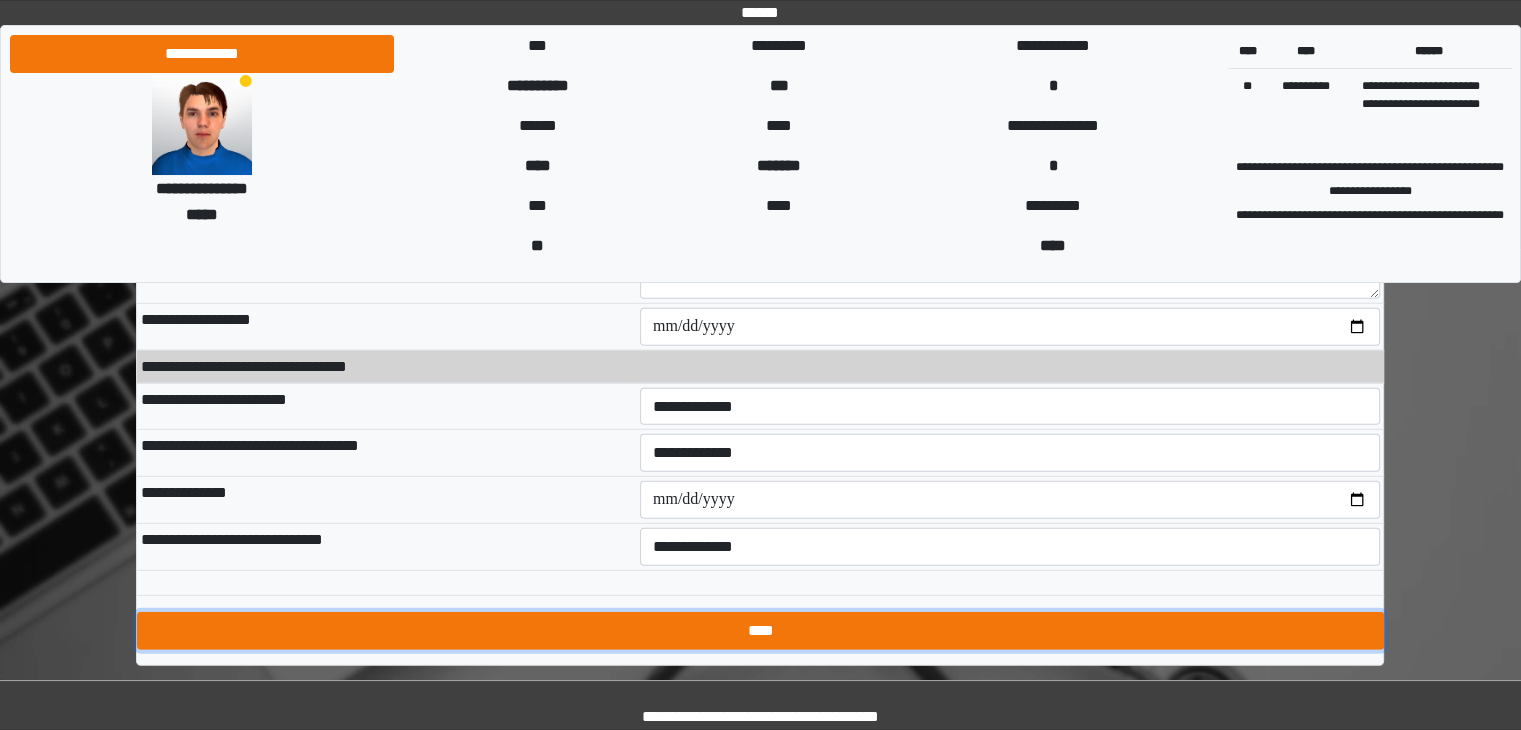 click on "****" at bounding box center [760, 631] 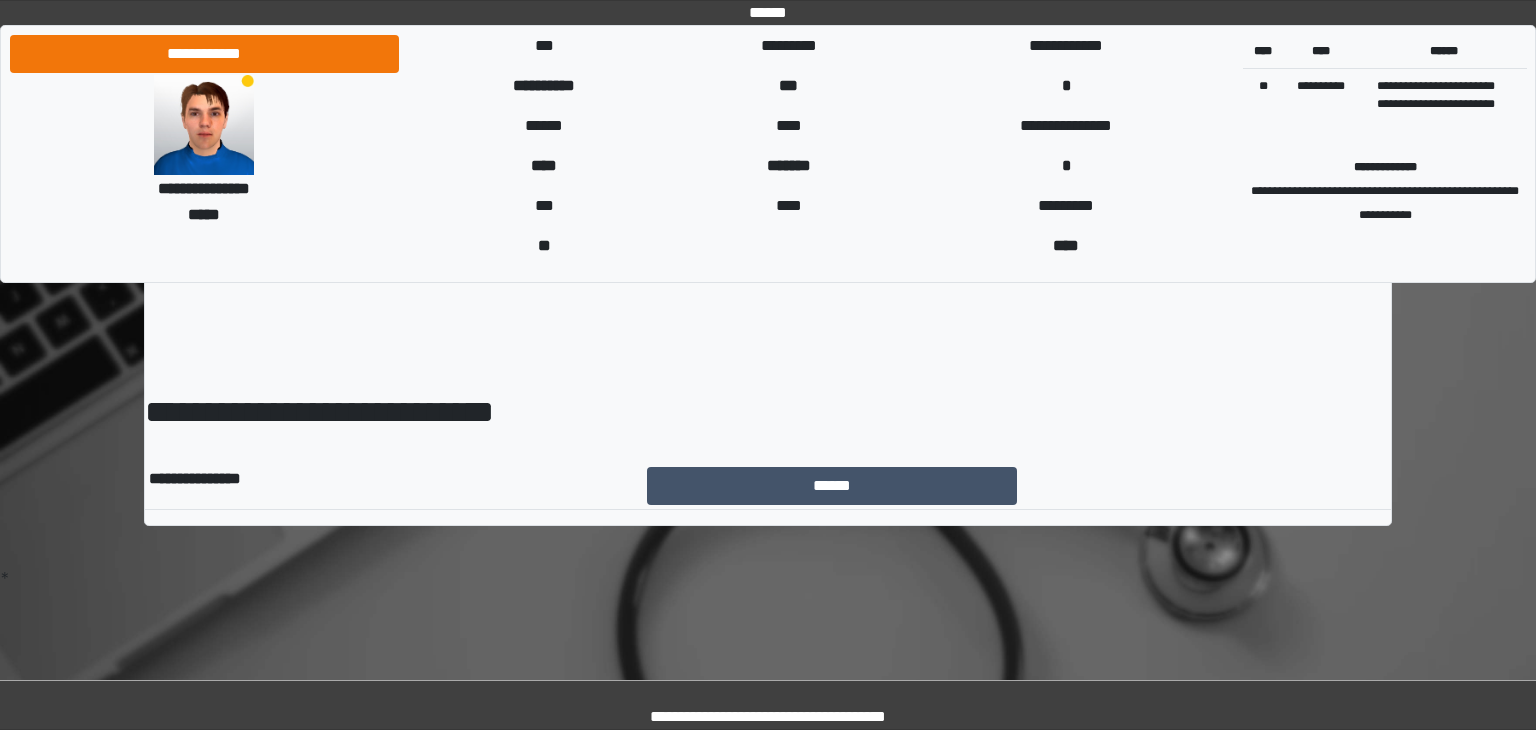 scroll, scrollTop: 0, scrollLeft: 0, axis: both 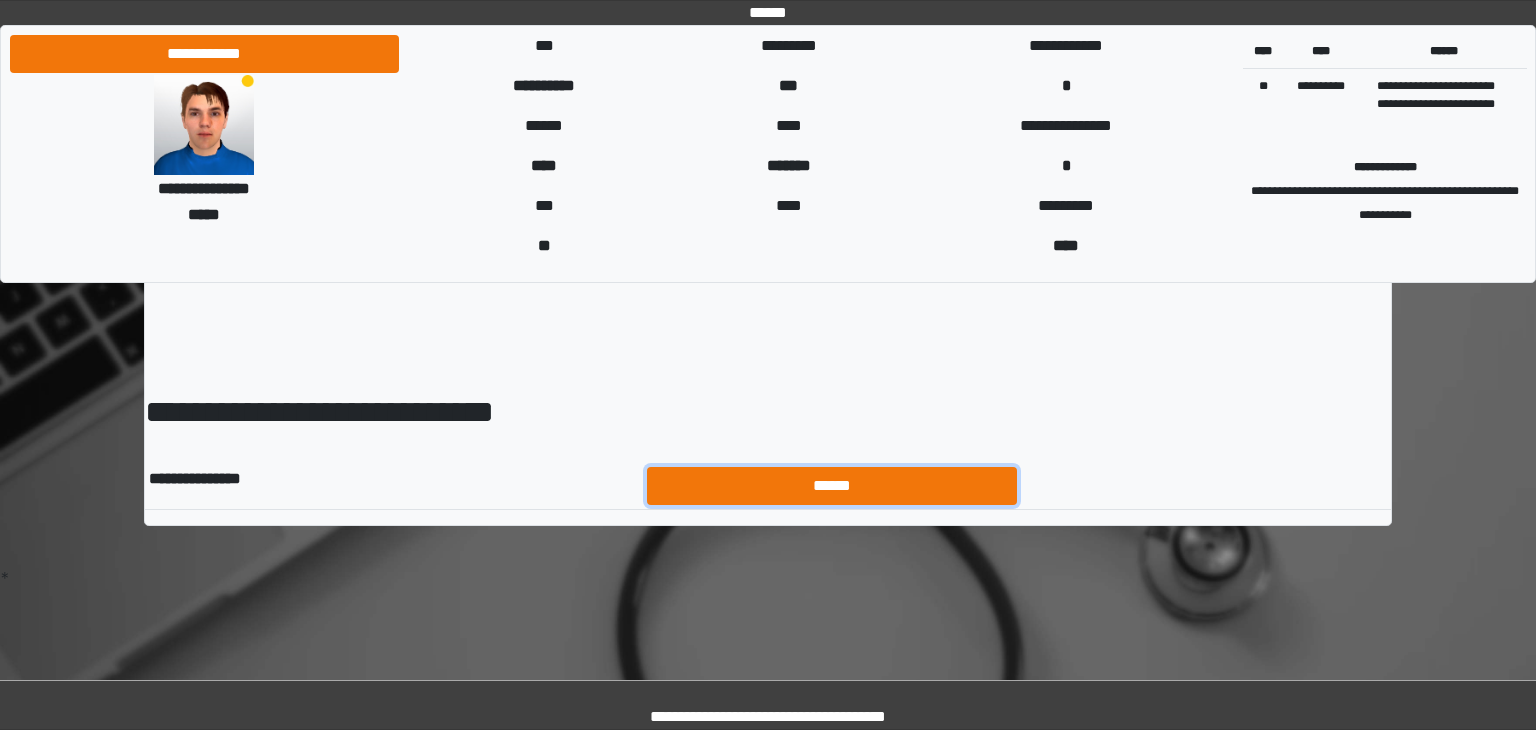 click on "******" at bounding box center (832, 486) 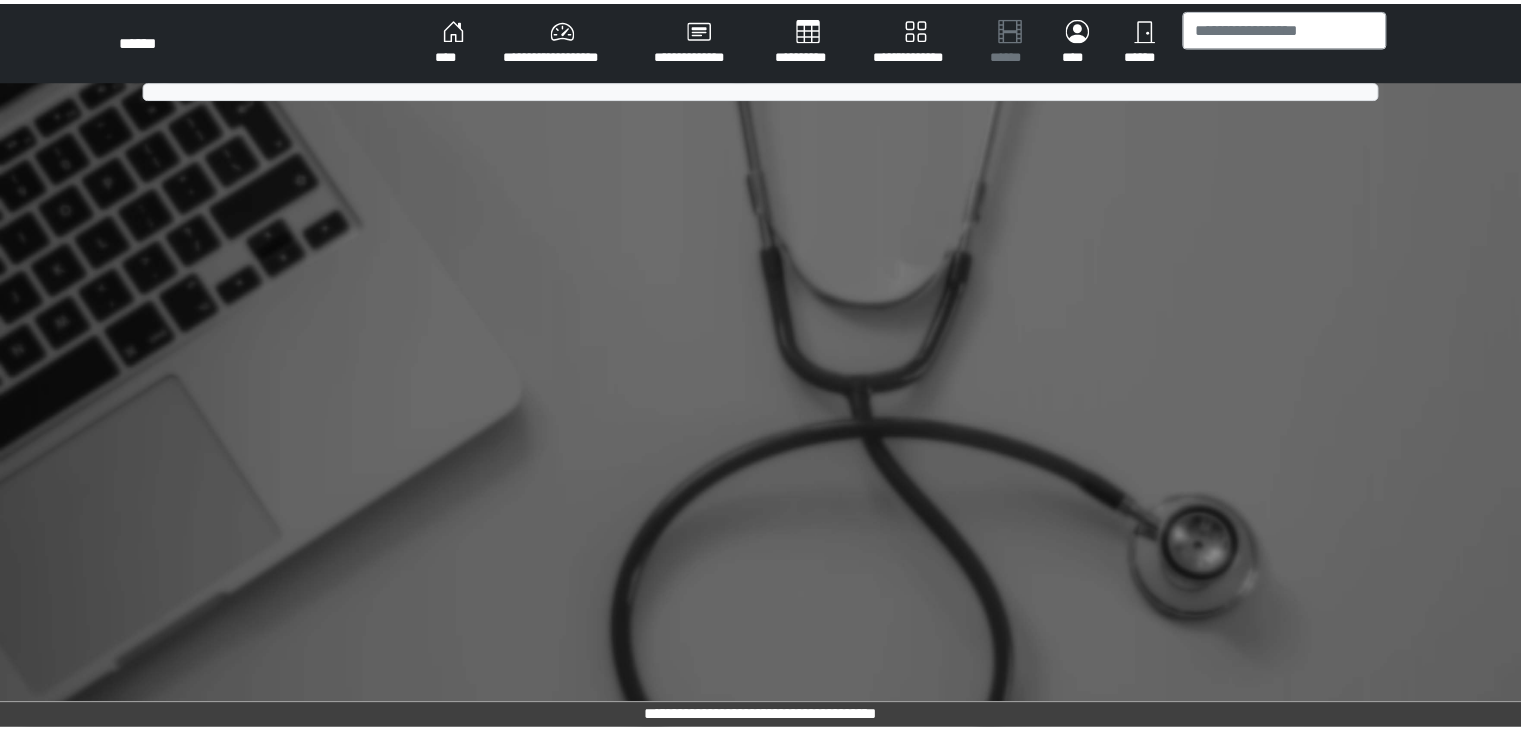 scroll, scrollTop: 0, scrollLeft: 0, axis: both 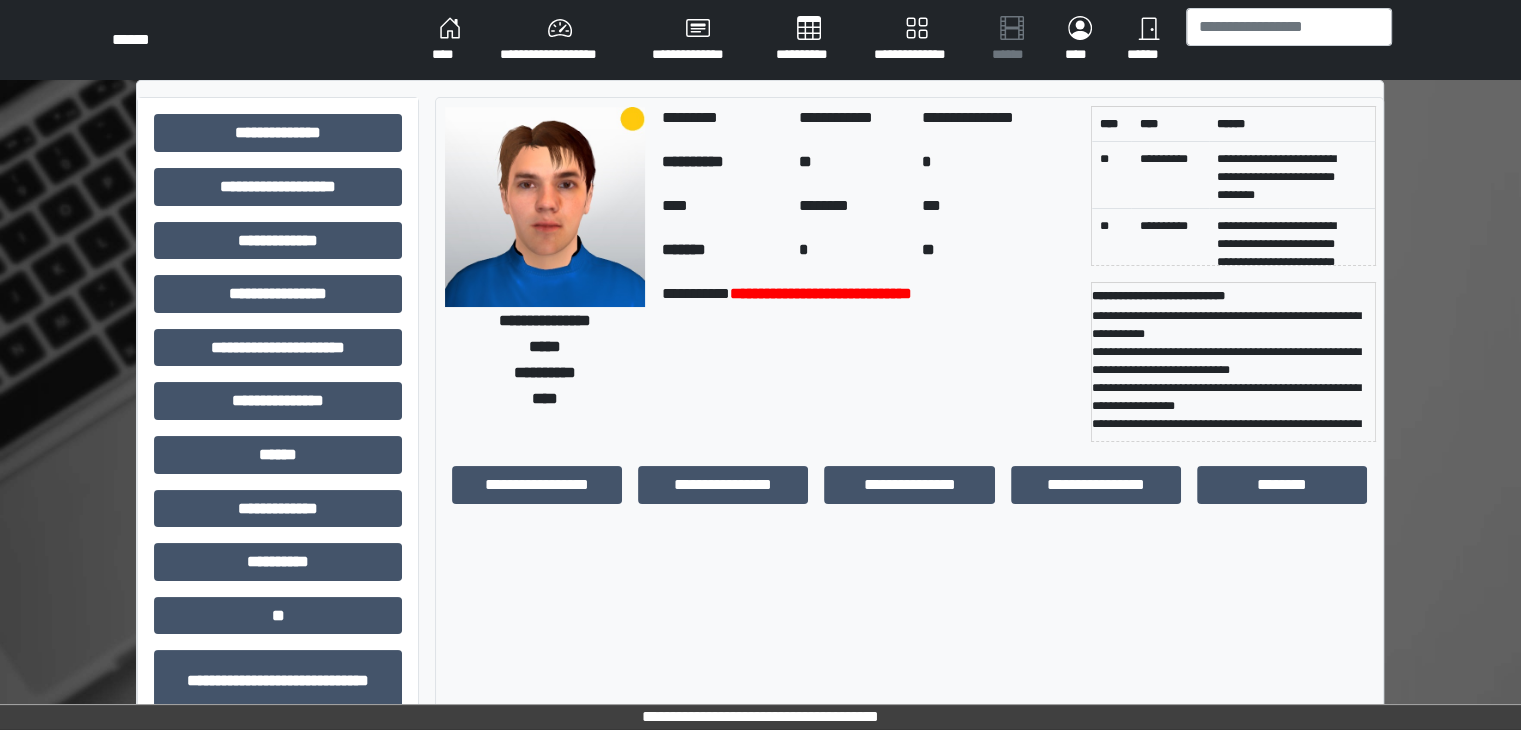 click on "**********" at bounding box center [909, 501] 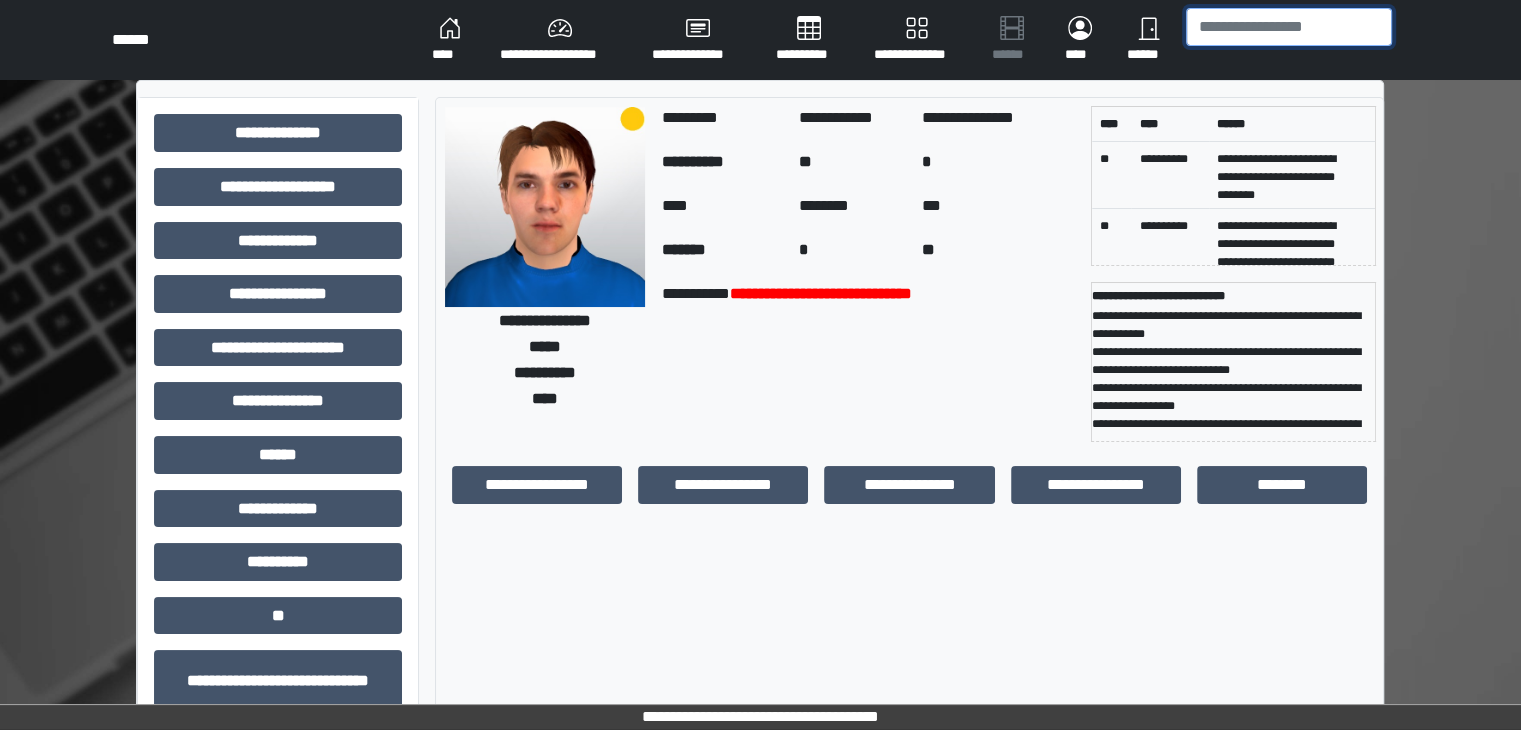 click at bounding box center [1289, 27] 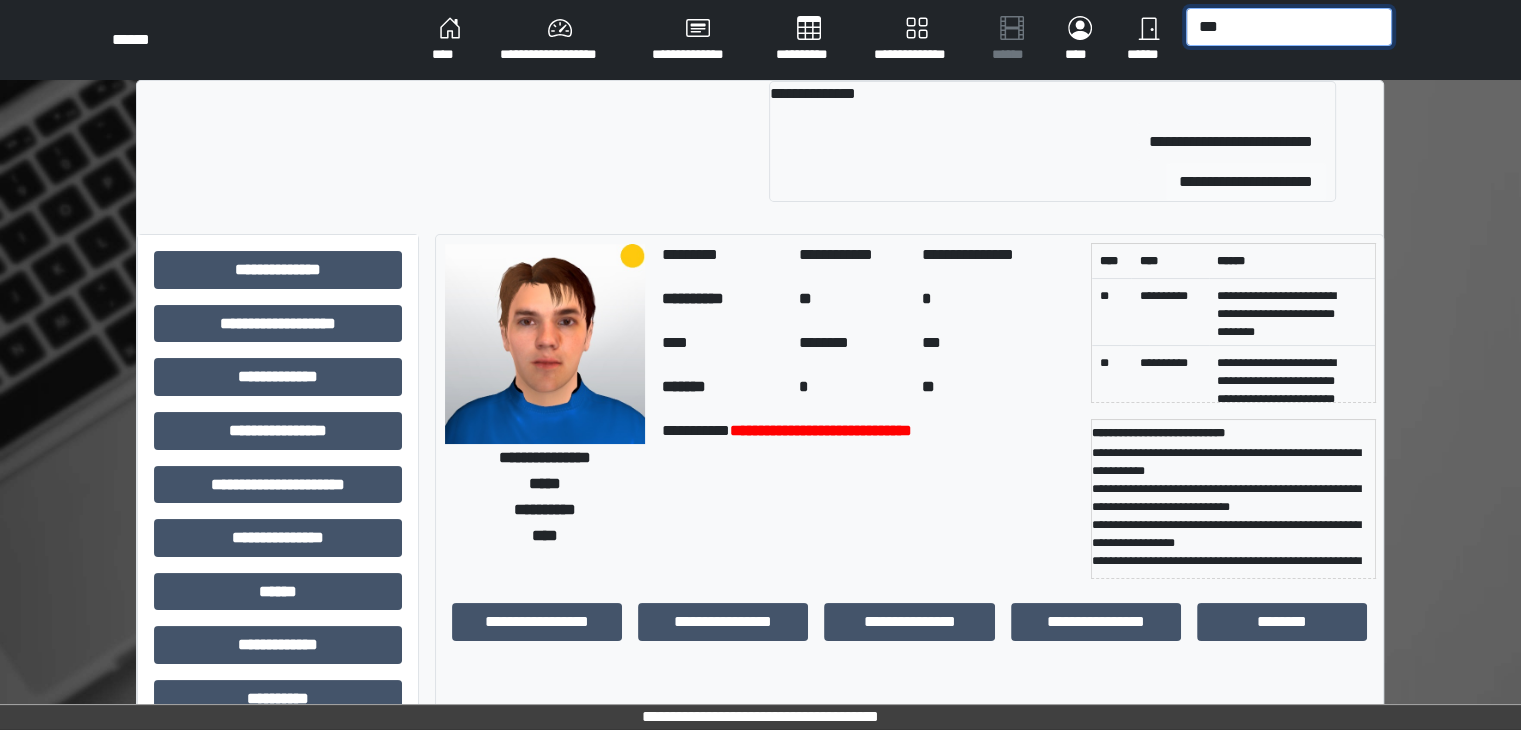 type on "***" 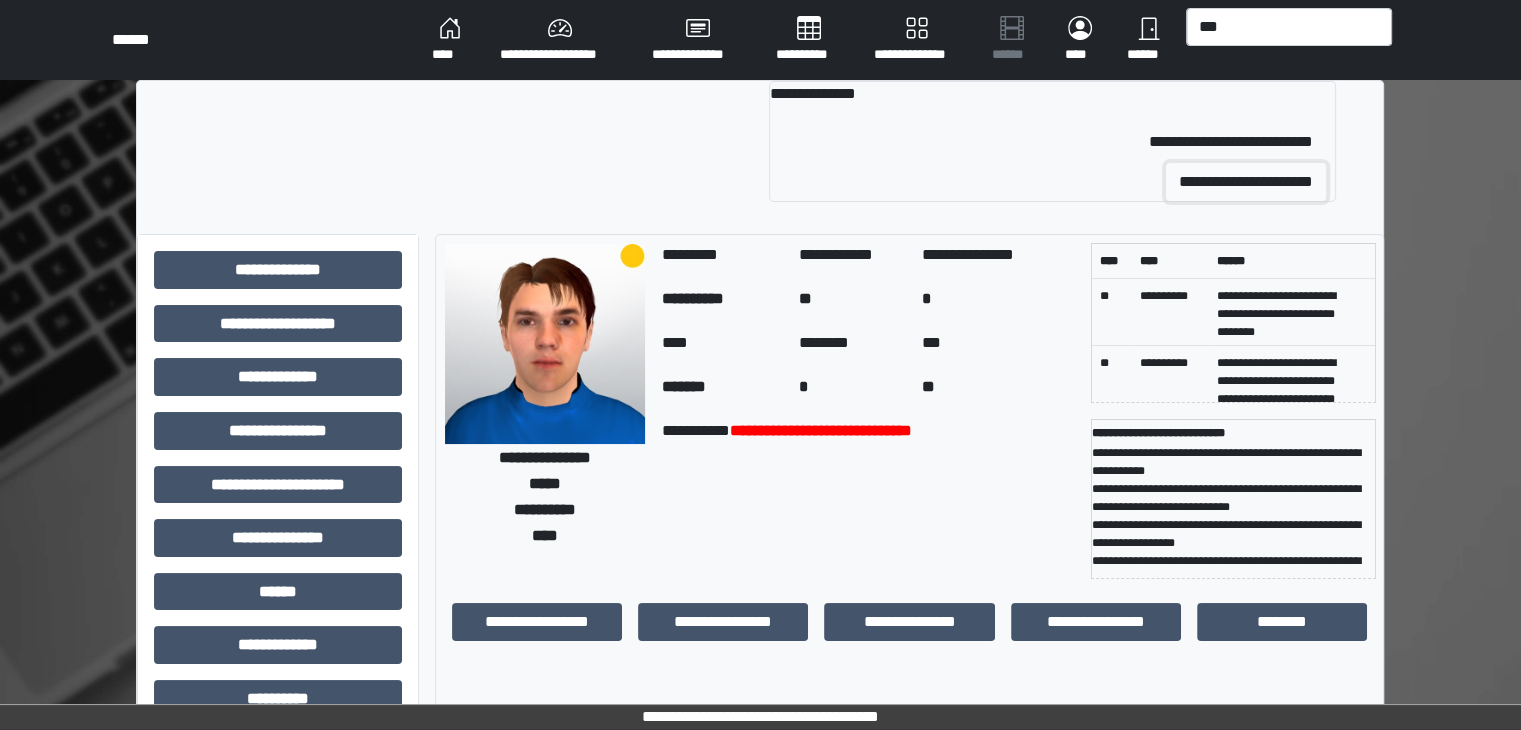 click on "**********" at bounding box center [1246, 182] 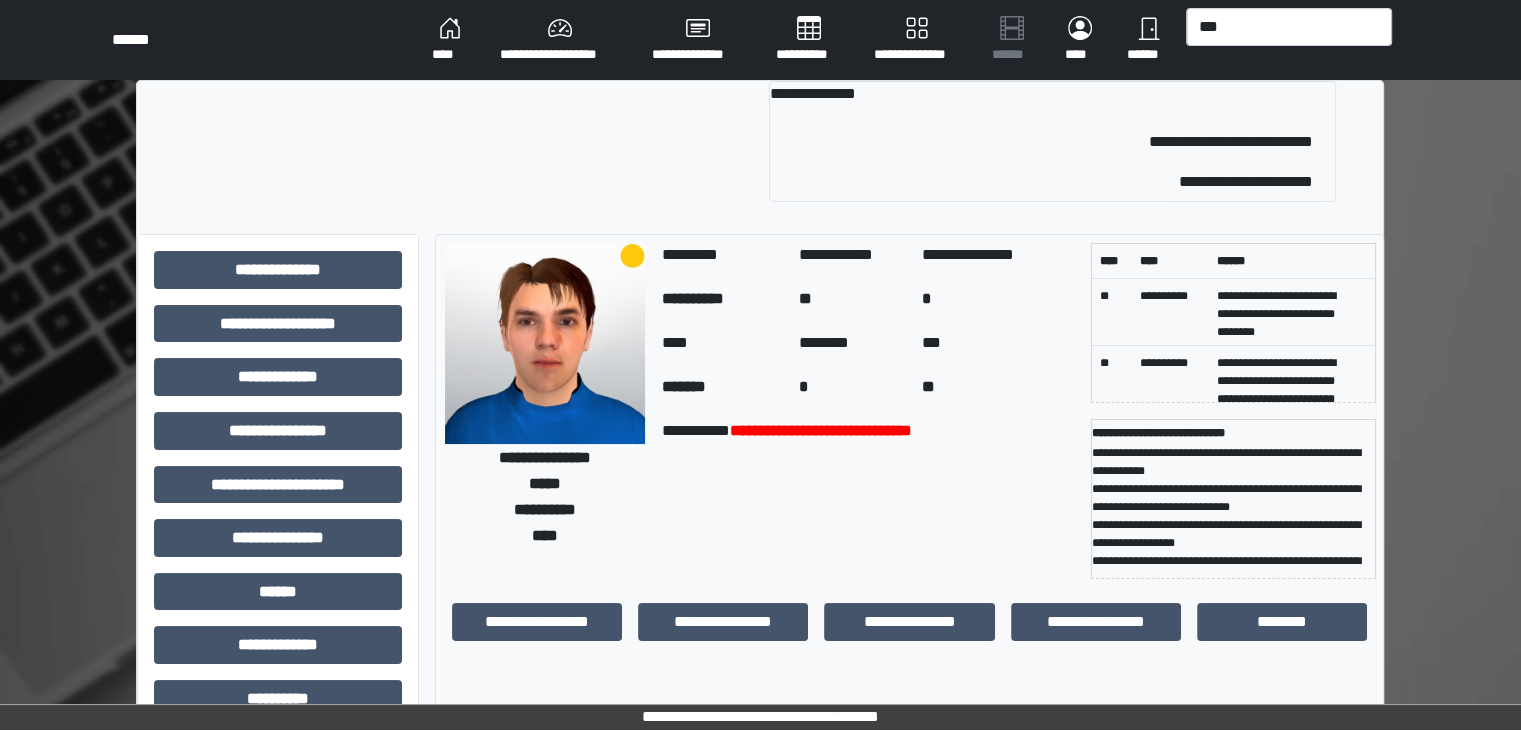 type 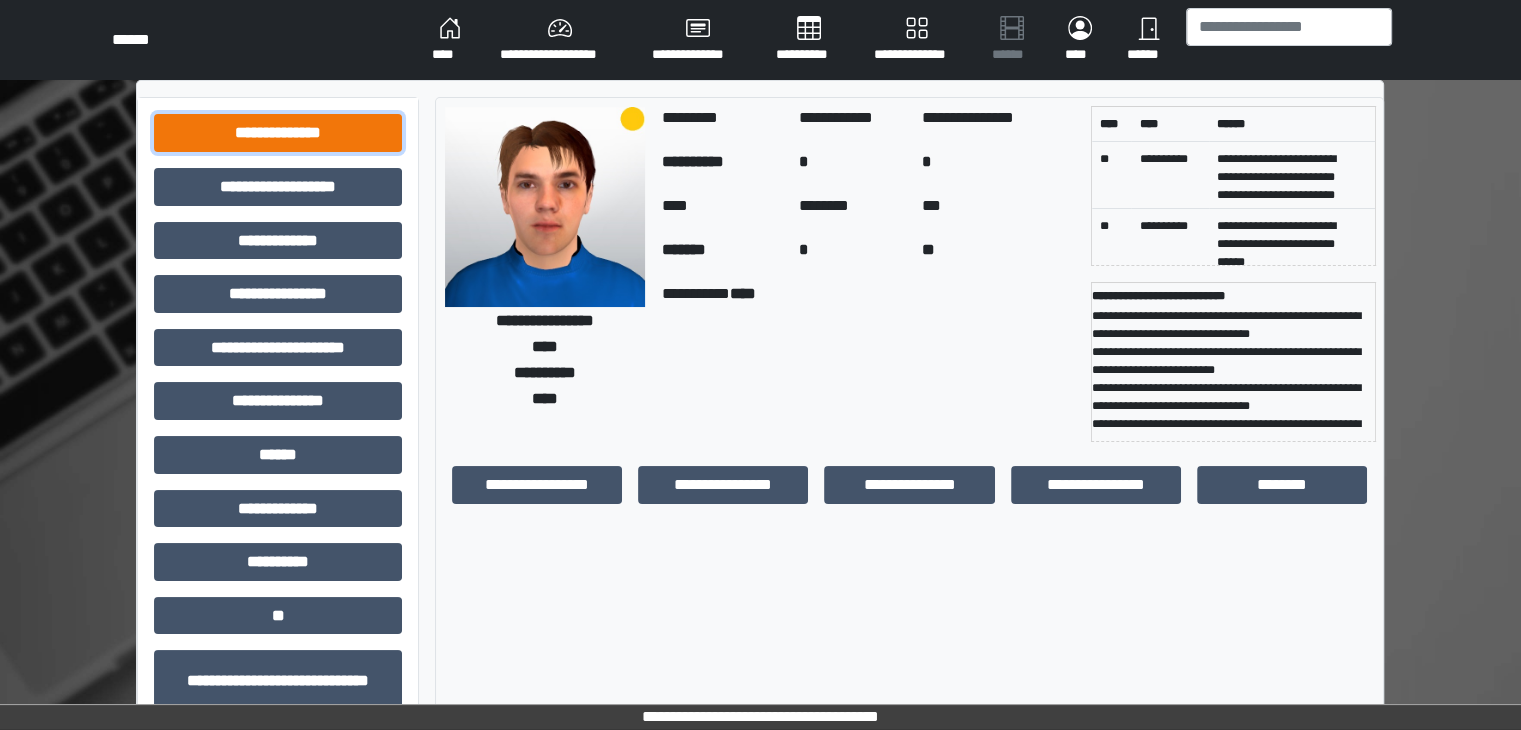 click on "**********" at bounding box center [278, 133] 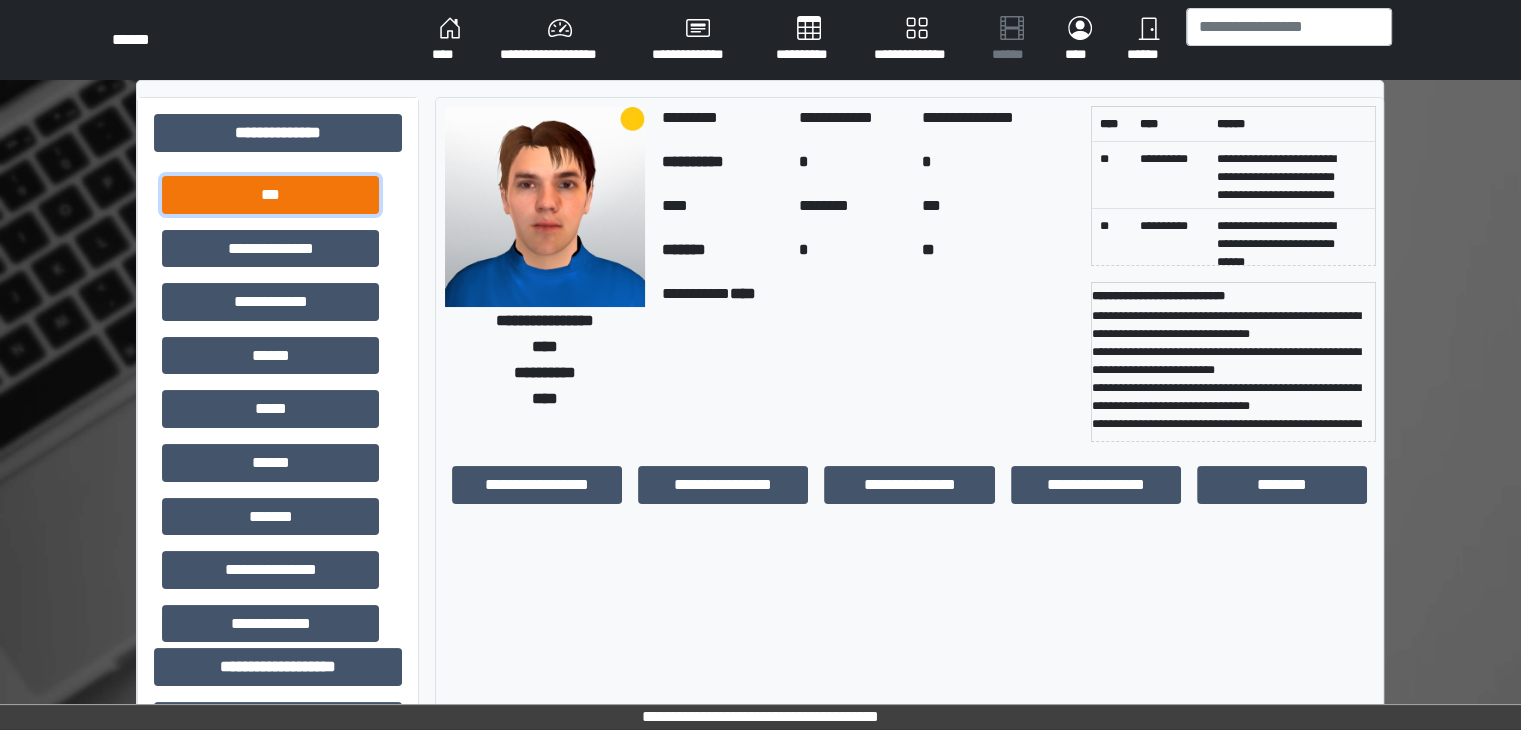 click on "***" at bounding box center (270, 195) 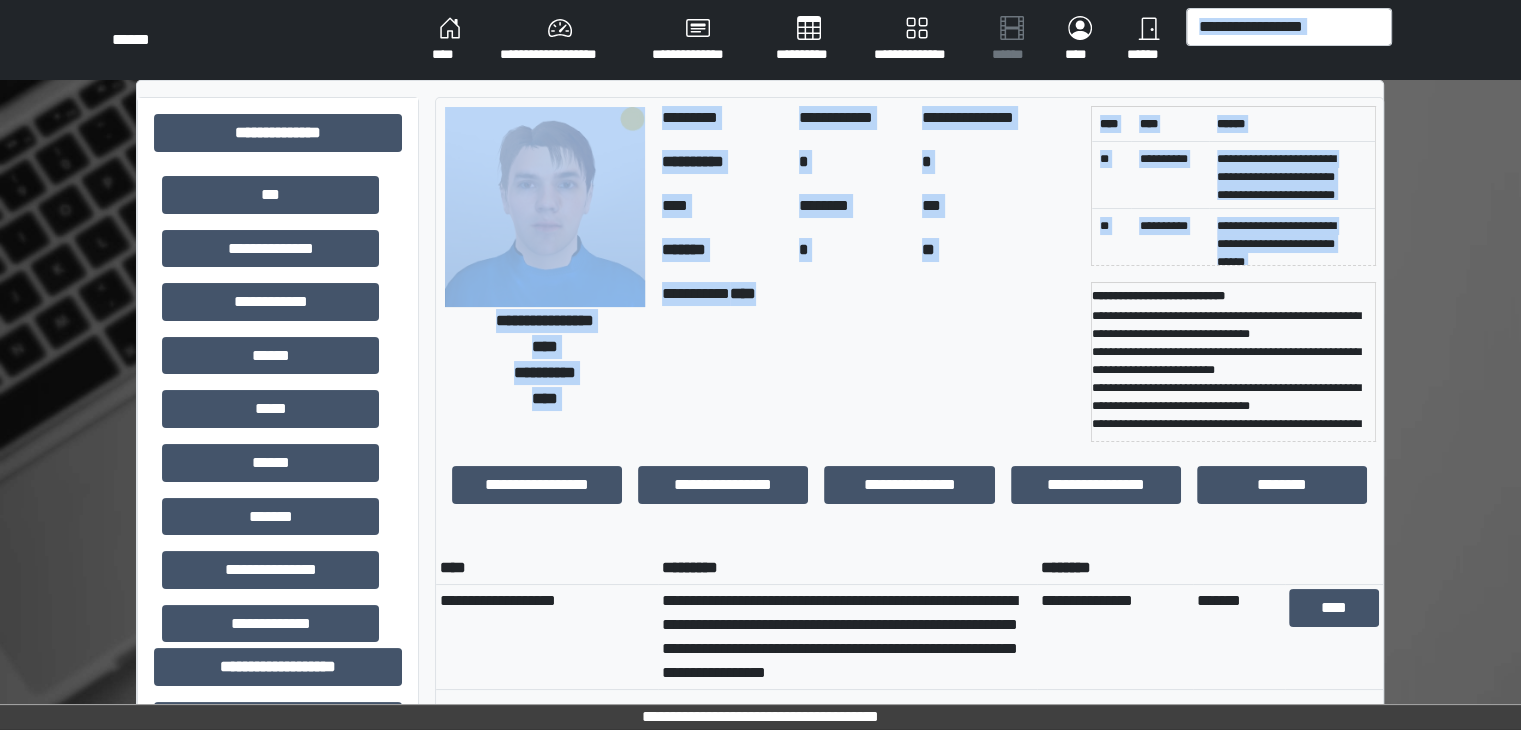 drag, startPoint x: 978, startPoint y: 291, endPoint x: 1390, endPoint y: -59, distance: 540.59595 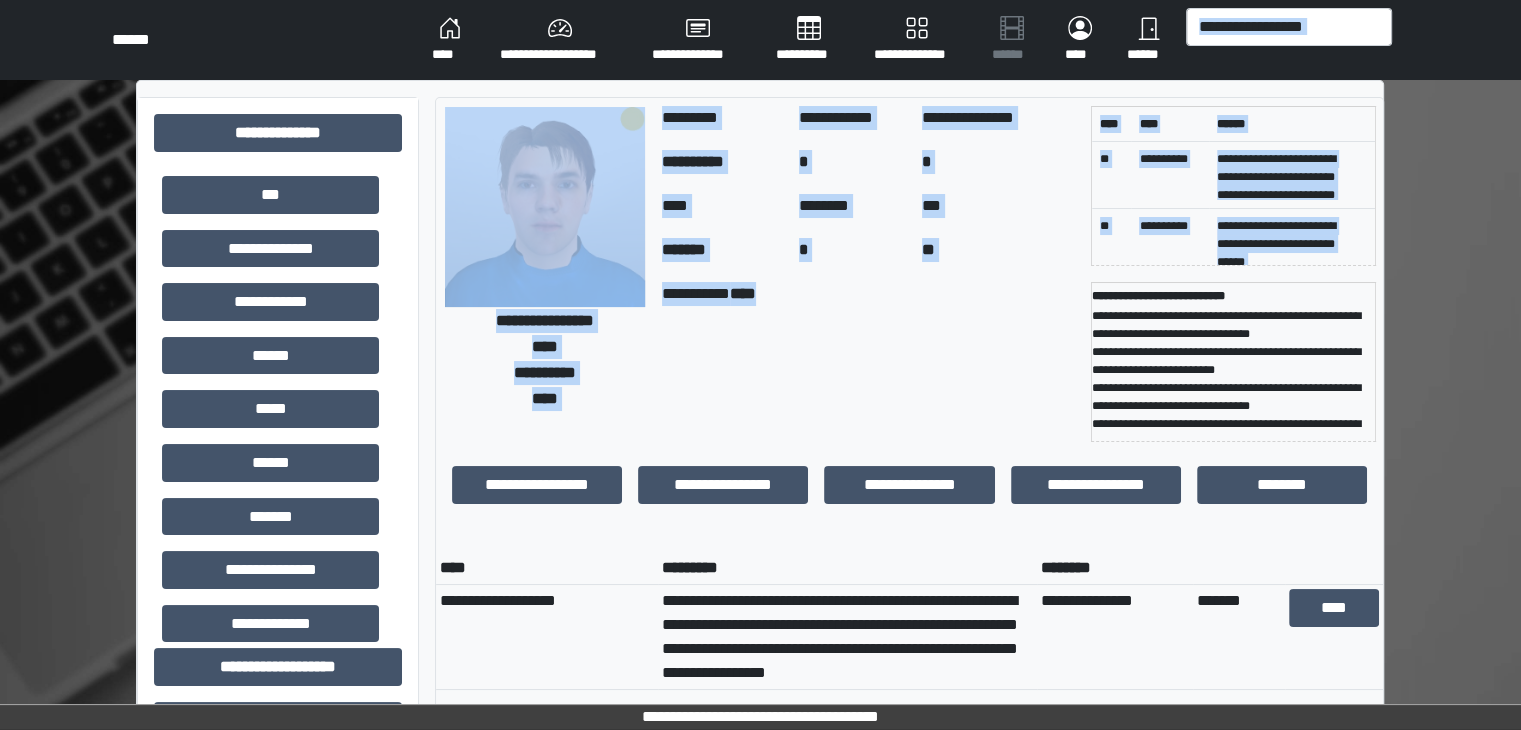 click on "**********" at bounding box center [868, 362] 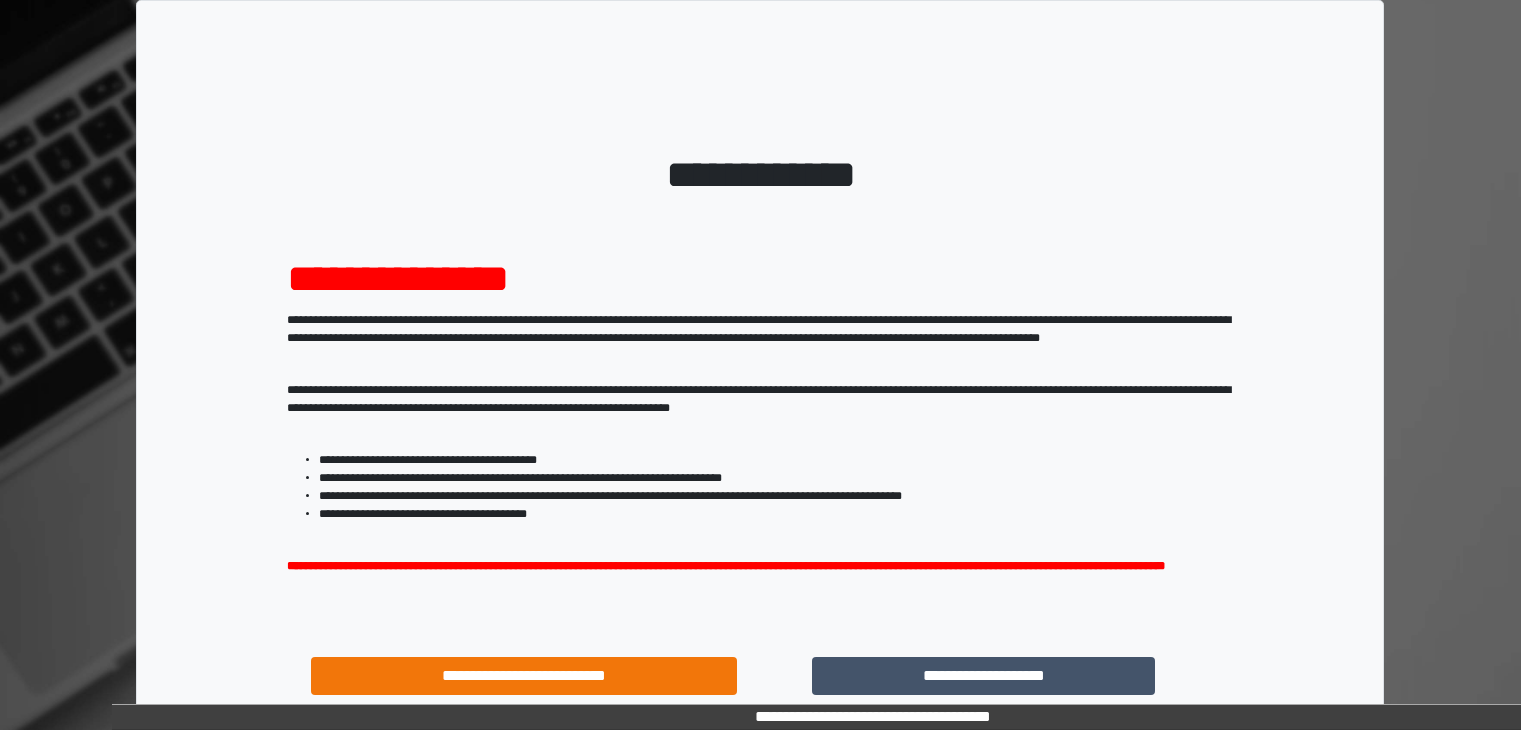 scroll, scrollTop: 0, scrollLeft: 0, axis: both 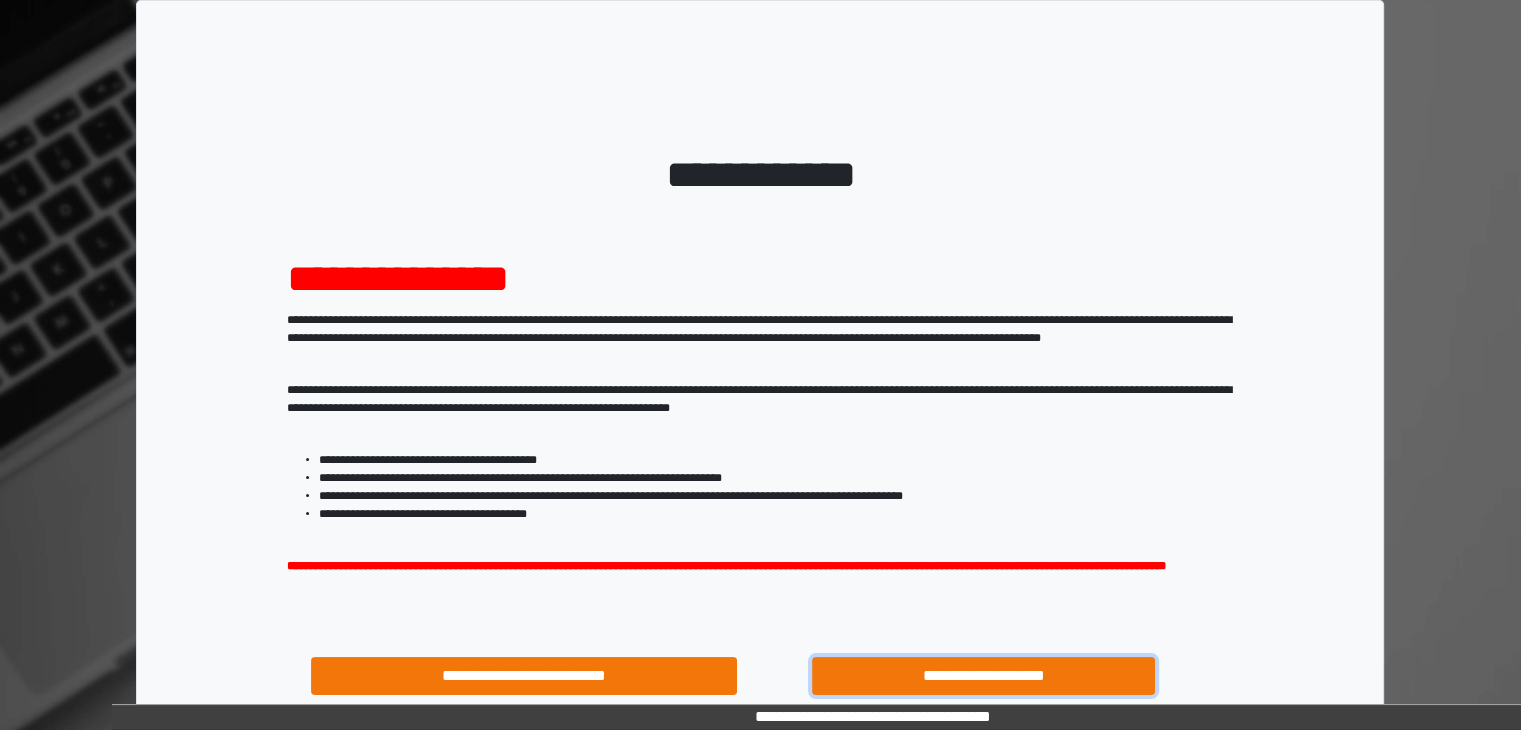click on "**********" at bounding box center (984, 676) 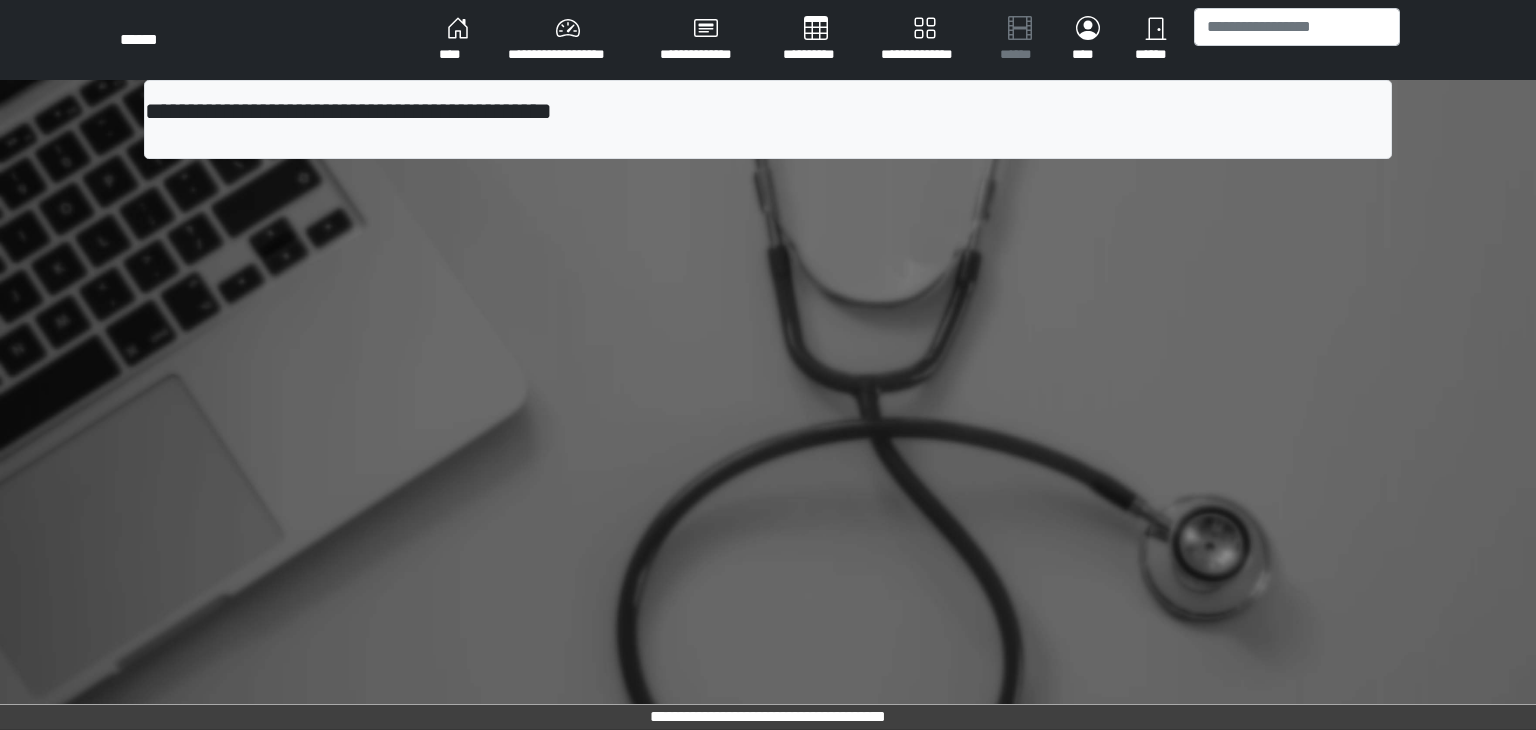scroll, scrollTop: 0, scrollLeft: 0, axis: both 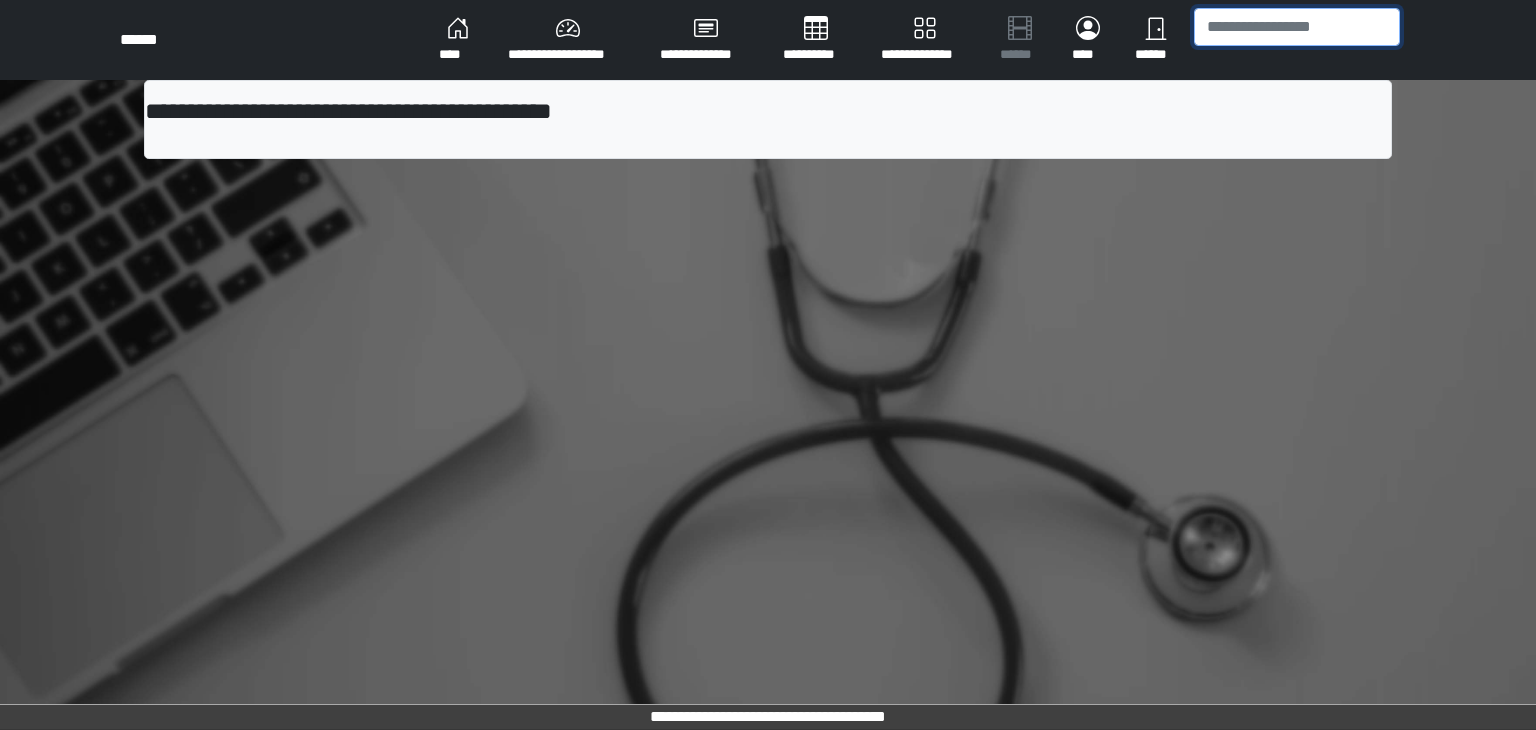 click at bounding box center [1297, 27] 